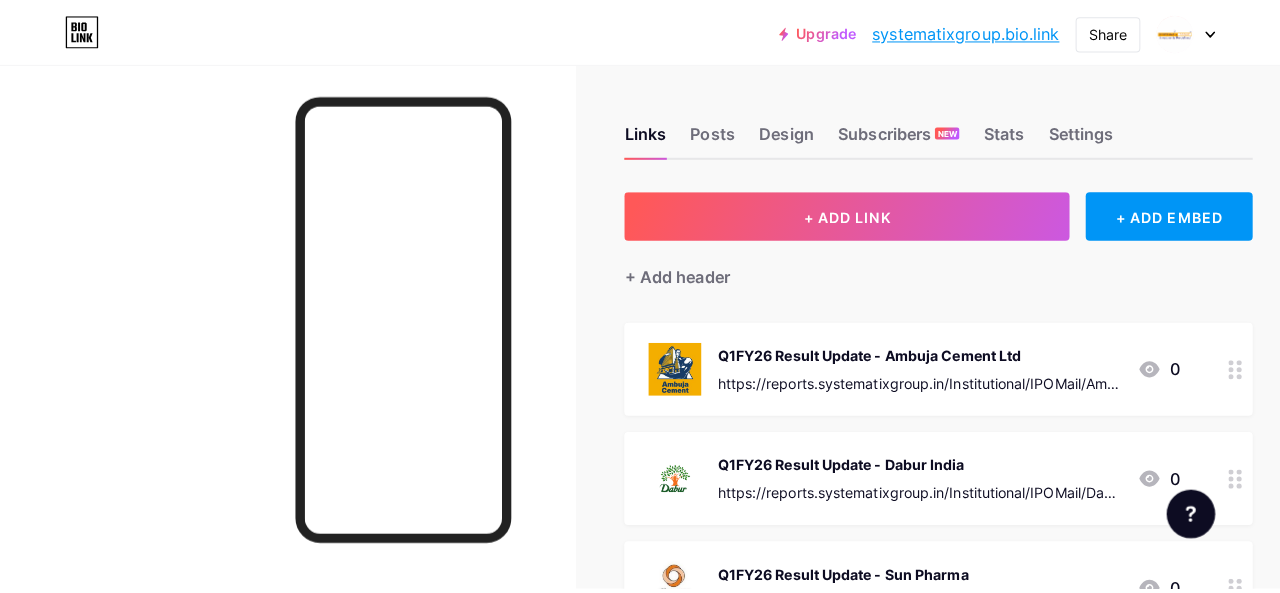 scroll, scrollTop: 0, scrollLeft: 0, axis: both 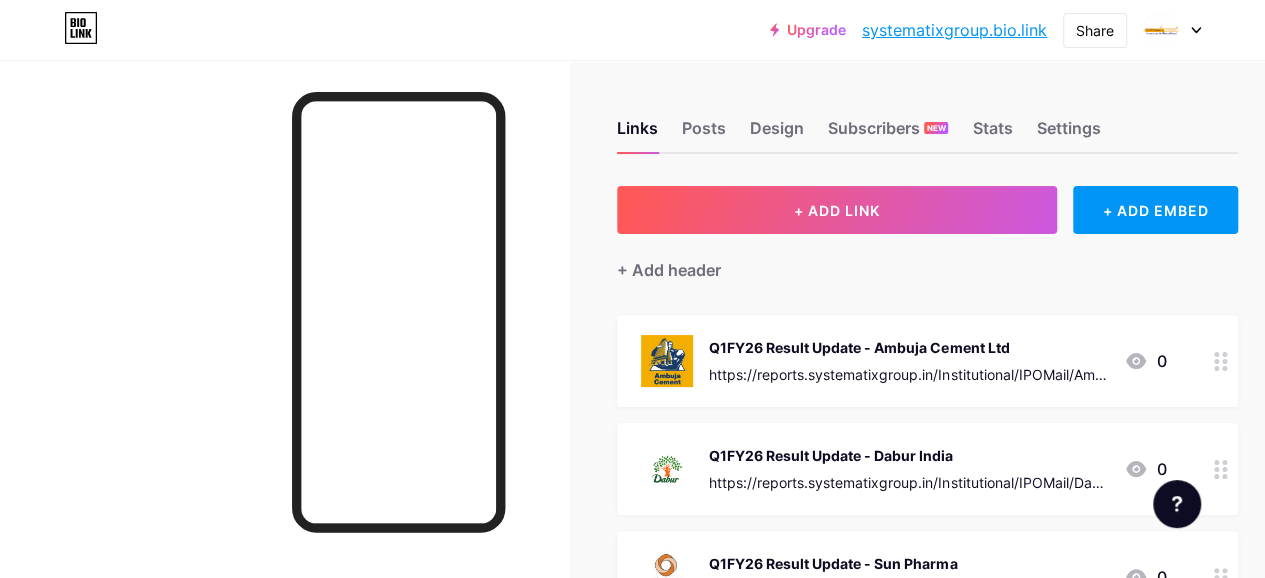 click on "Q1FY26 Result Update - Ambuja Cement Ltd" at bounding box center (908, 347) 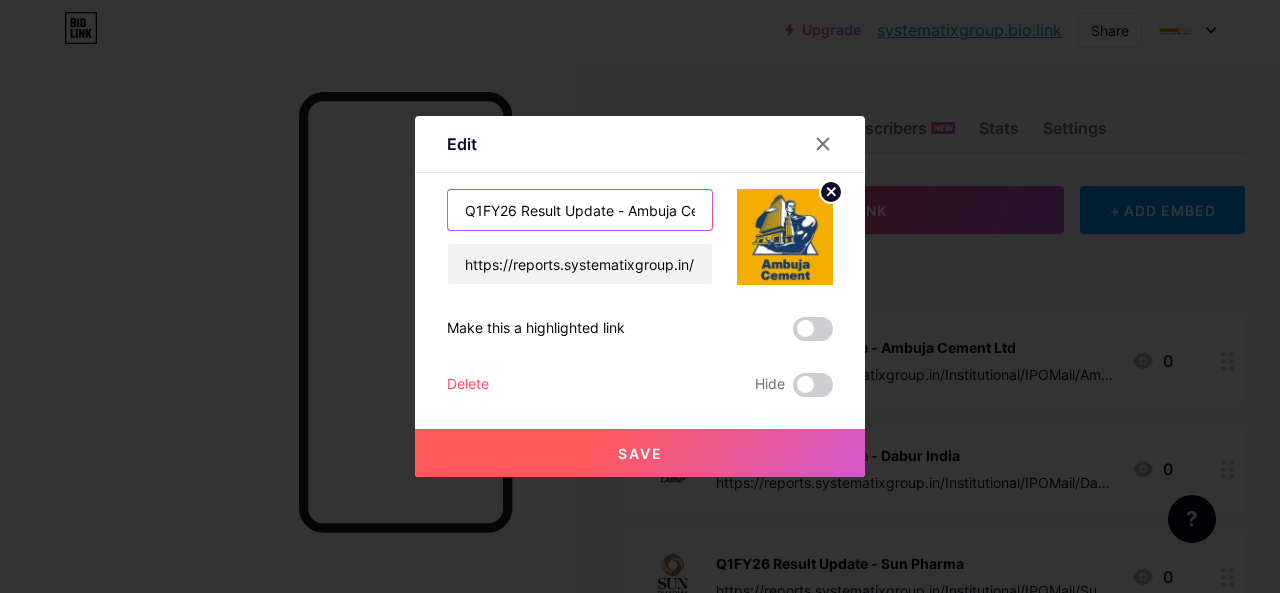 drag, startPoint x: 613, startPoint y: 209, endPoint x: 440, endPoint y: 210, distance: 173.00288 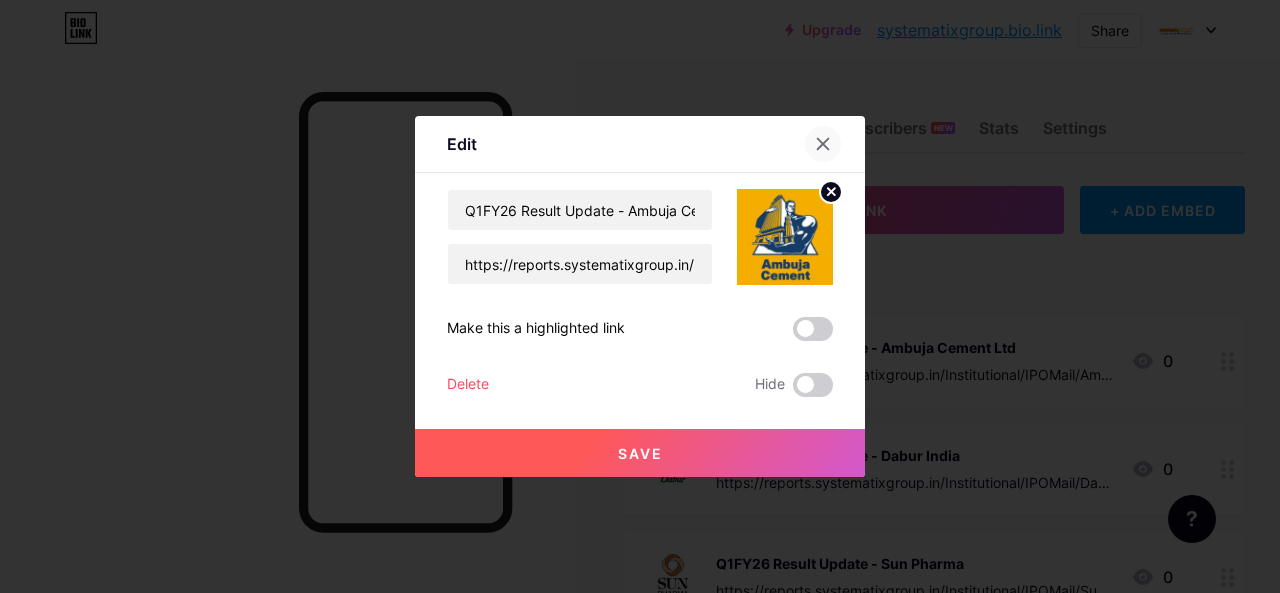 click at bounding box center [835, 144] 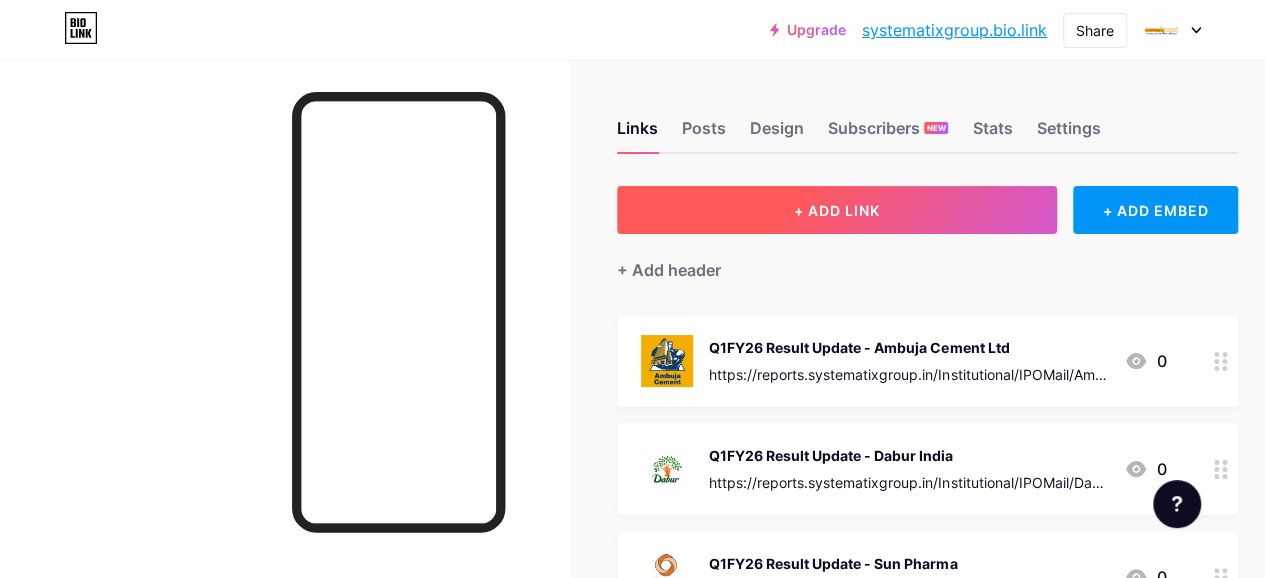 click on "+ ADD LINK" at bounding box center (837, 210) 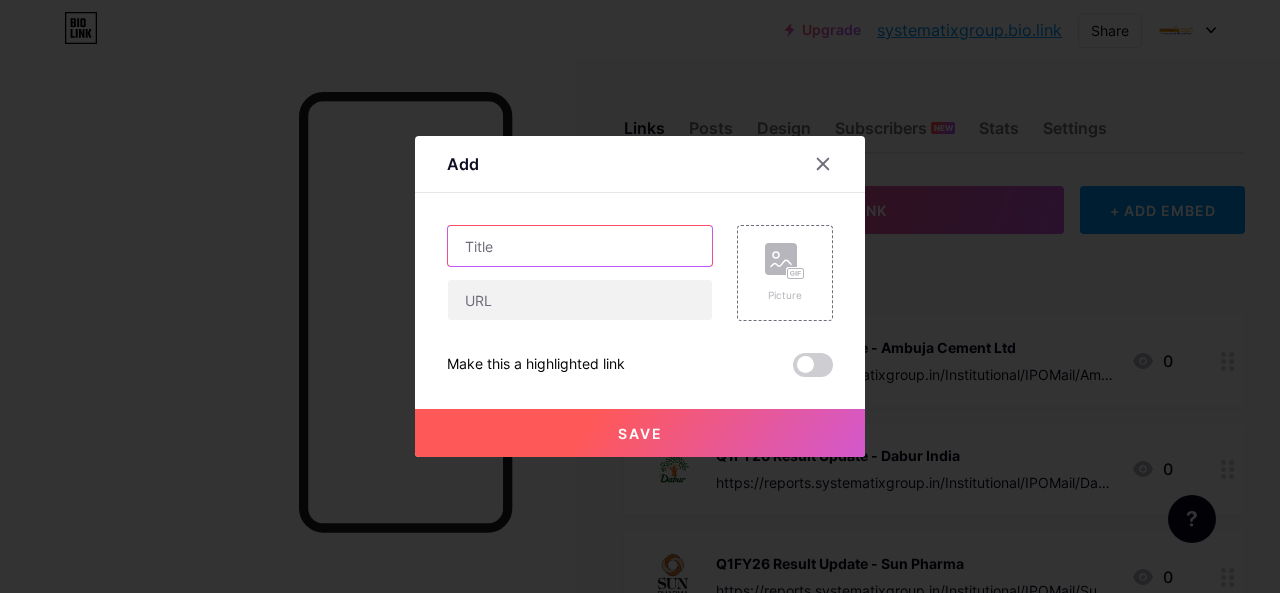 paste on "Q1FY26 Result Update -" 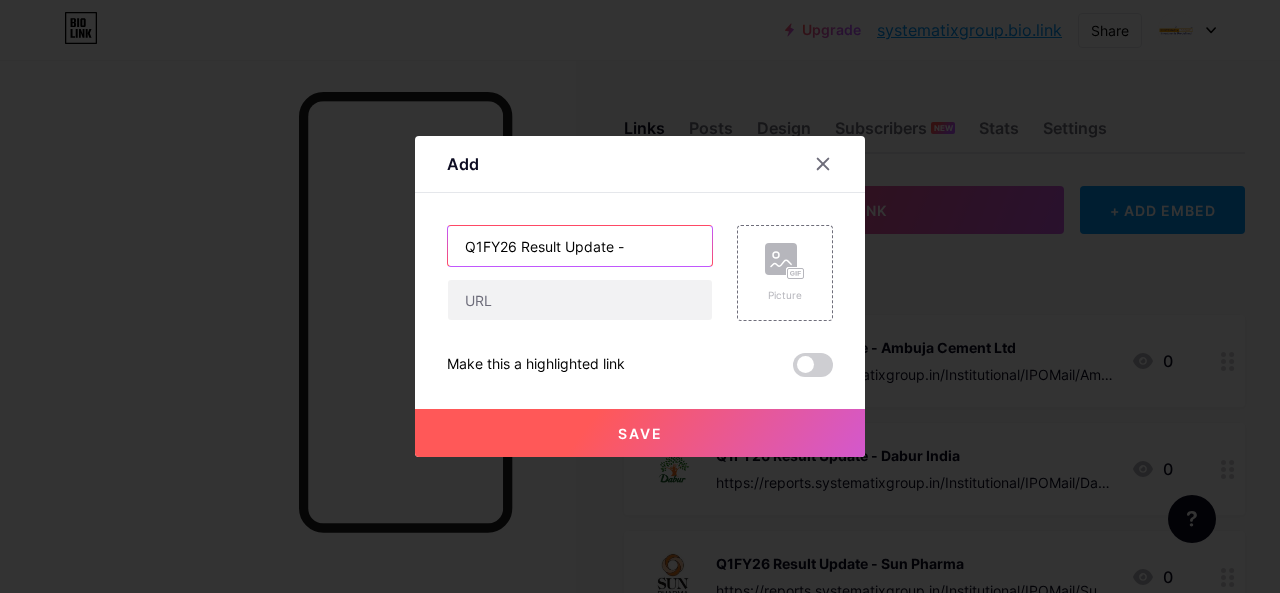paste on "Thomas Cook India" 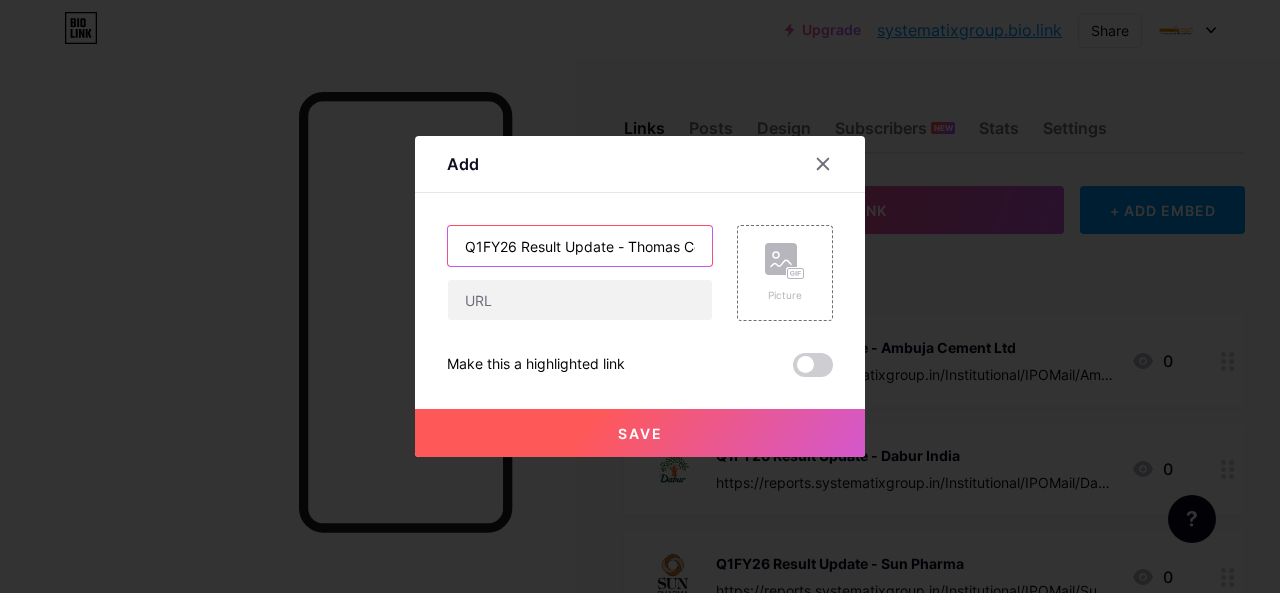 scroll, scrollTop: 0, scrollLeft: 59, axis: horizontal 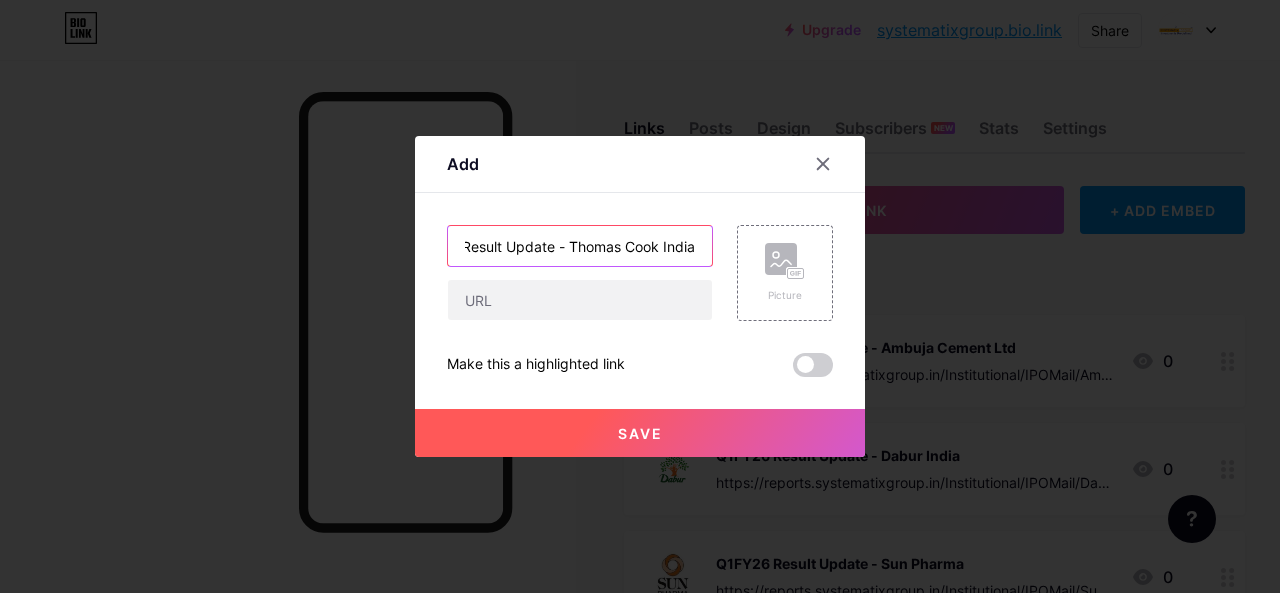 type on "Q1FY26 Result Update - Thomas Cook India" 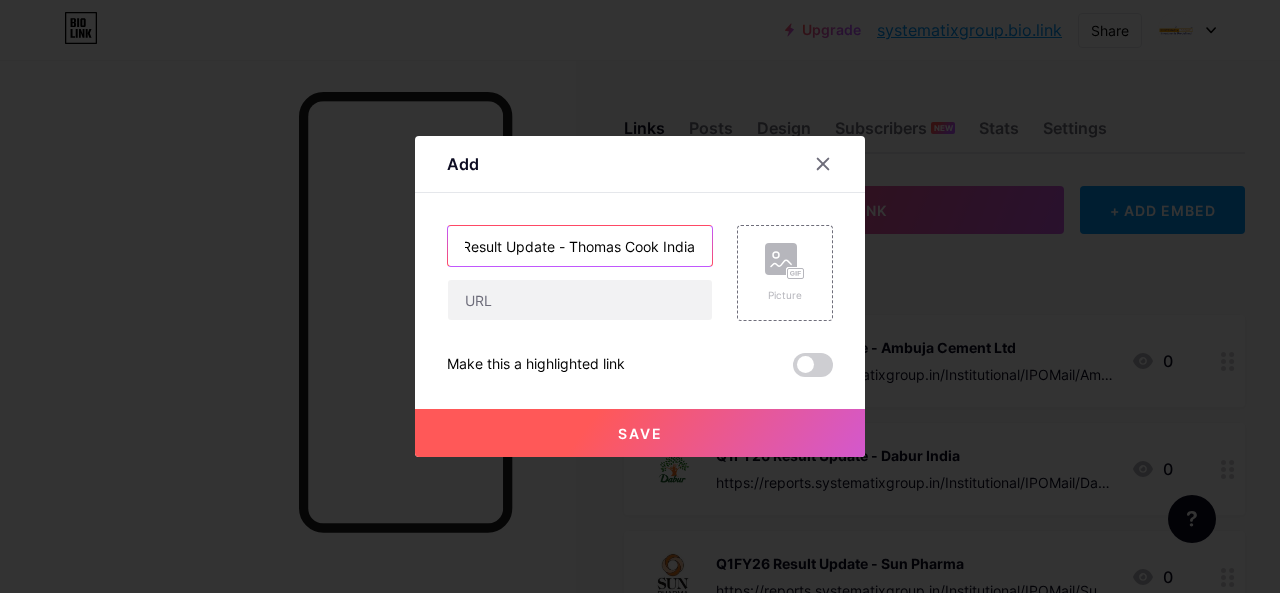 scroll, scrollTop: 0, scrollLeft: 0, axis: both 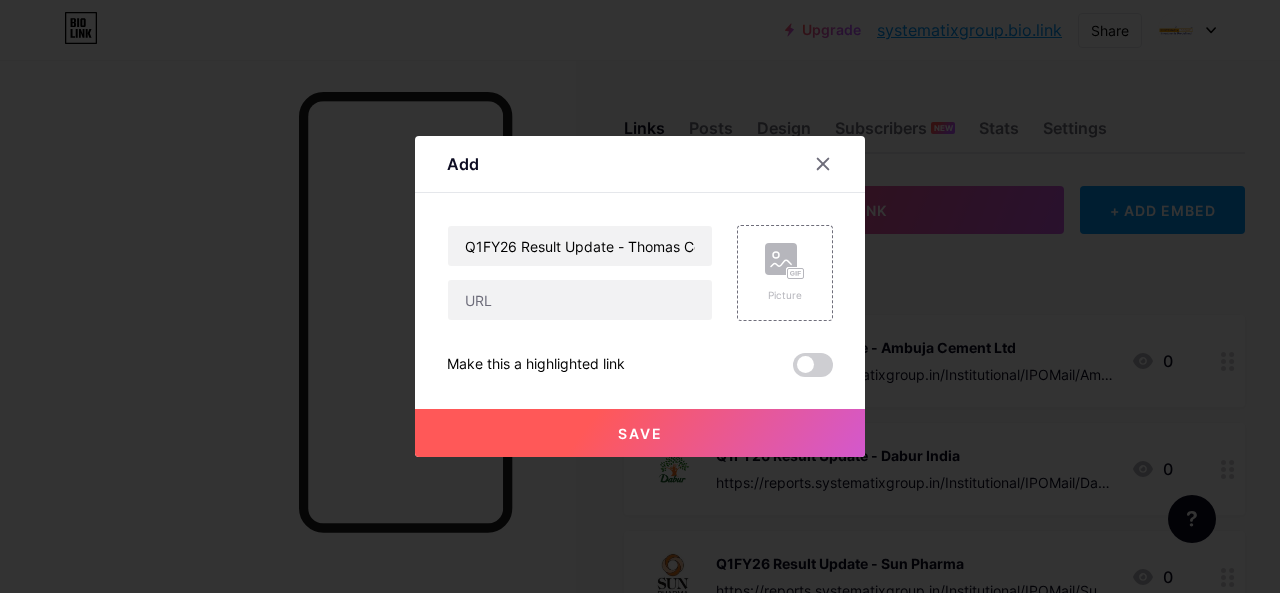 click on "Q1FY26 Result Update - Thomas Cook India Picture
Make this a highlighted link
Save" at bounding box center [640, 301] 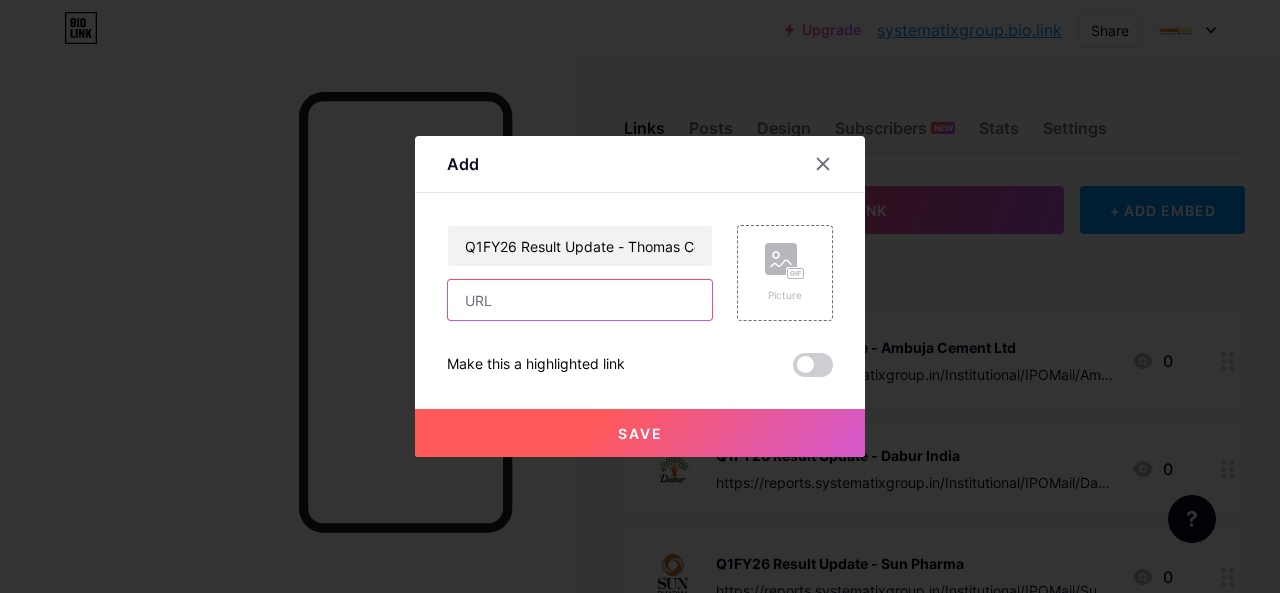 click at bounding box center (580, 300) 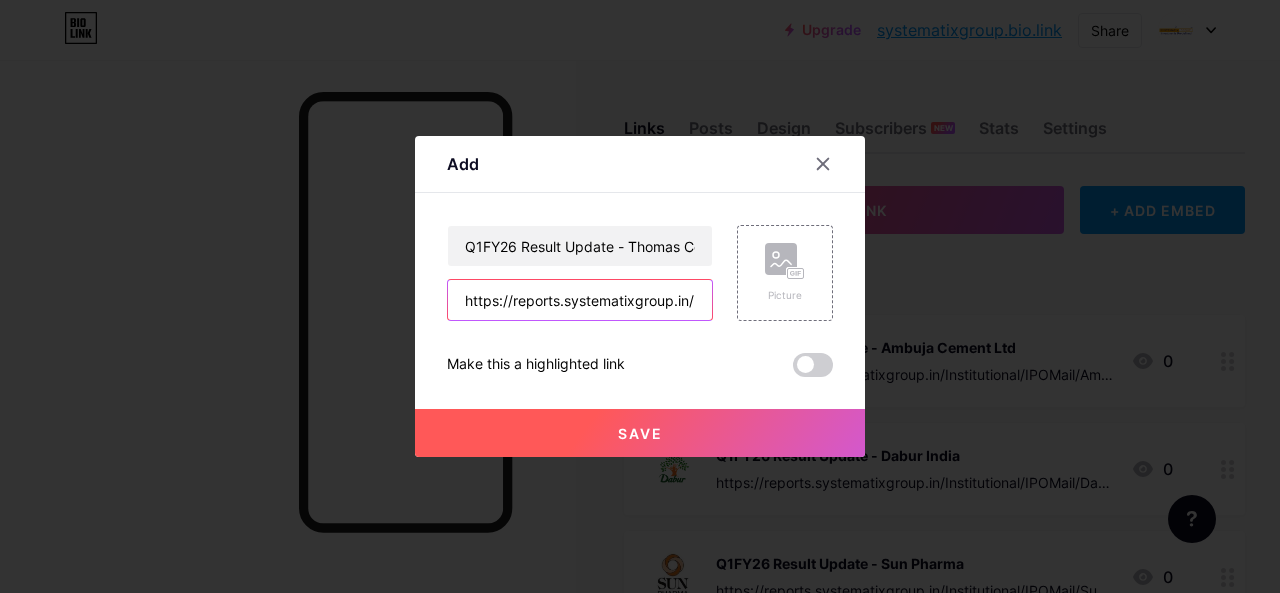 scroll, scrollTop: 0, scrollLeft: 734, axis: horizontal 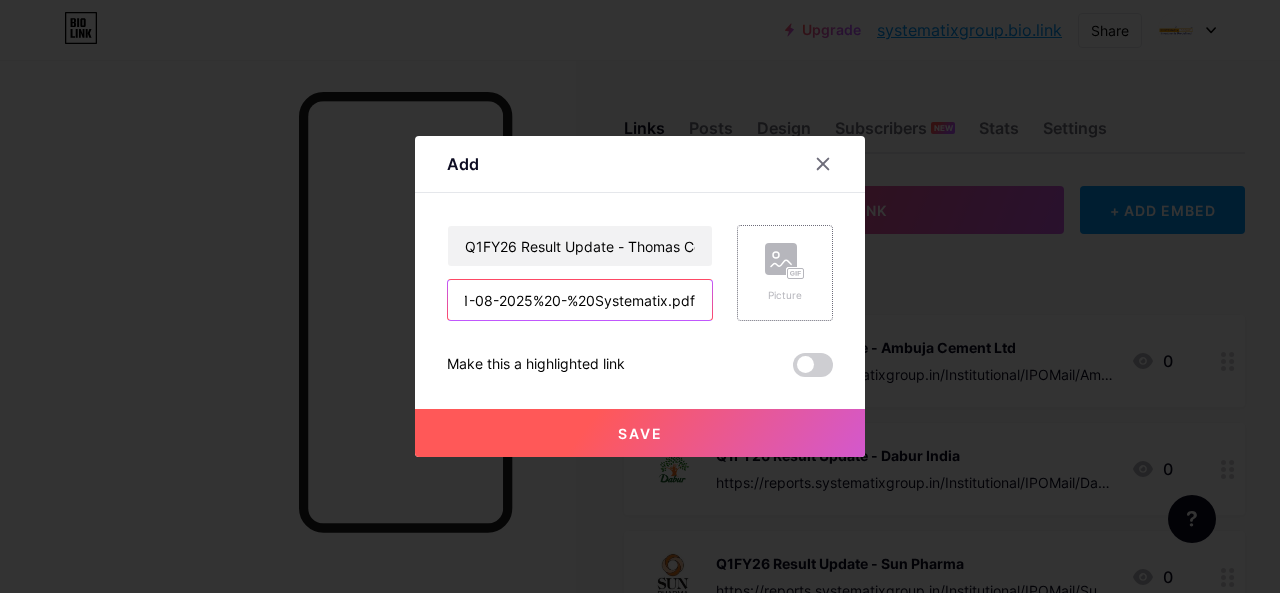 type on "https://reports.systematixgroup.in/Institutional/IPOMail/Thomas%20Cook%20India%20-%201QFY26%20-%2001-08-2025%20-%20Systematix.pdf" 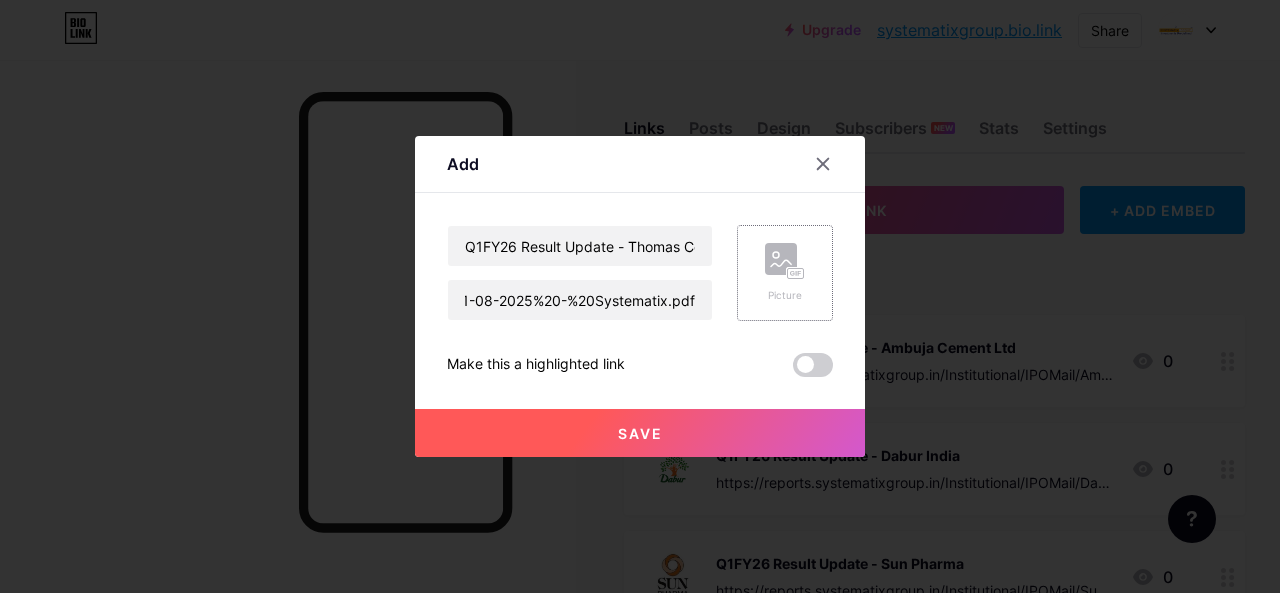 click 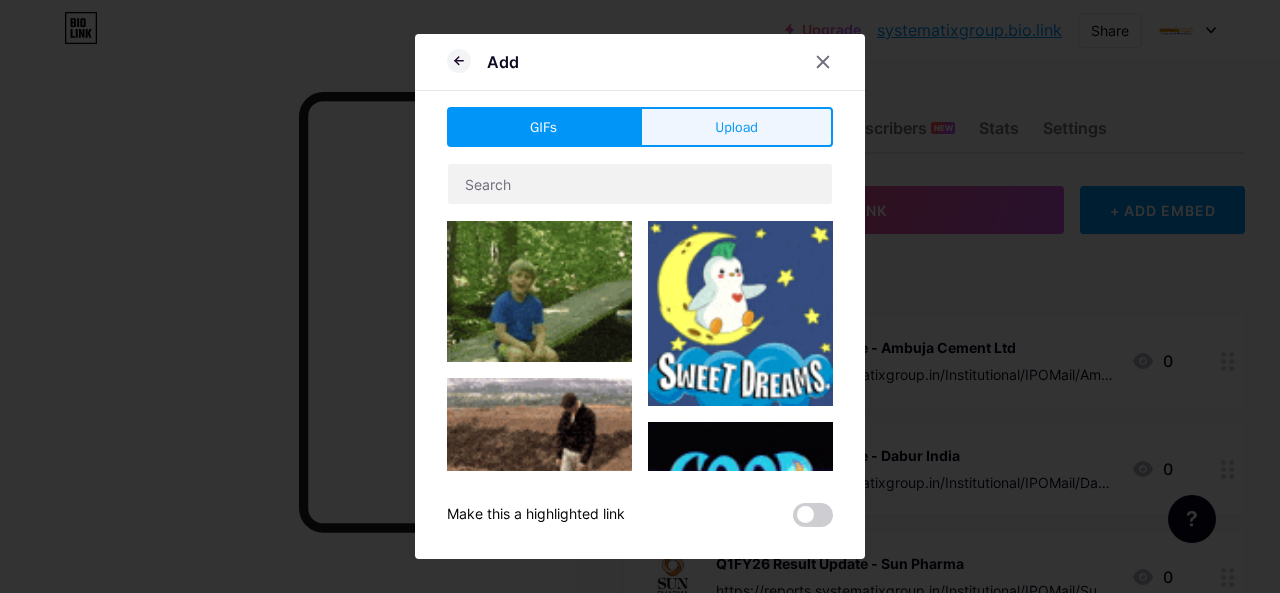 click on "Upload" at bounding box center [736, 127] 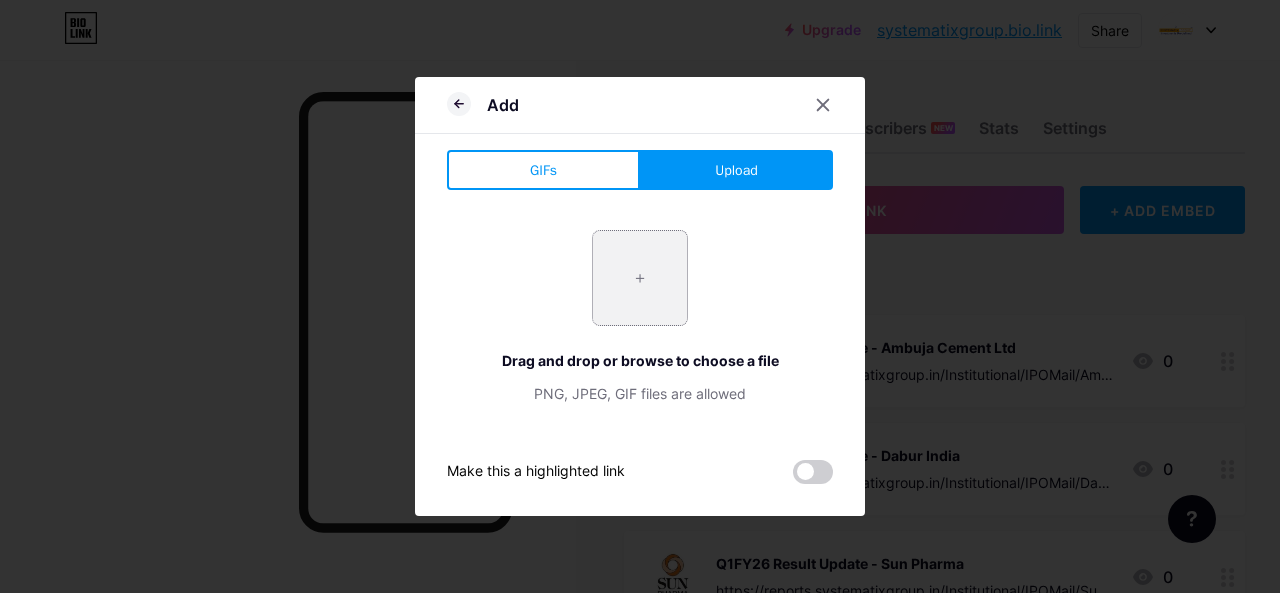click at bounding box center (640, 278) 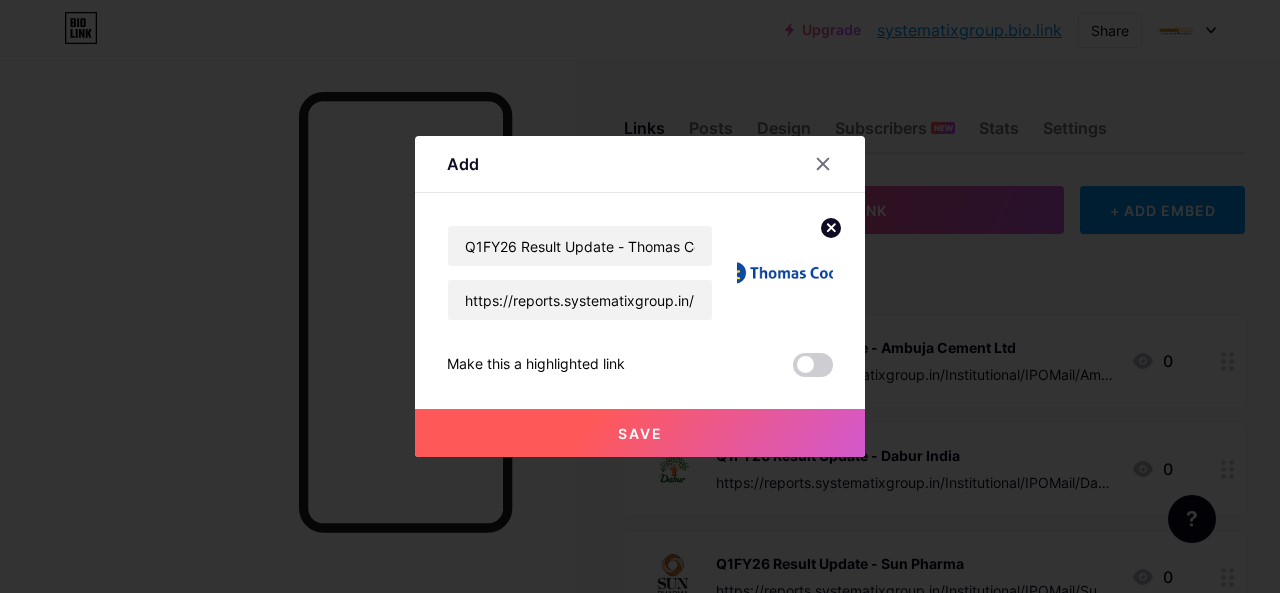click 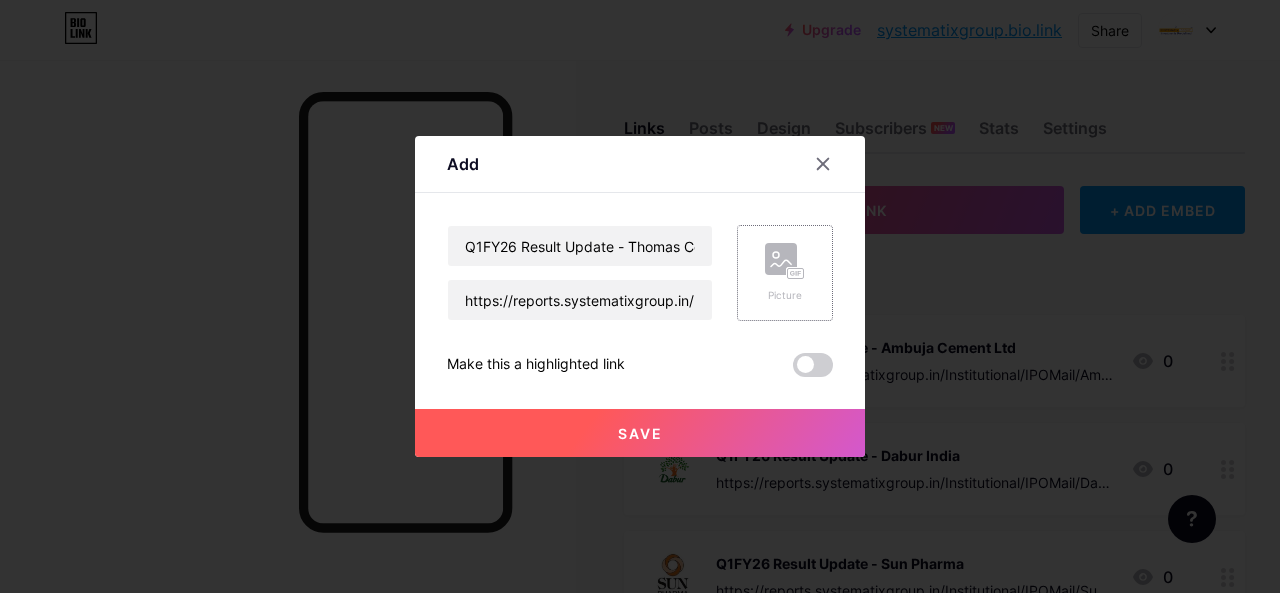 click 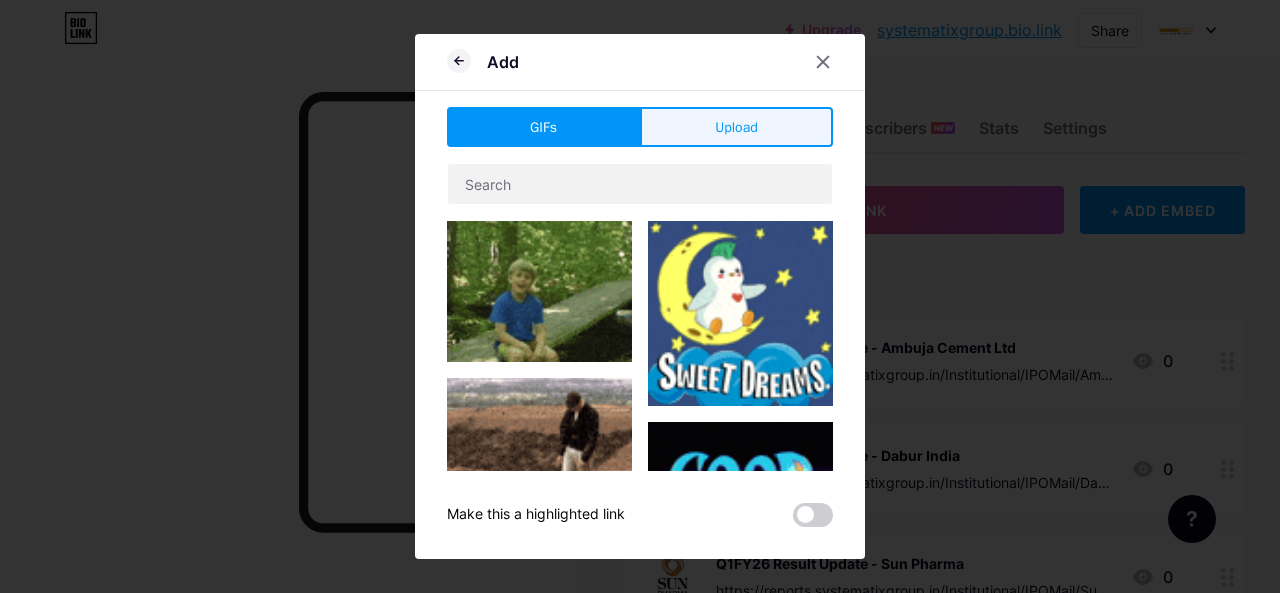 click on "Upload" at bounding box center [736, 127] 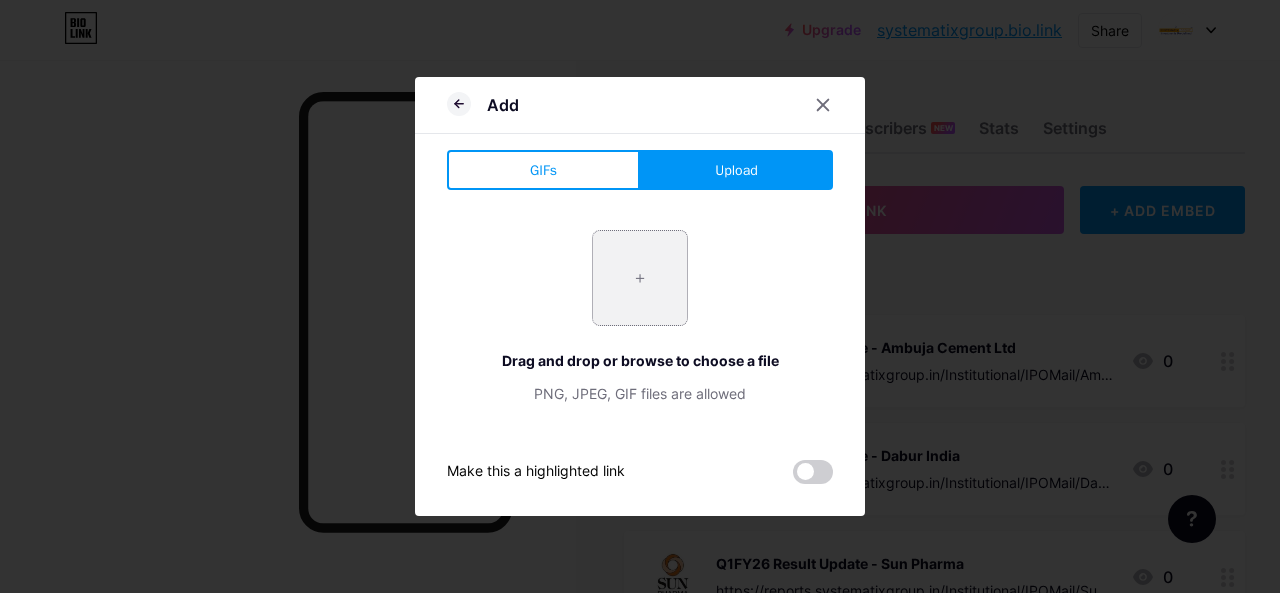click at bounding box center (640, 278) 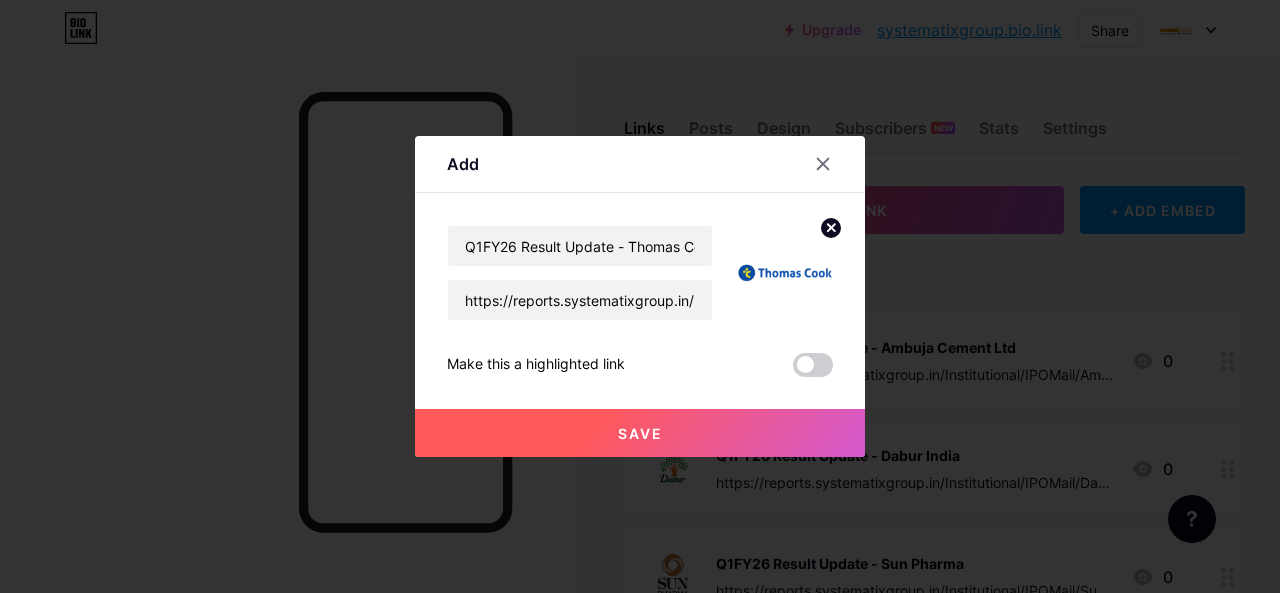 click on "Save" at bounding box center [640, 433] 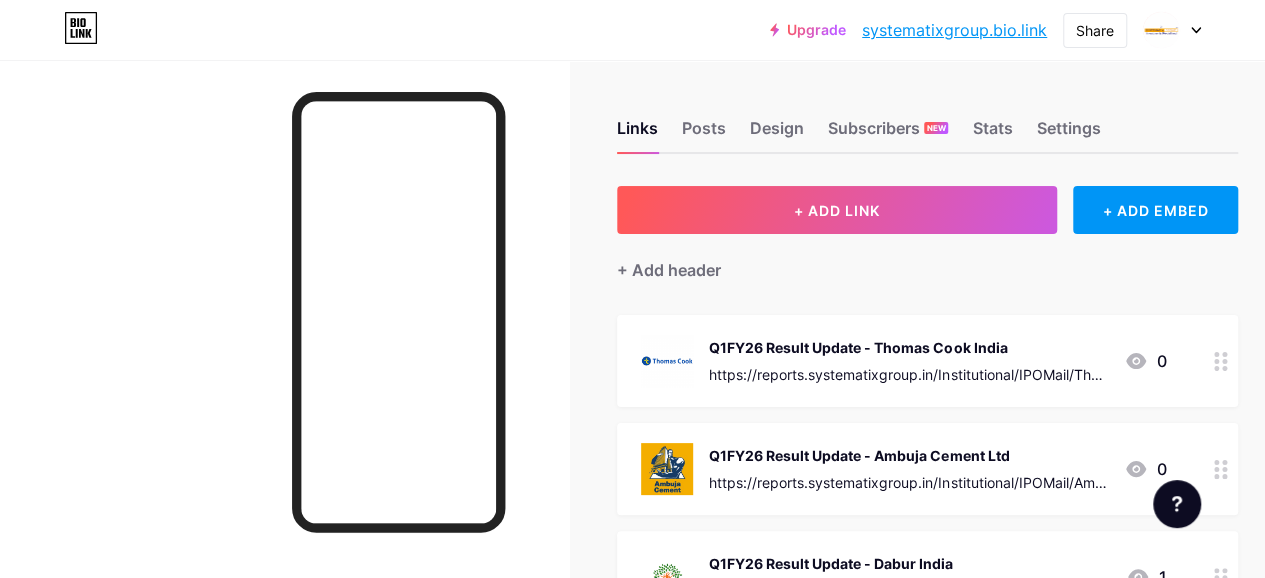 click on "Q1FY26 Result Update - Thomas Cook India" at bounding box center [908, 347] 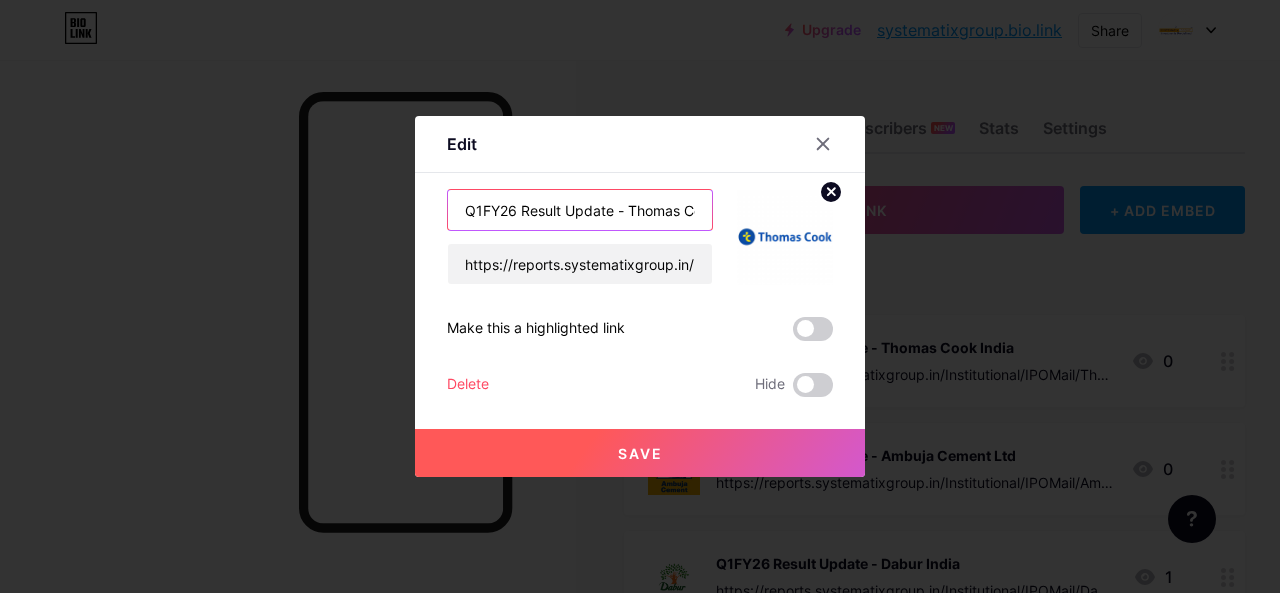 drag, startPoint x: 613, startPoint y: 208, endPoint x: 422, endPoint y: 215, distance: 191.12823 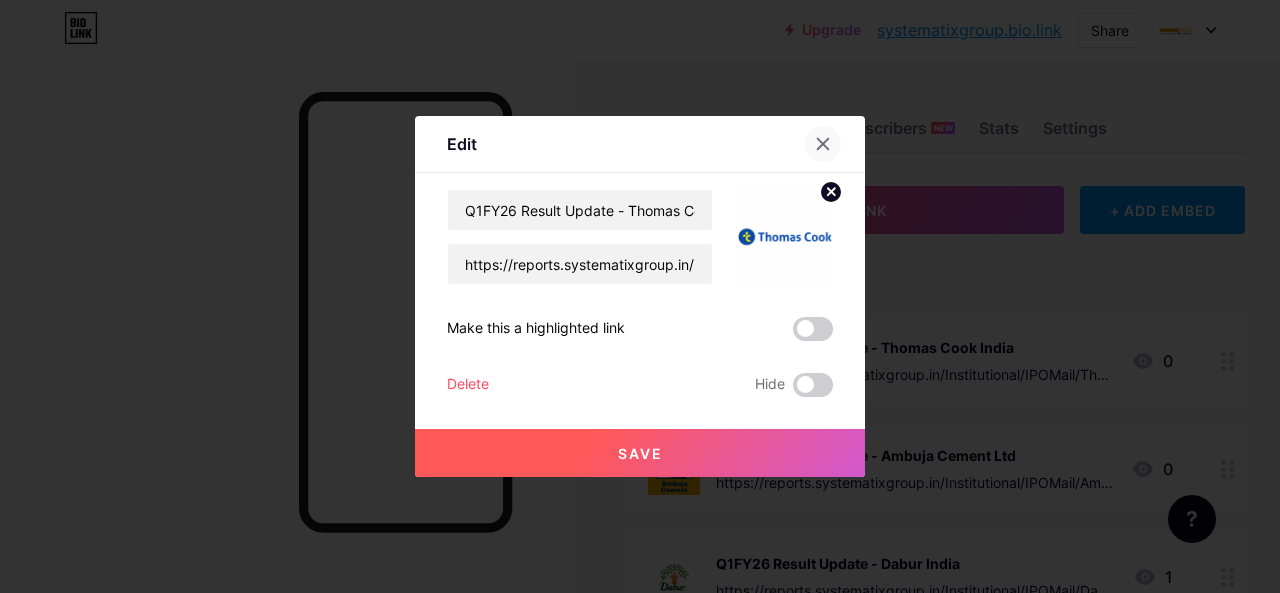 click at bounding box center [823, 144] 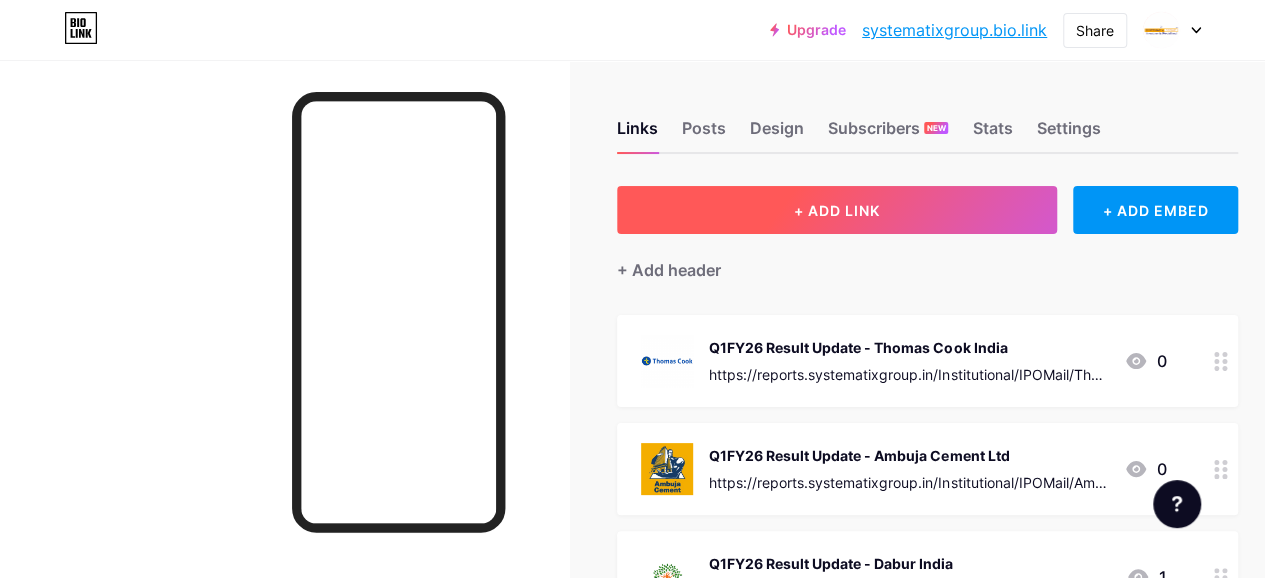 click on "+ ADD LINK" at bounding box center [837, 210] 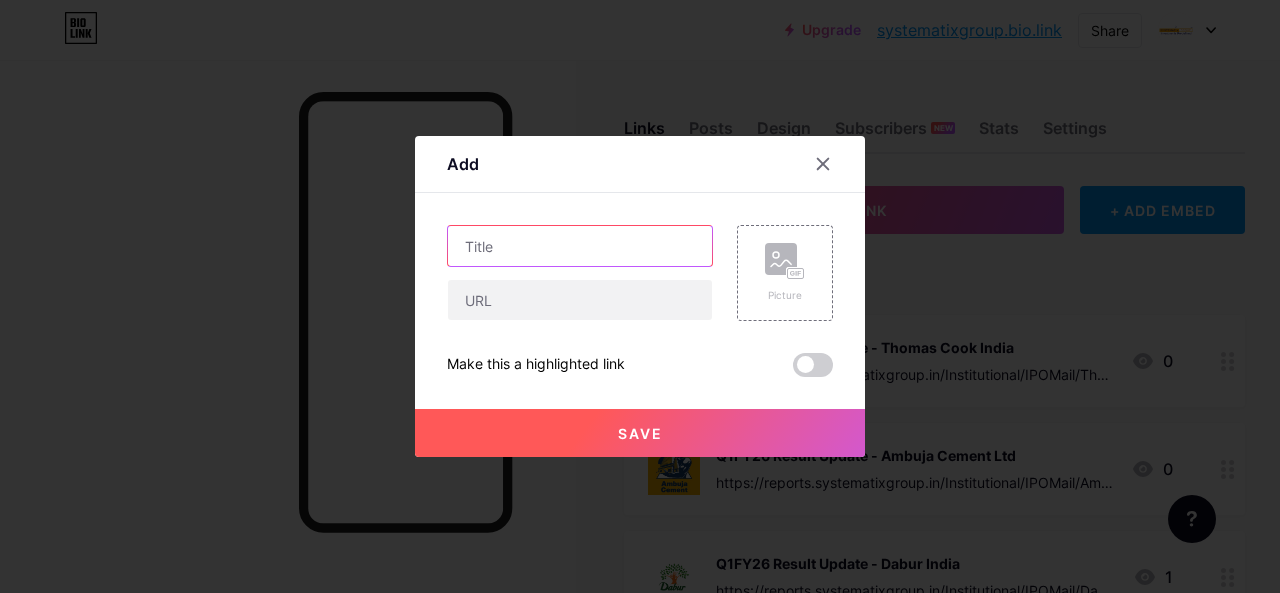 paste on "Q1FY26 Result Update -" 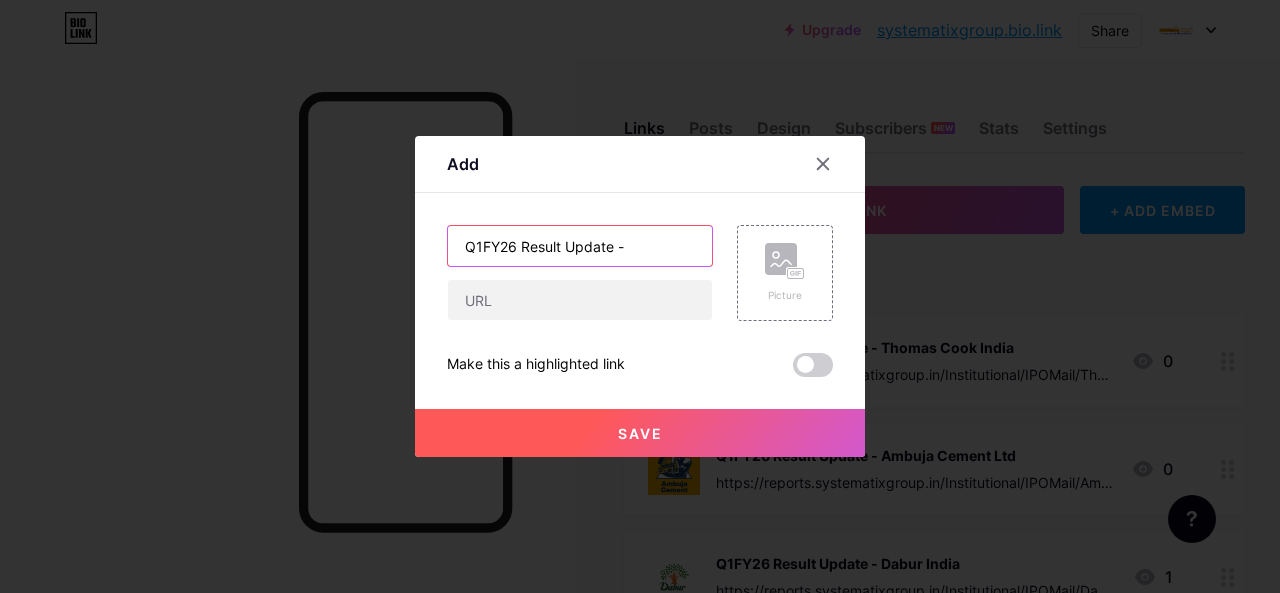 paste on "Aditya Vision Ltd" 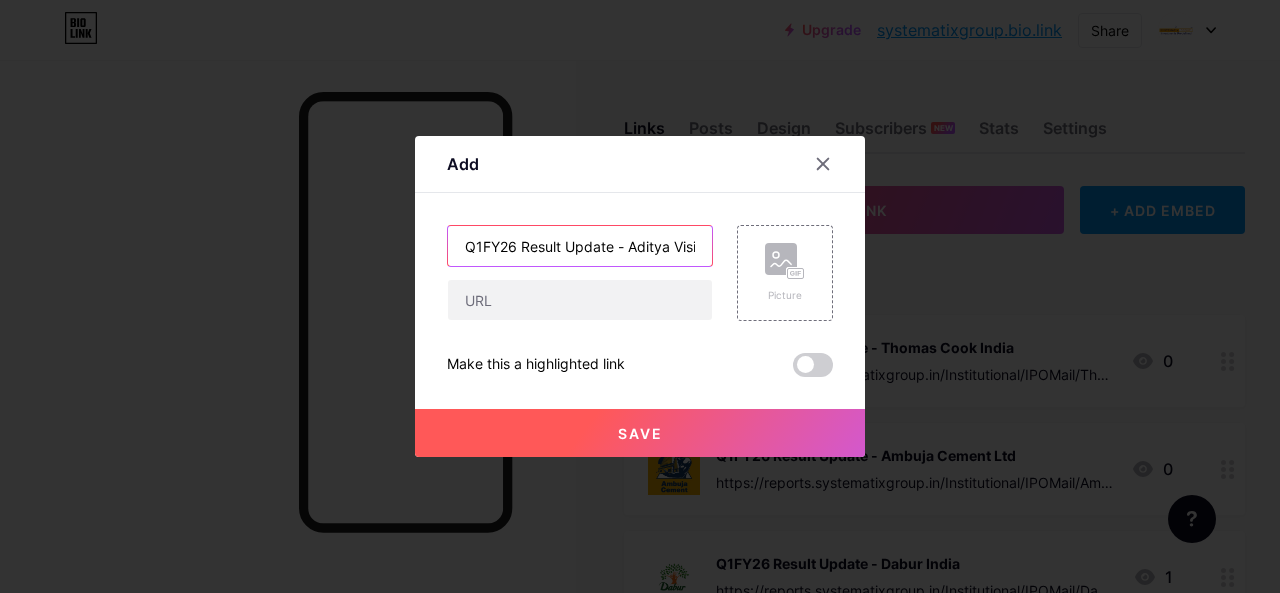 scroll, scrollTop: 0, scrollLeft: 43, axis: horizontal 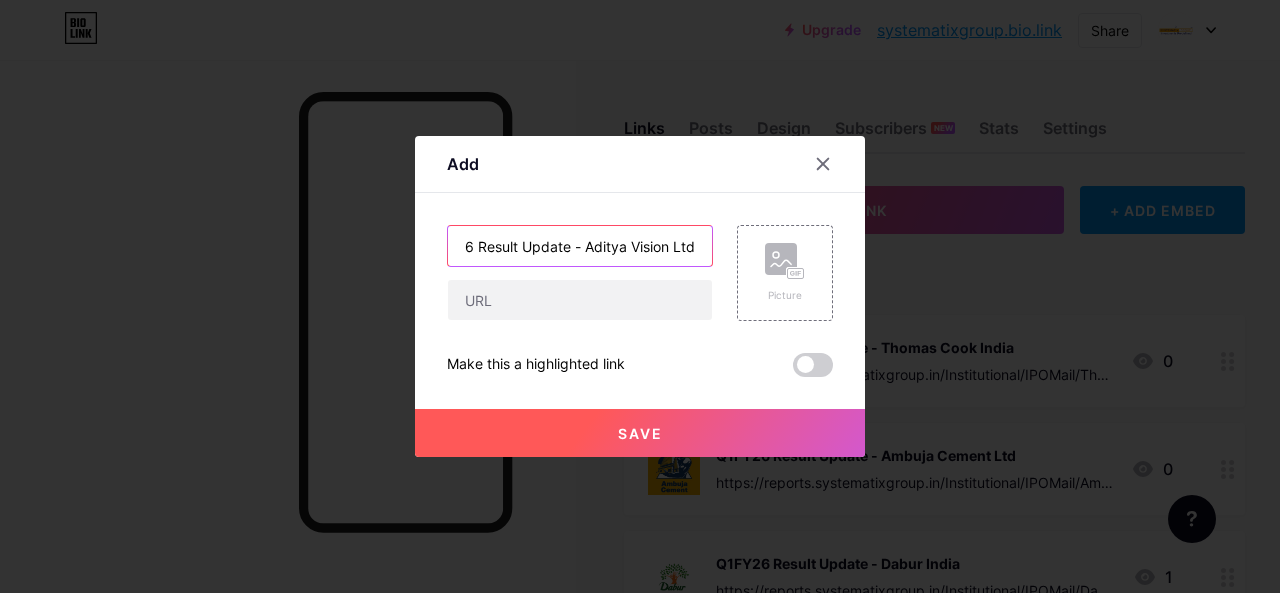 type on "Q1FY26 Result Update - Aditya Vision Ltd" 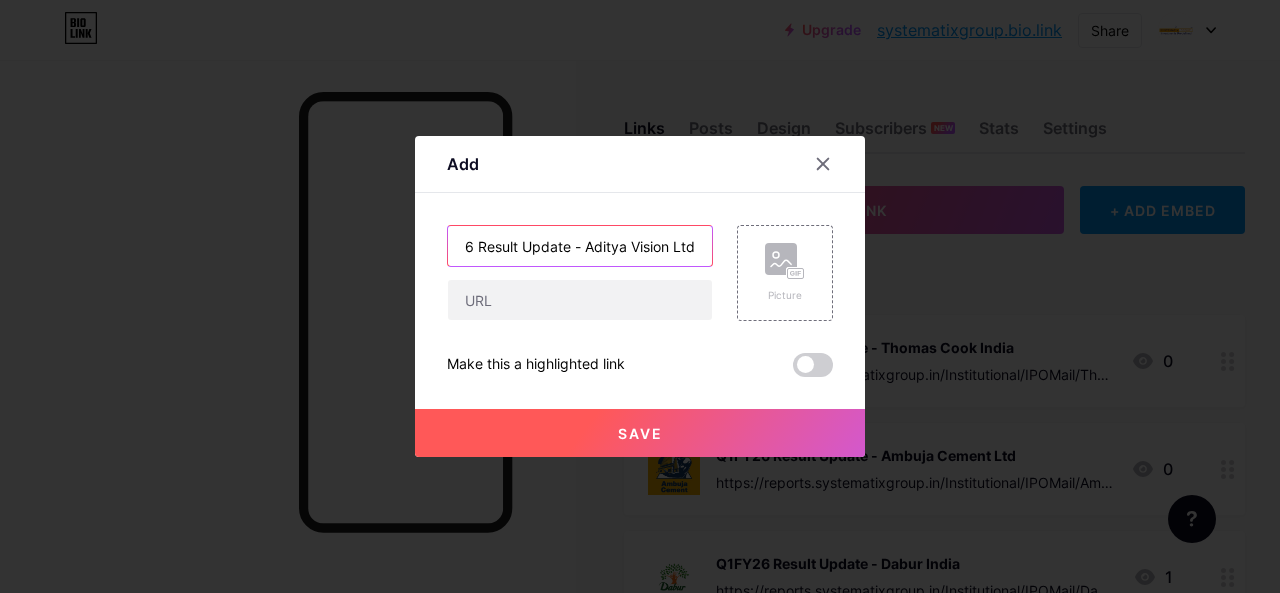 scroll, scrollTop: 0, scrollLeft: 0, axis: both 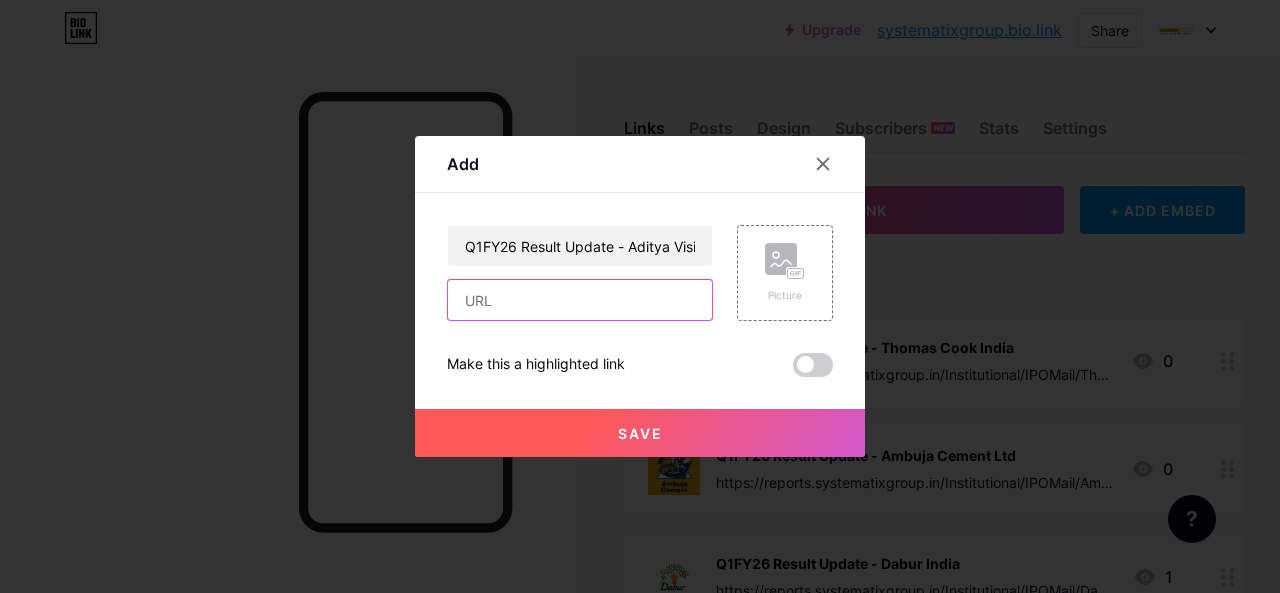 click at bounding box center [580, 300] 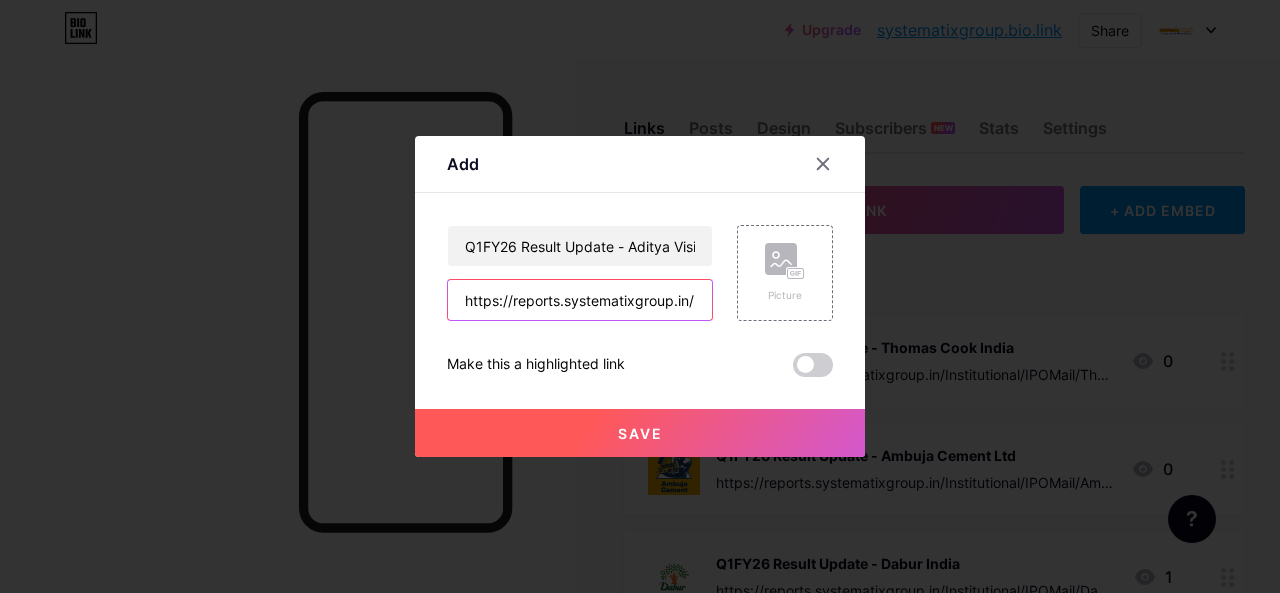 scroll, scrollTop: 0, scrollLeft: 718, axis: horizontal 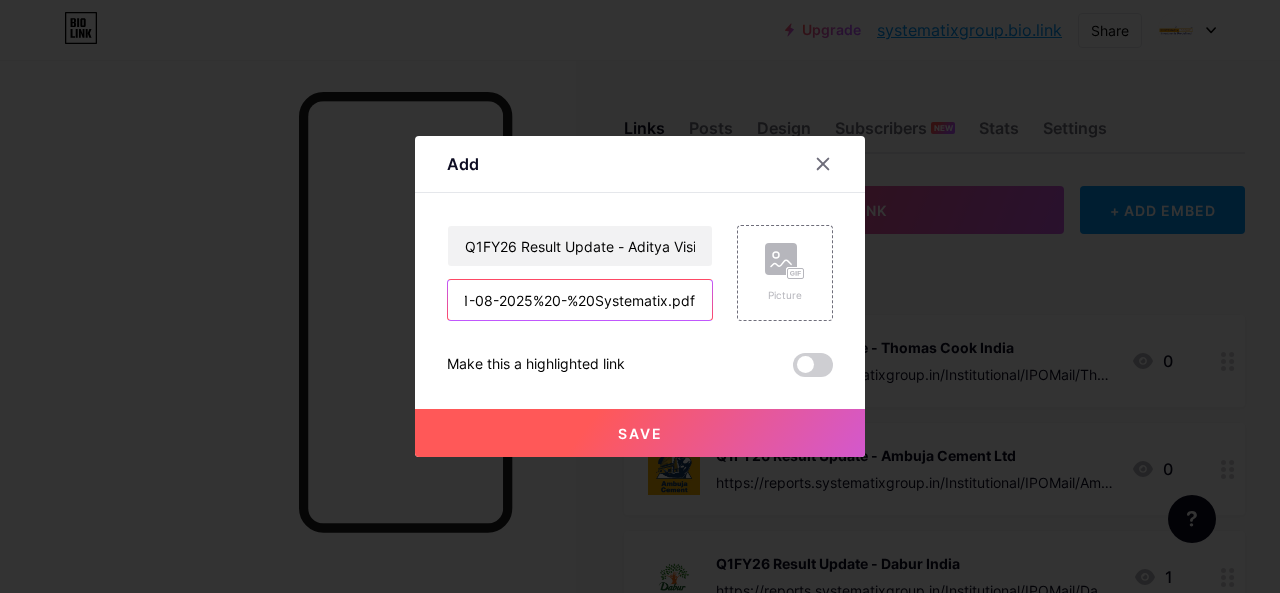 type on "https://reports.systematixgroup.in/Institutional/IPOMail/Aditya%20Vision%20Ltd%20-%201QFY26%20-%2001-08-2025%20-%20Systematix.pdf" 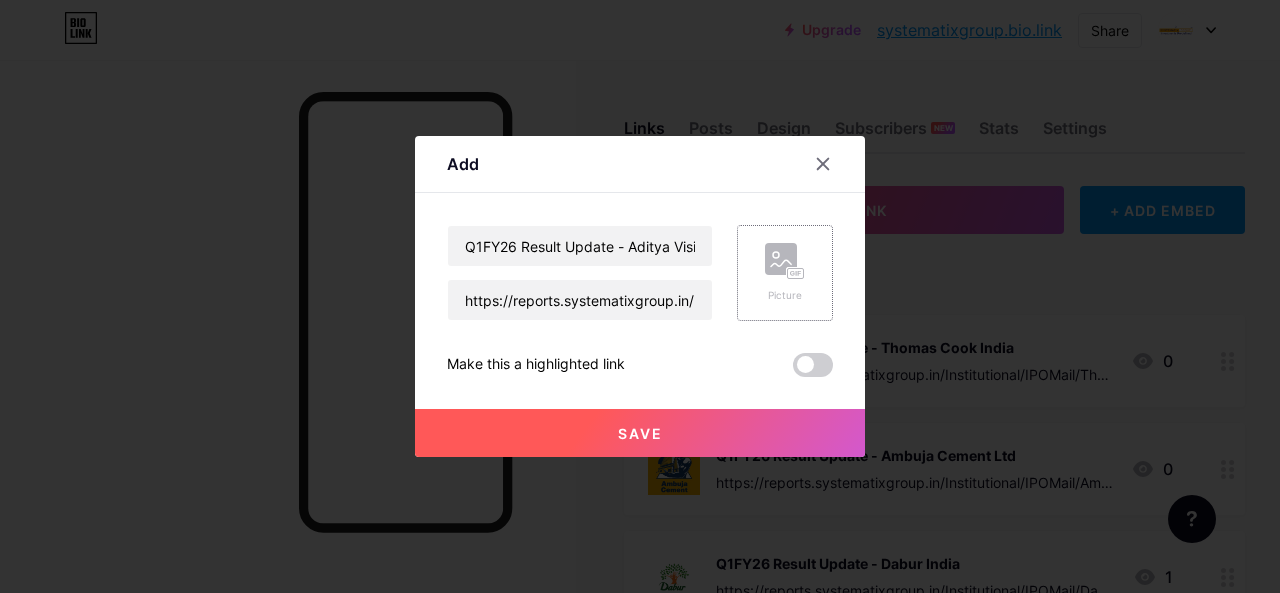 click on "Picture" at bounding box center [785, 295] 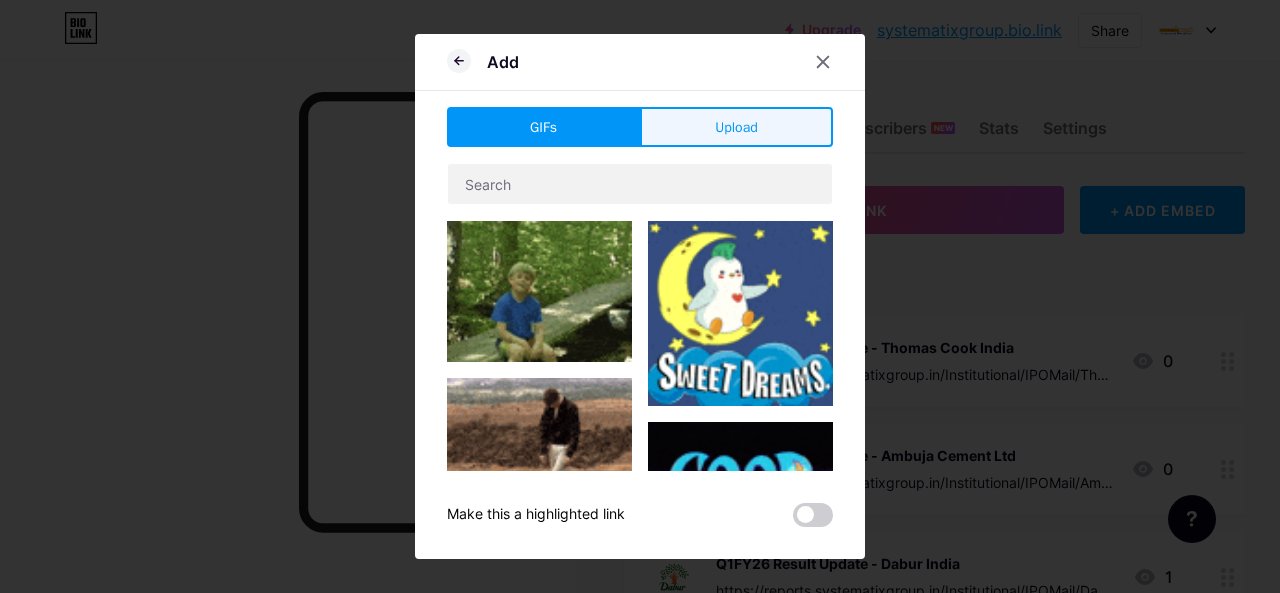 click on "Upload" at bounding box center [736, 127] 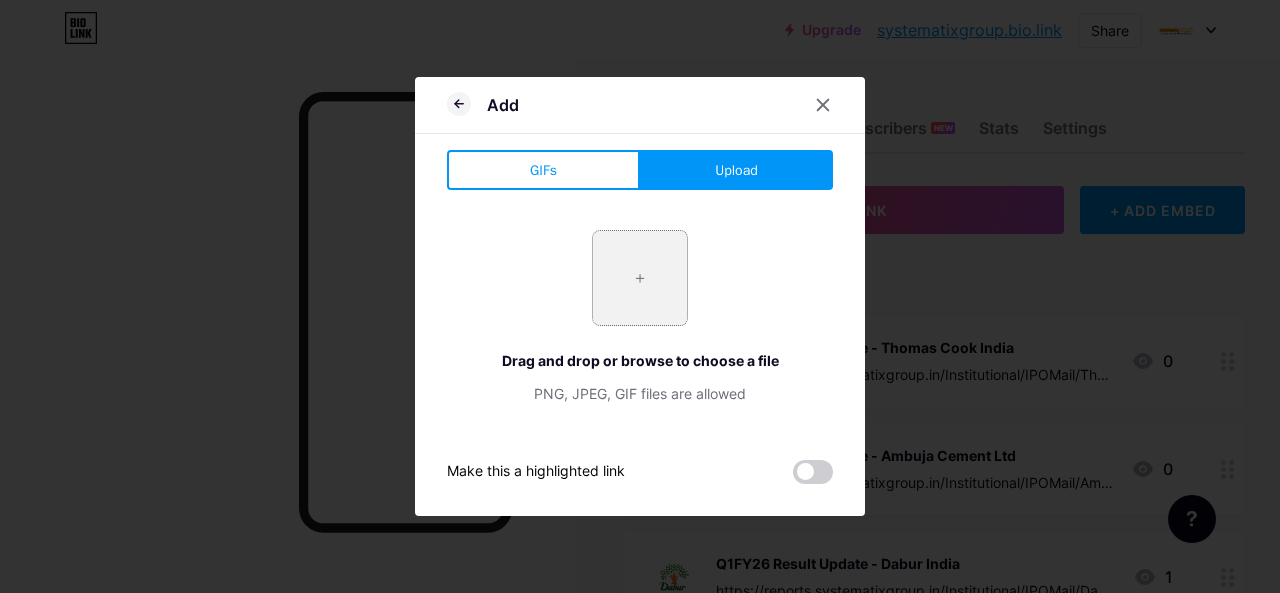 click at bounding box center (640, 278) 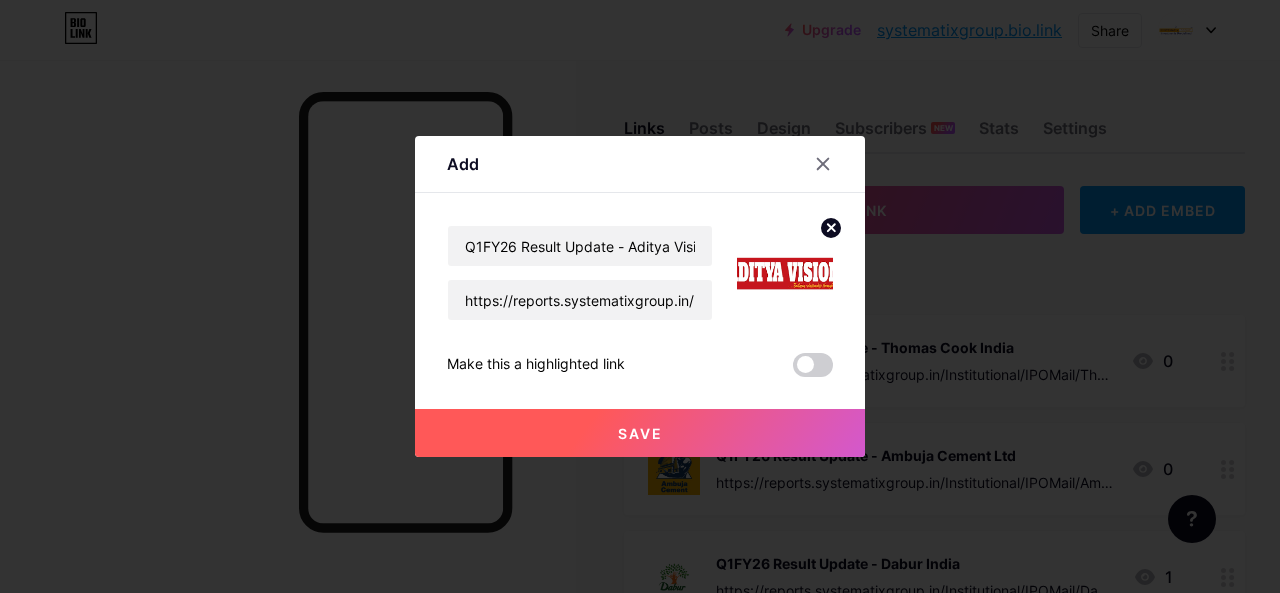 click 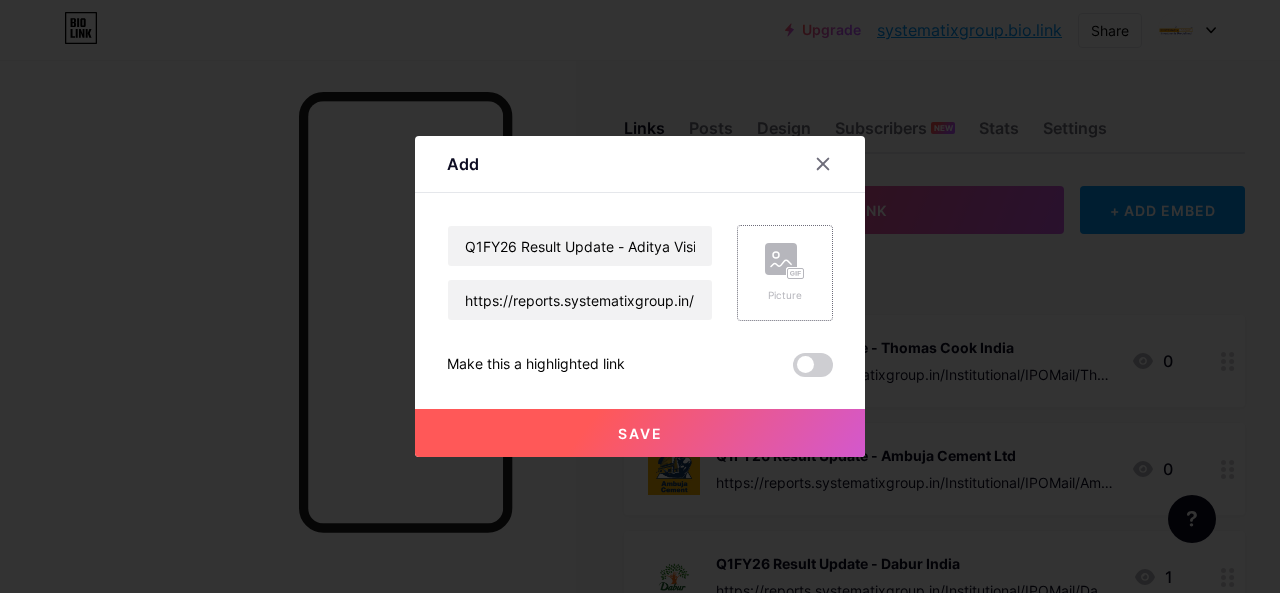 click 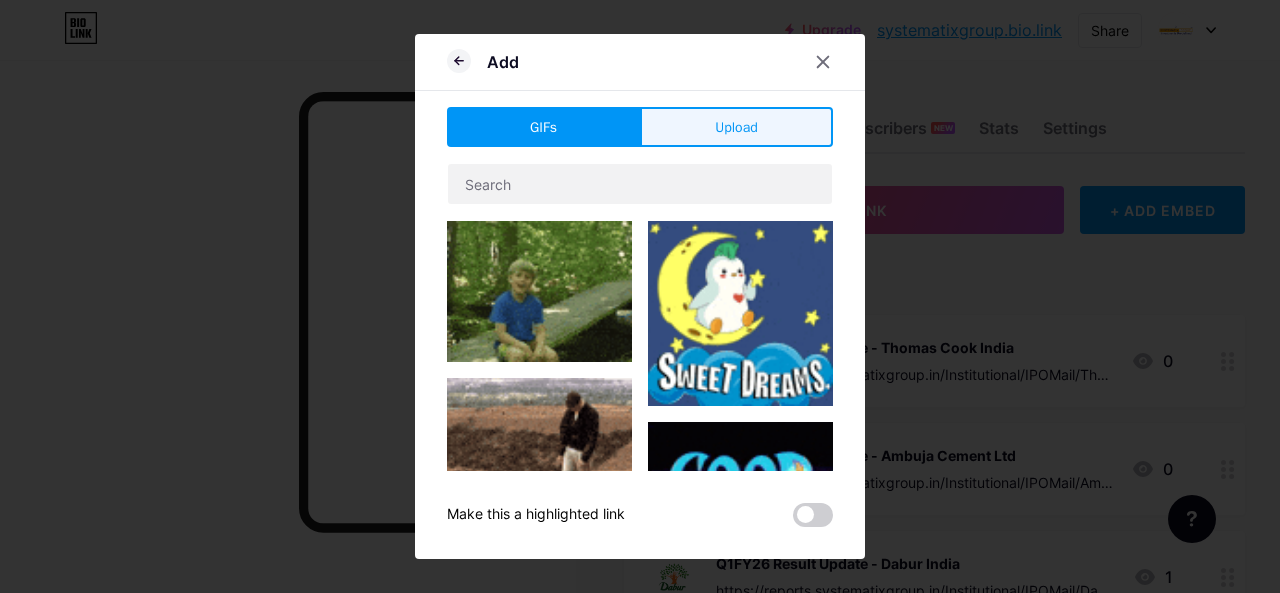 click on "Upload" at bounding box center (736, 127) 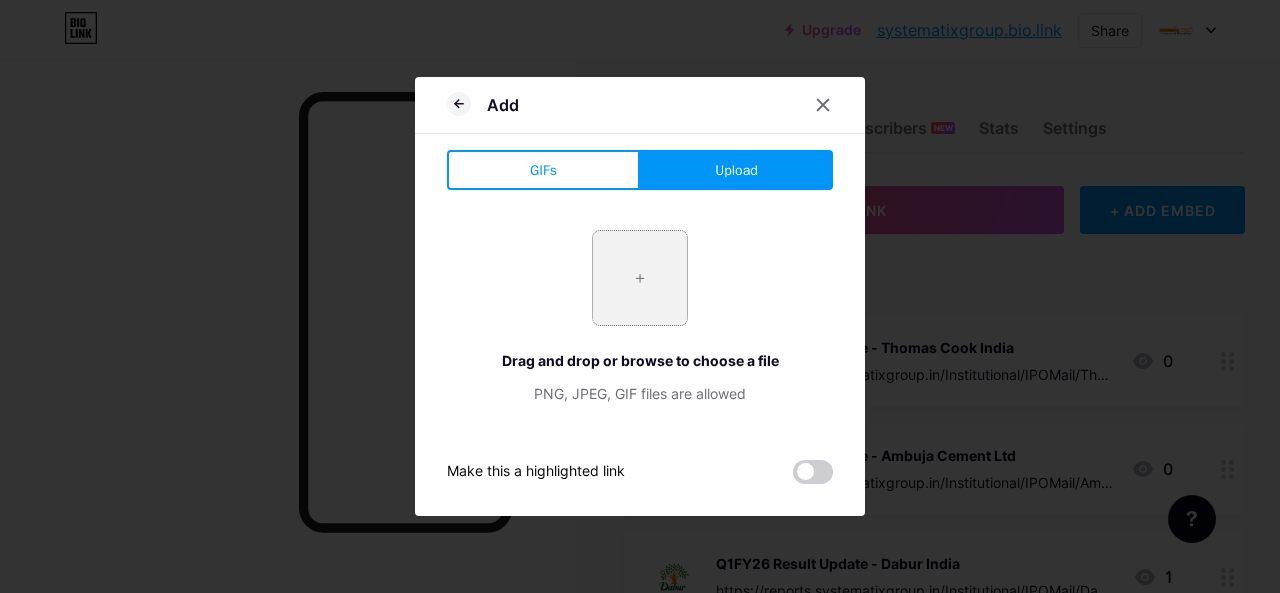 click at bounding box center [640, 278] 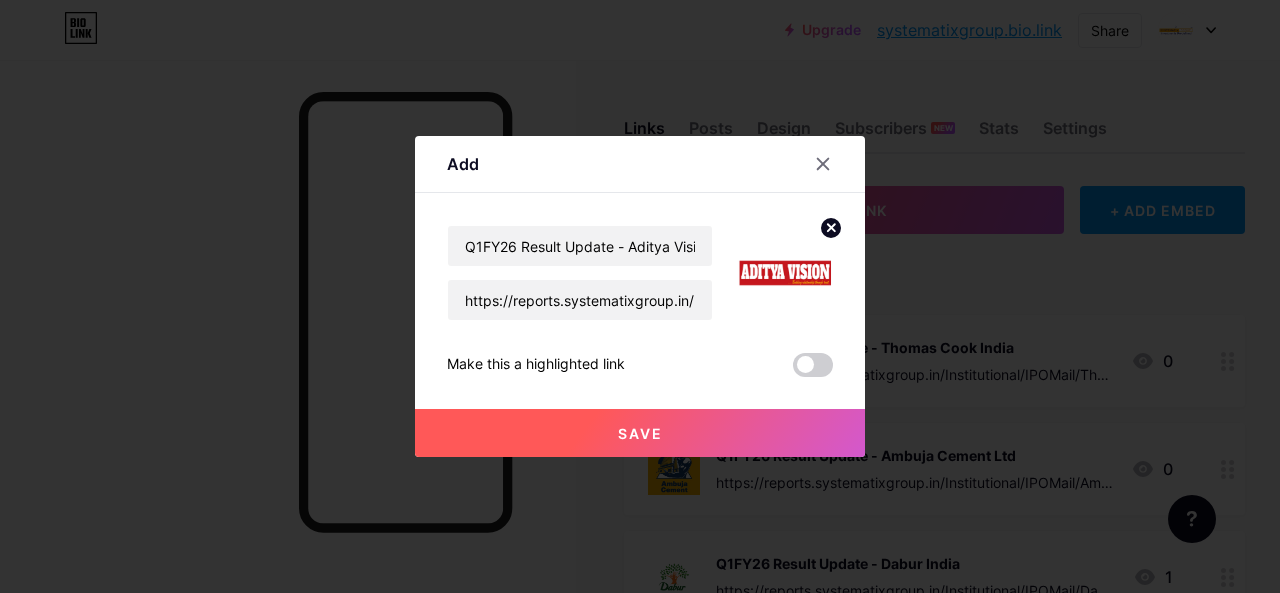 click on "Save" at bounding box center [640, 433] 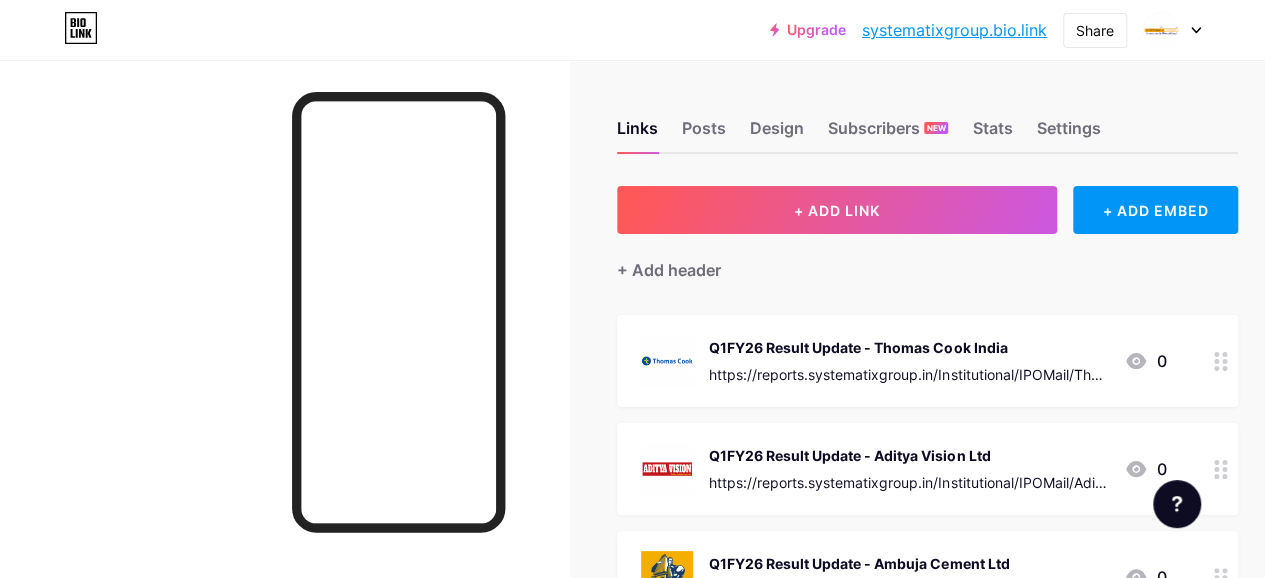 type 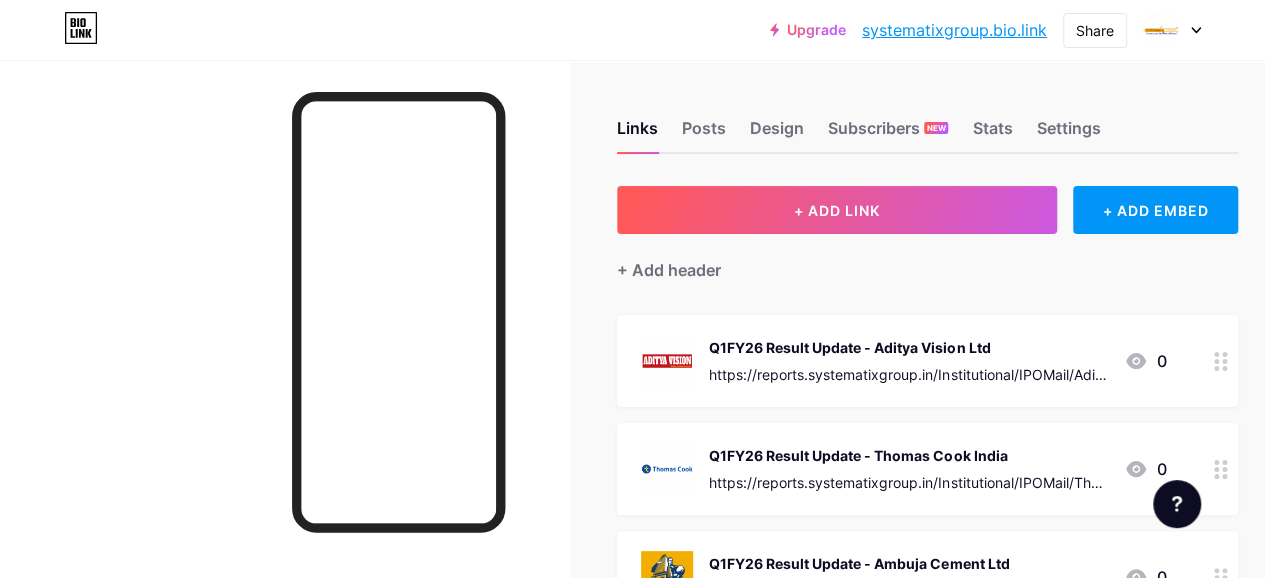 click on "Q1FY26 Result Update - Aditya Vision Ltd
https://reports.systematixgroup.in/Institutional/IPOMail/Aditya%20Vision%20Ltd%20-%201QFY26%20-%2001-08-2025%20-%20Systematix.pdf" at bounding box center (908, 361) 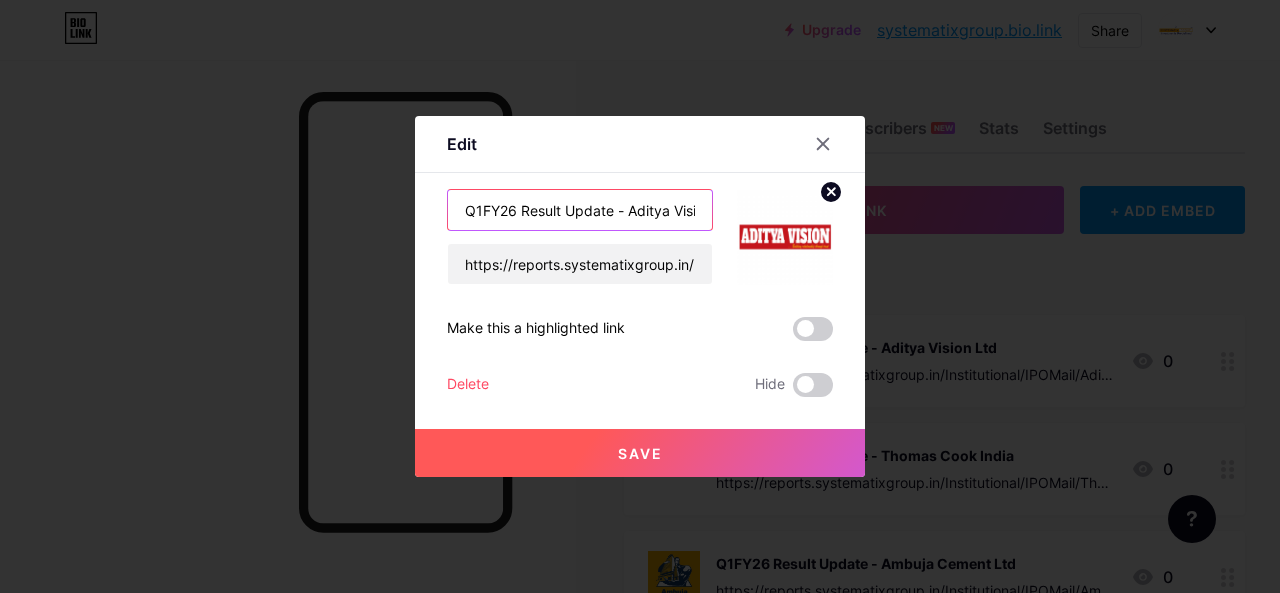 drag, startPoint x: 616, startPoint y: 212, endPoint x: 426, endPoint y: 209, distance: 190.02368 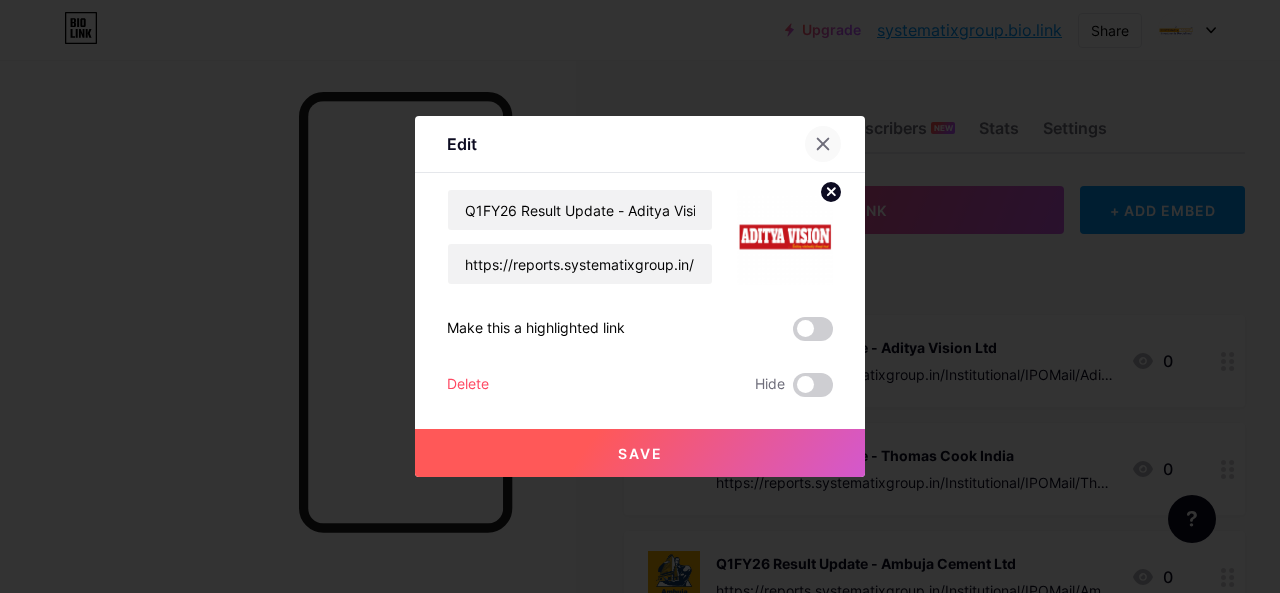 click at bounding box center (823, 144) 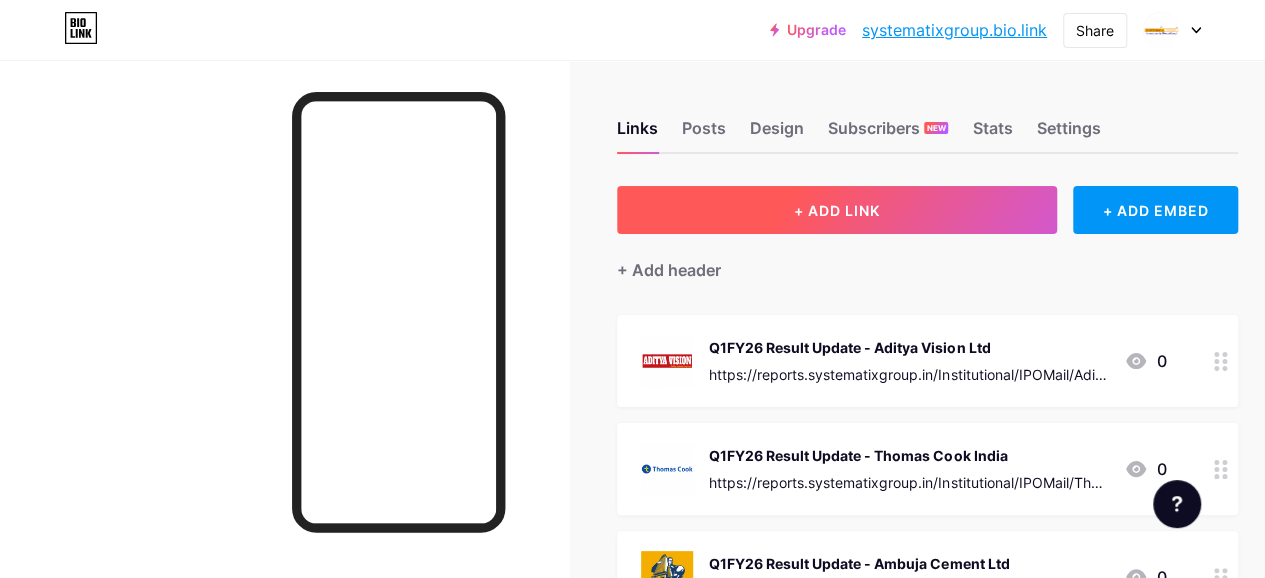click on "+ ADD LINK" at bounding box center (837, 210) 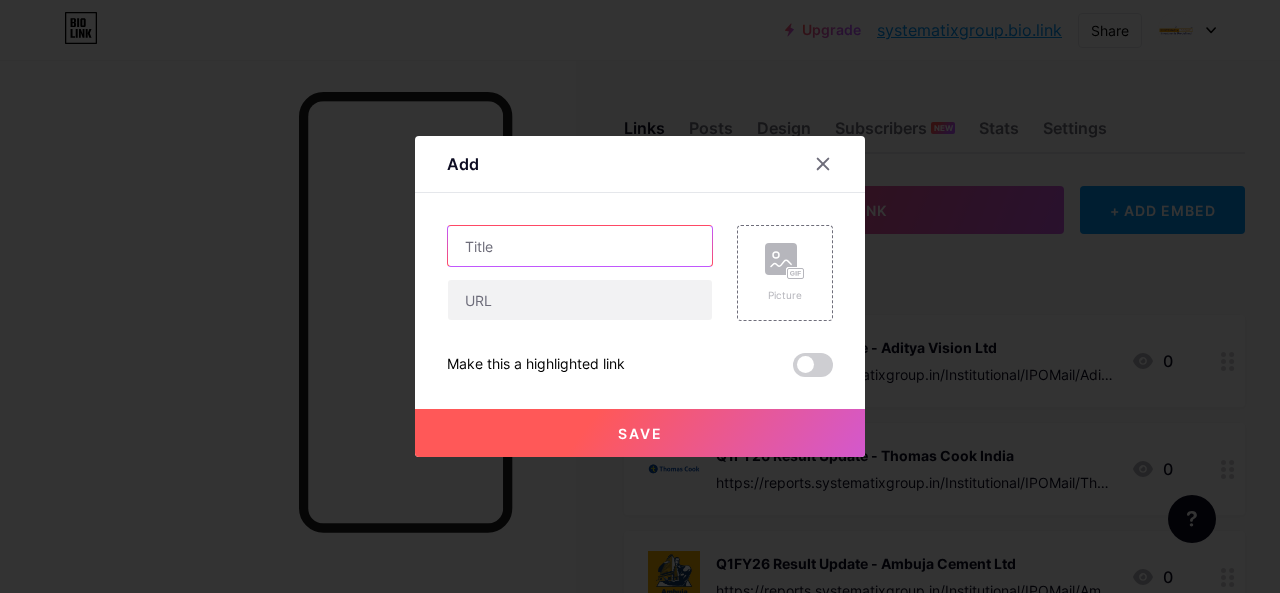 click at bounding box center [580, 246] 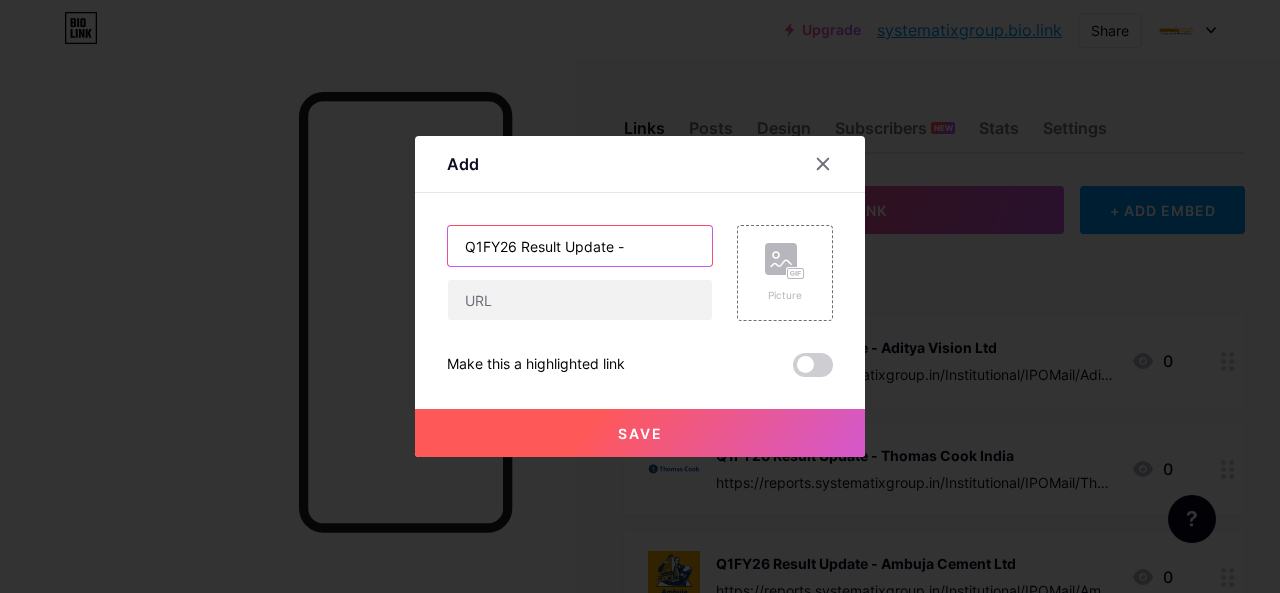 paste on "Aarti Industries" 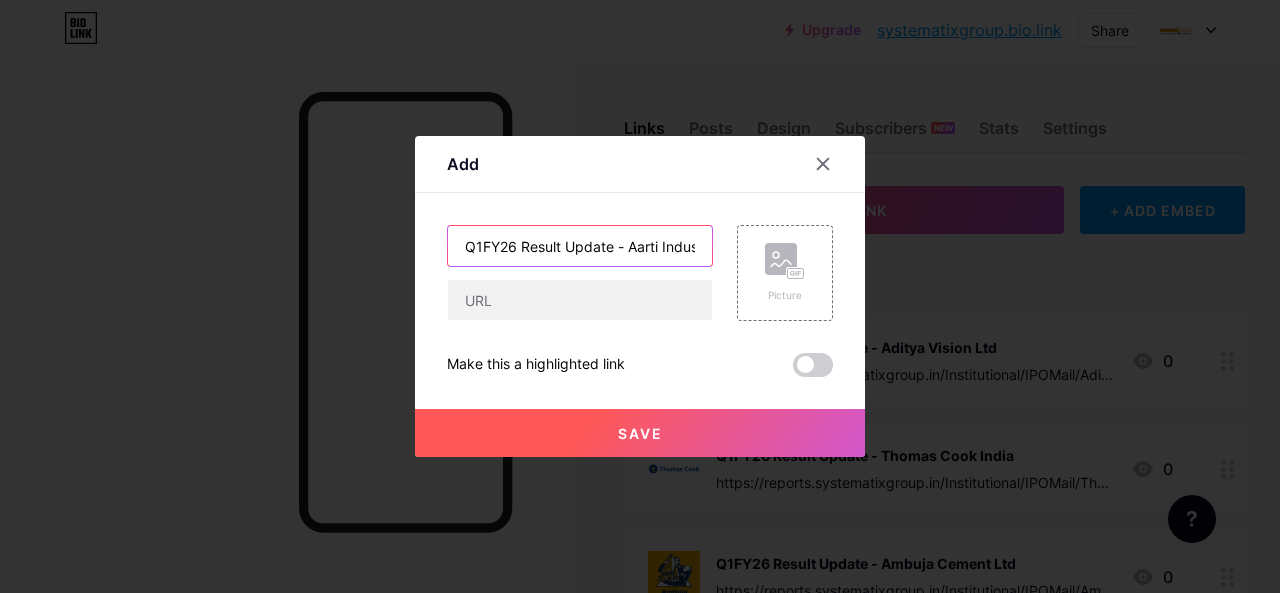 scroll, scrollTop: 0, scrollLeft: 32, axis: horizontal 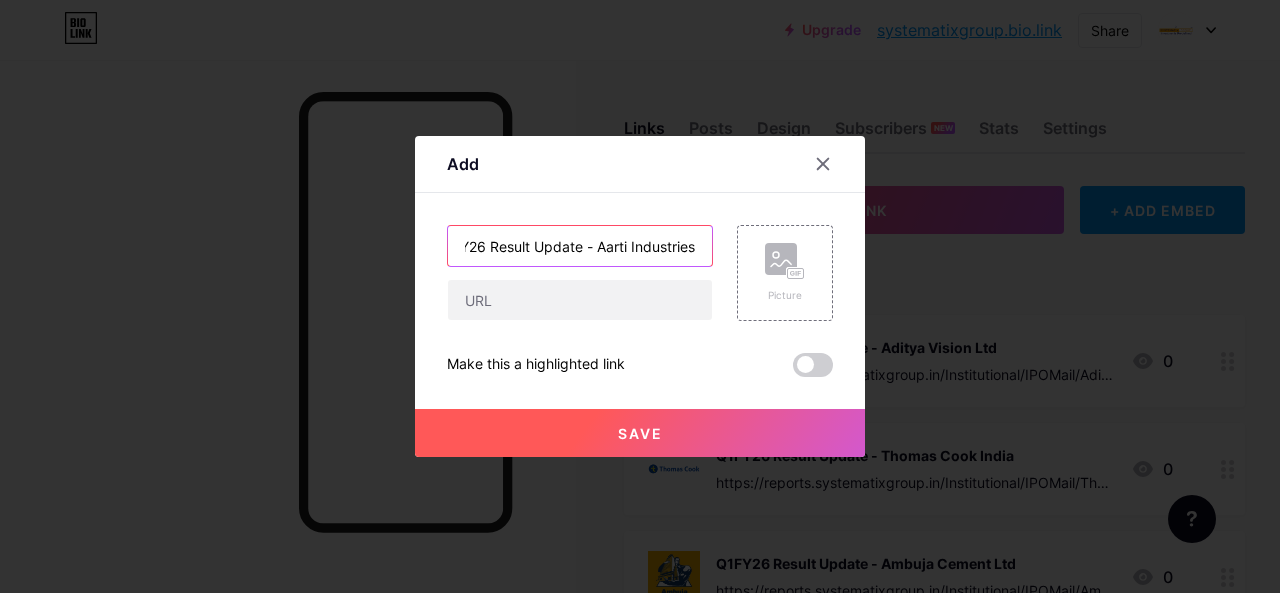 type on "Q1FY26 Result Update - Aarti Industries" 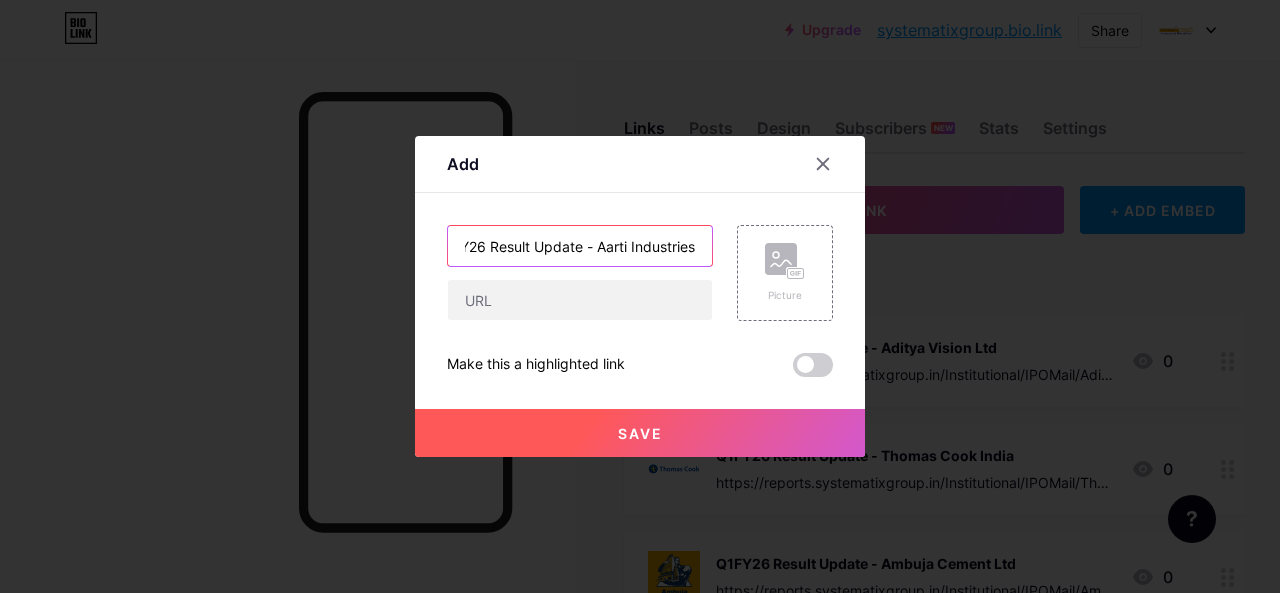 scroll, scrollTop: 0, scrollLeft: 0, axis: both 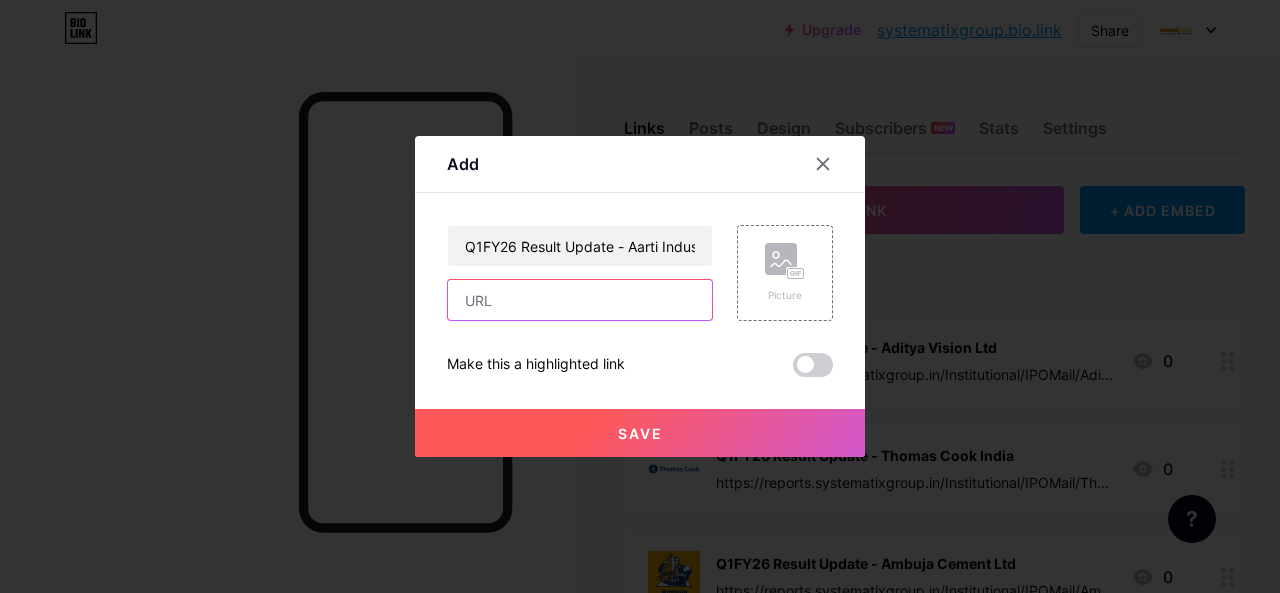 click at bounding box center [580, 300] 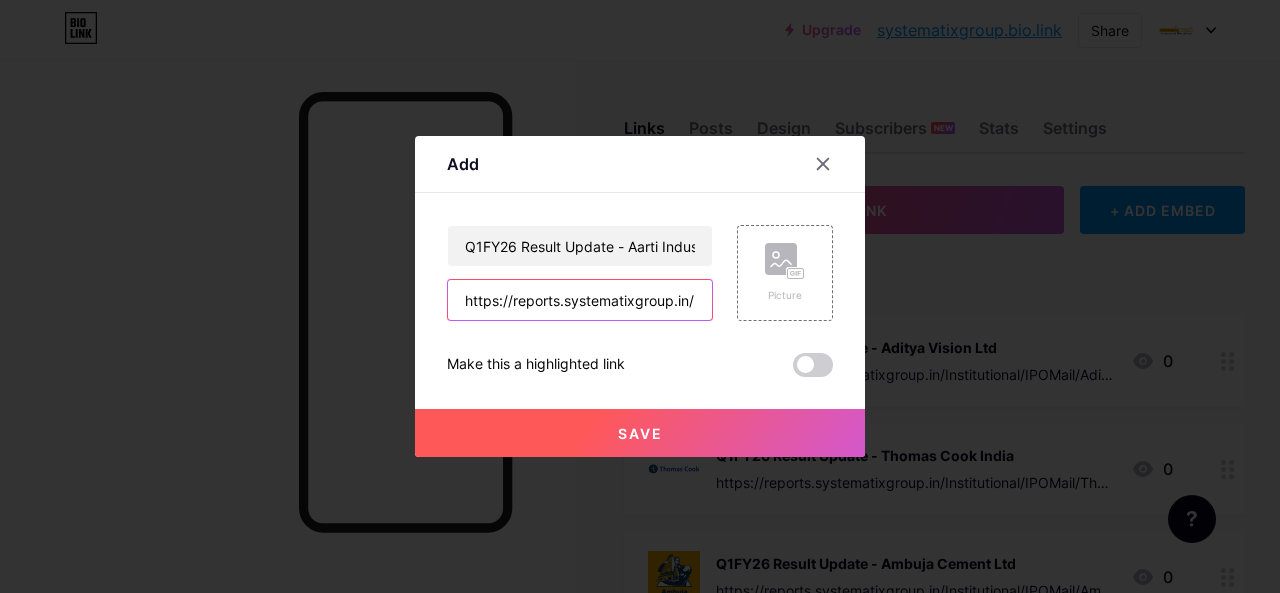 scroll, scrollTop: 0, scrollLeft: 682, axis: horizontal 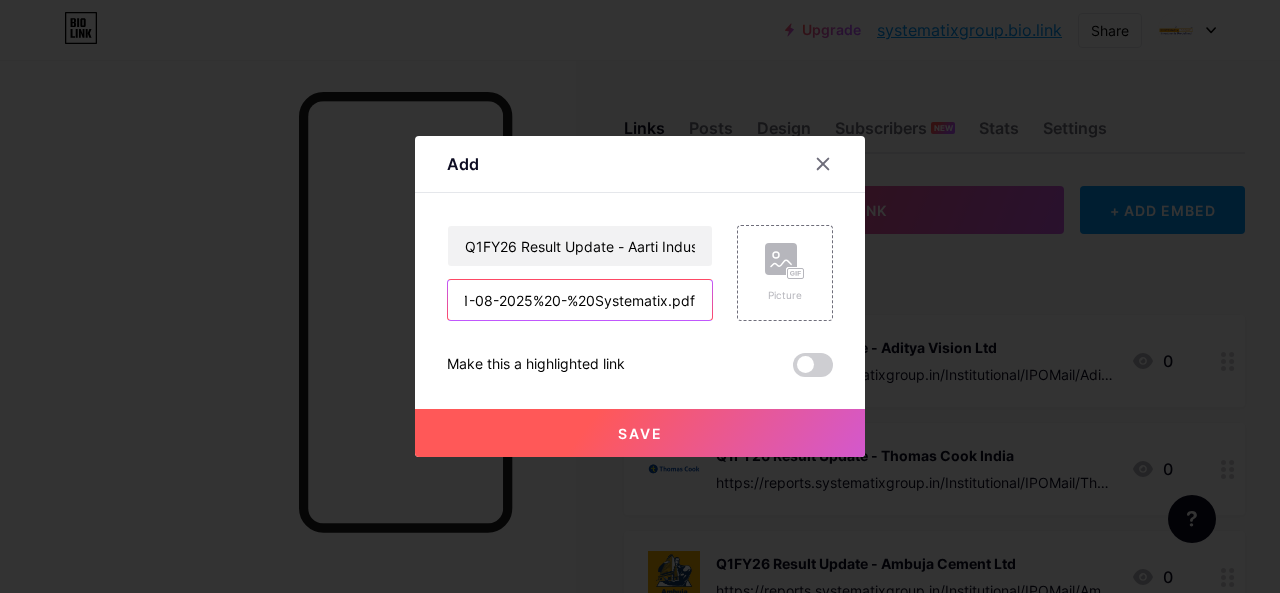 type on "https://reports.systematixgroup.in/Institutional/IPOMail/Aarti%20Industries%20-%201QFY26%20-%2001-08-2025%20-%20Systematix.pdf" 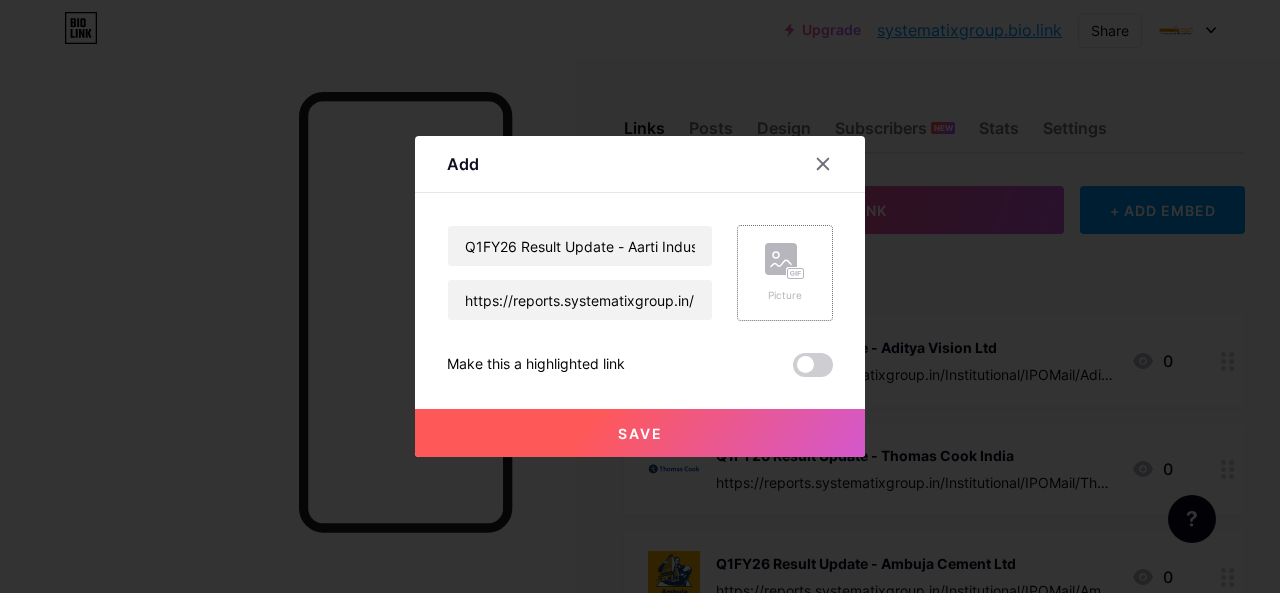 click on "Picture" at bounding box center [785, 273] 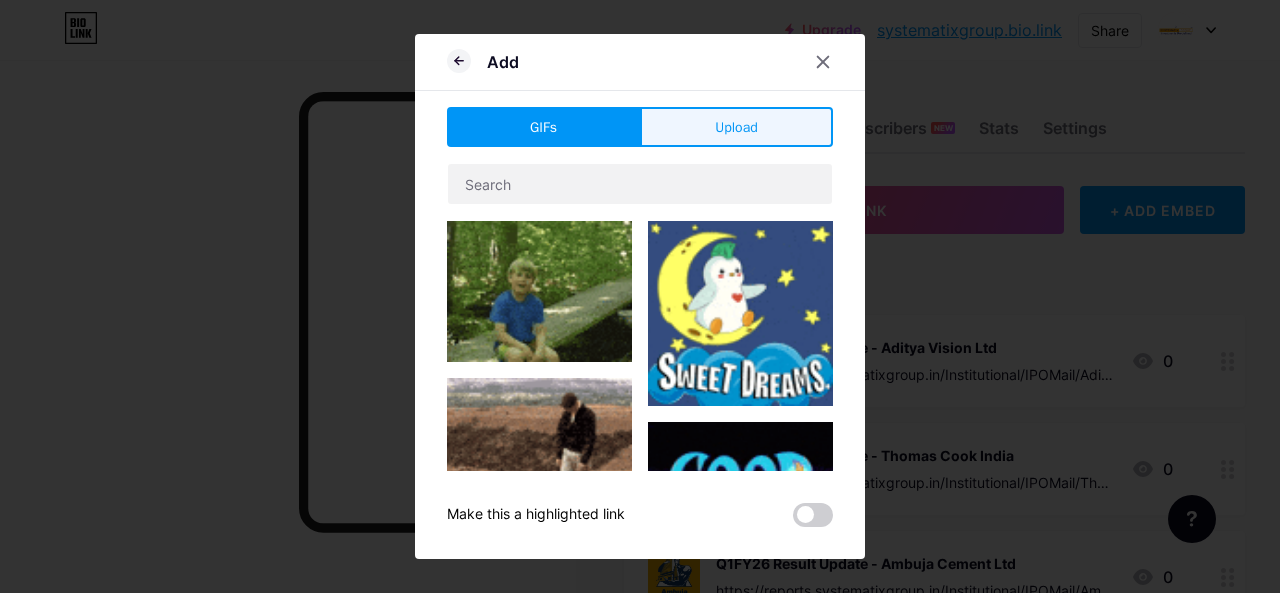 click on "Upload" at bounding box center (736, 127) 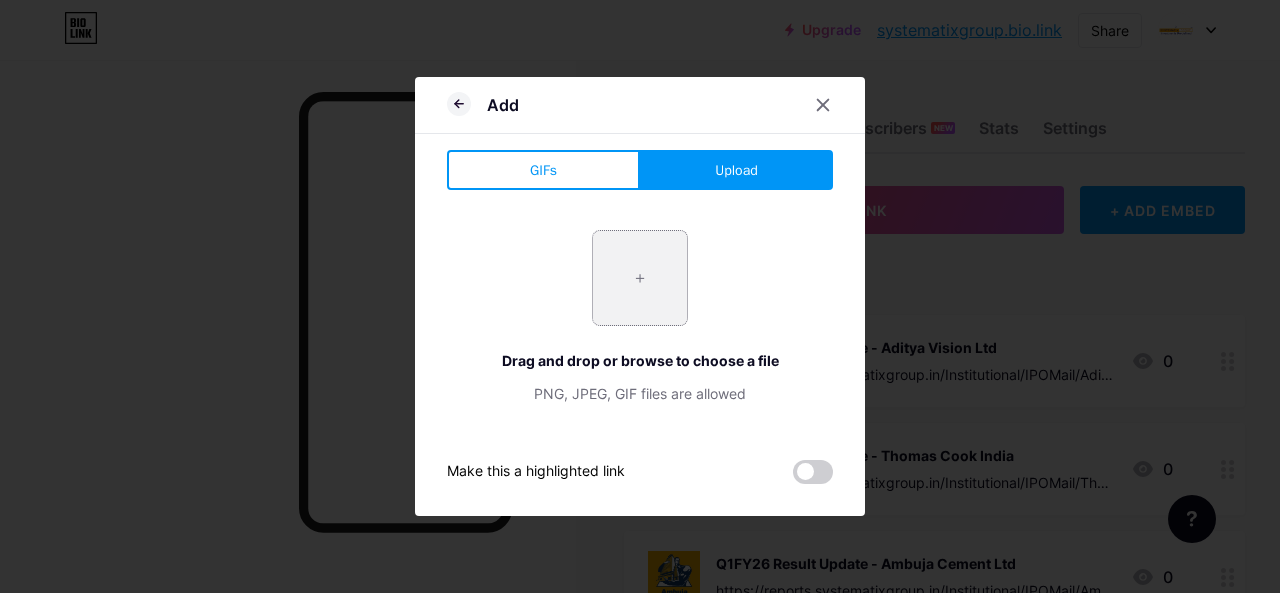 click at bounding box center [640, 278] 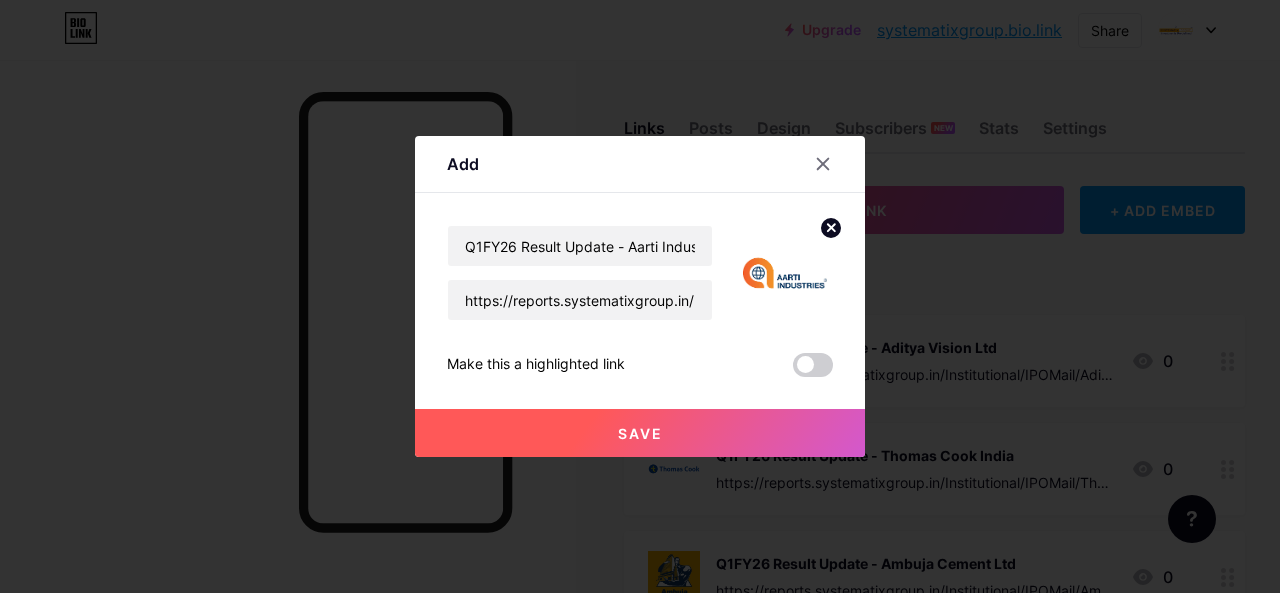 click on "Save" at bounding box center (640, 433) 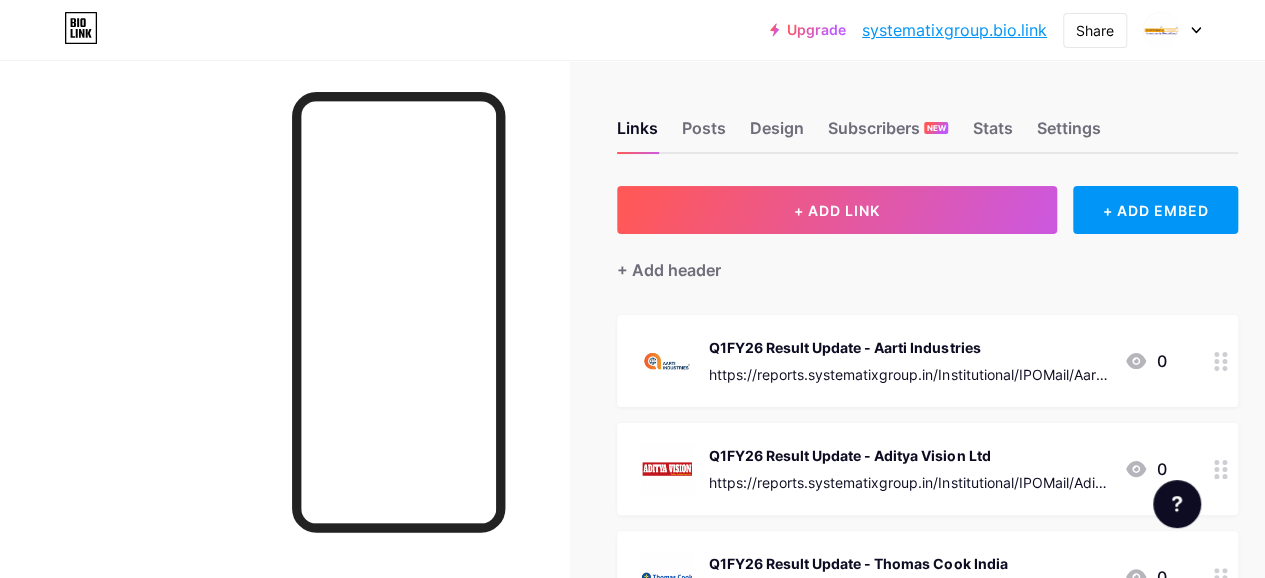 click on "https://reports.systematixgroup.in/Institutional/IPOMail/Aarti%20Industries%20-%201QFY26%20-%2001-08-2025%20-%20Systematix.pdf" at bounding box center [908, 374] 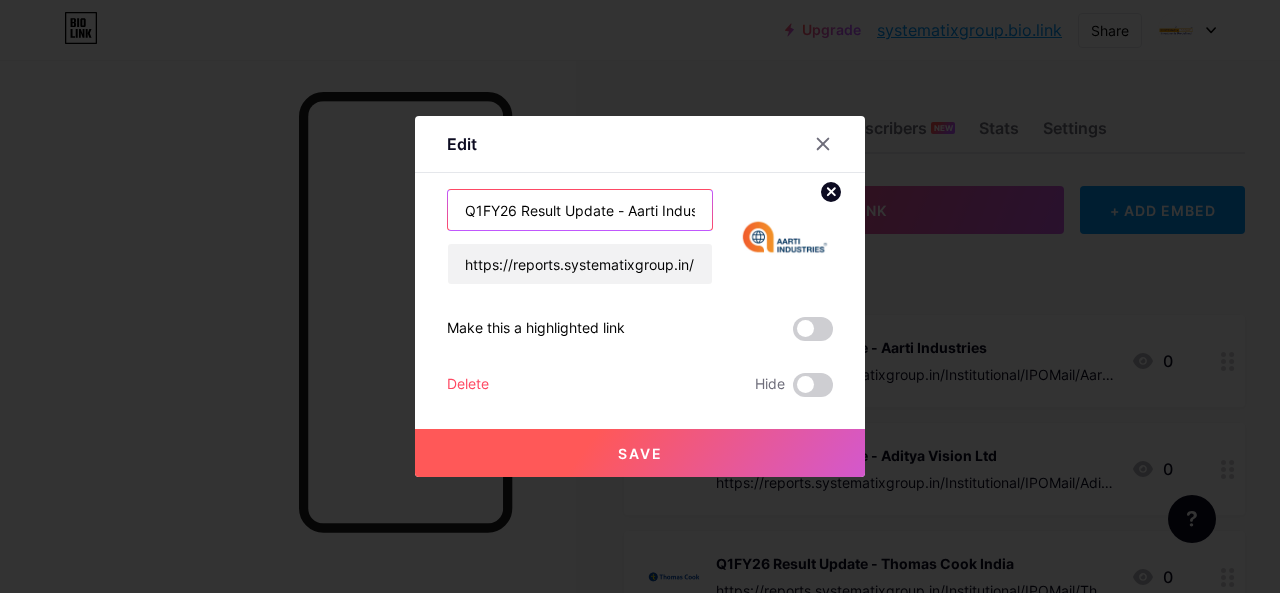 drag, startPoint x: 616, startPoint y: 205, endPoint x: 422, endPoint y: 207, distance: 194.01031 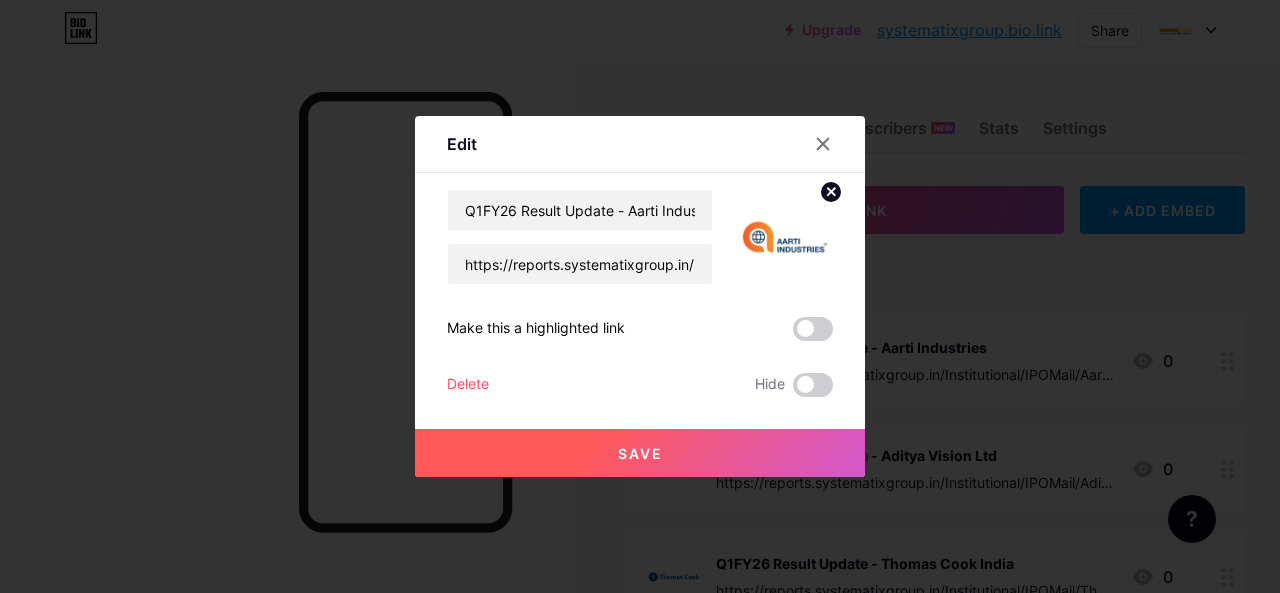 click at bounding box center (835, 144) 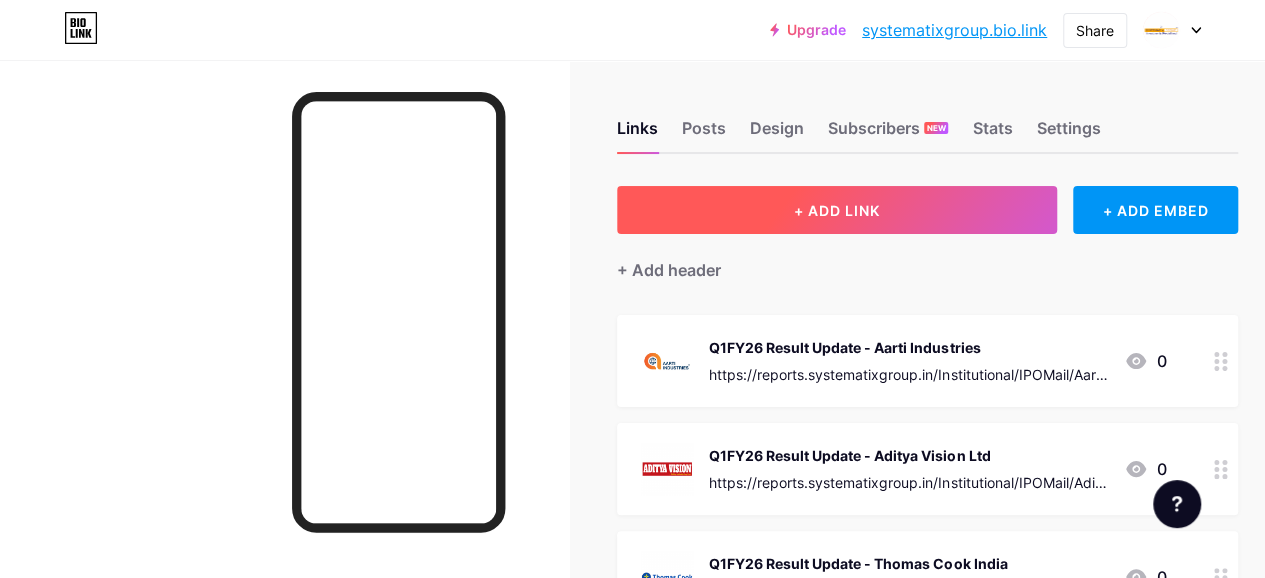 click on "+ ADD LINK" at bounding box center [837, 210] 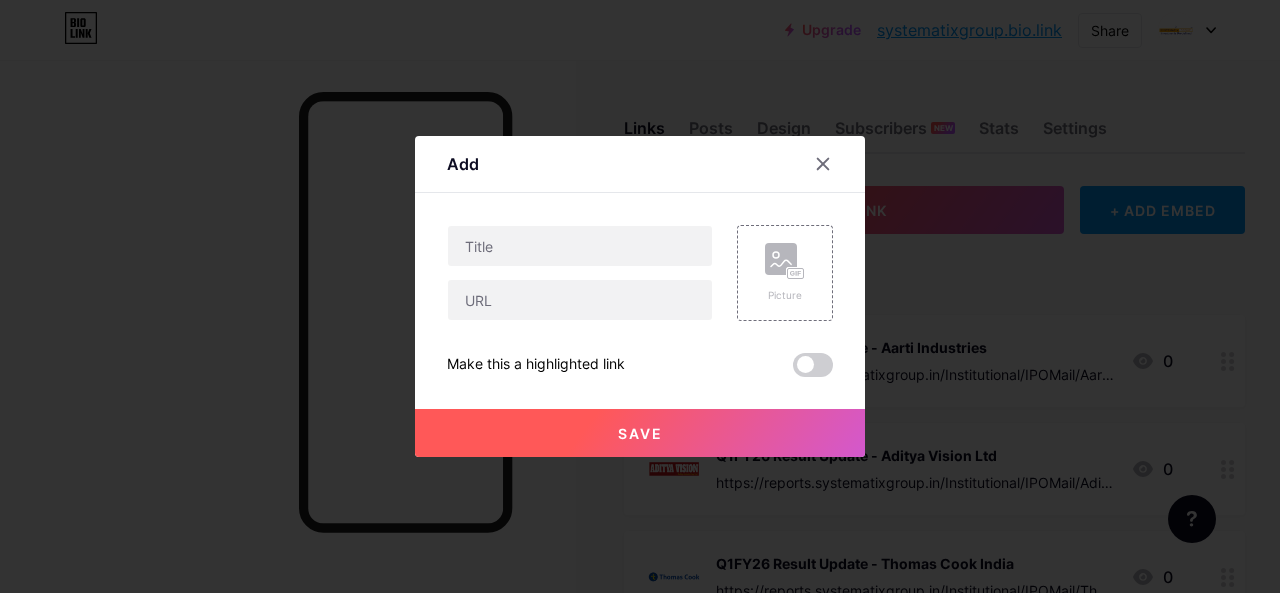 type 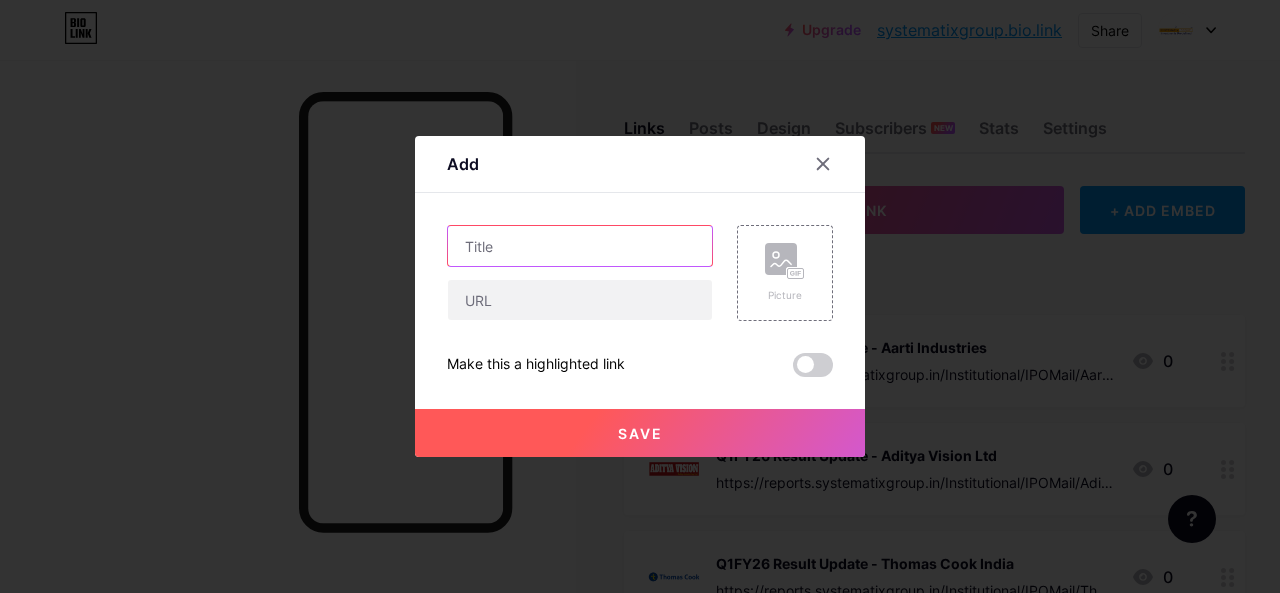 click at bounding box center (580, 246) 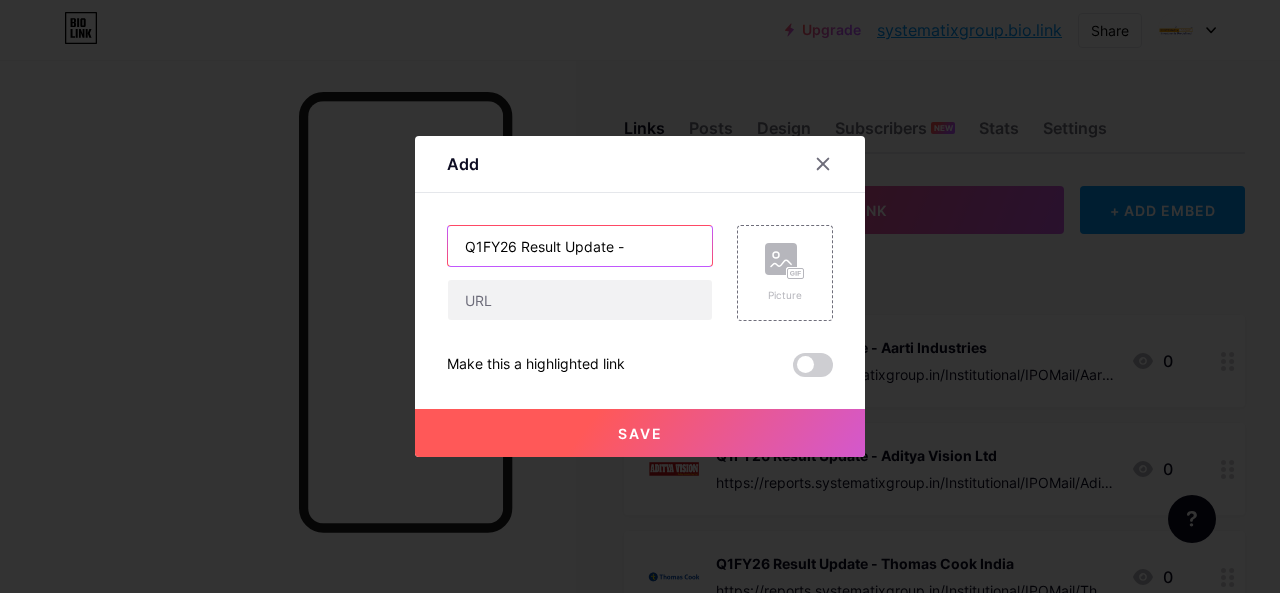 paste on "Coal India" 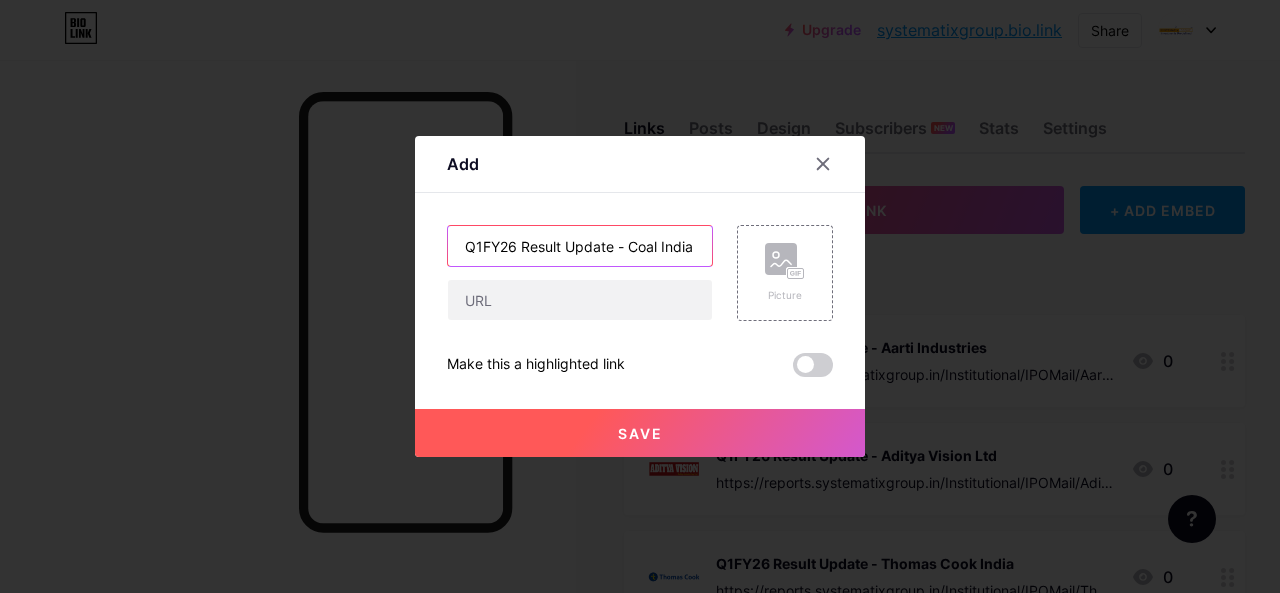 type on "Q1FY26 Result Update - Coal India" 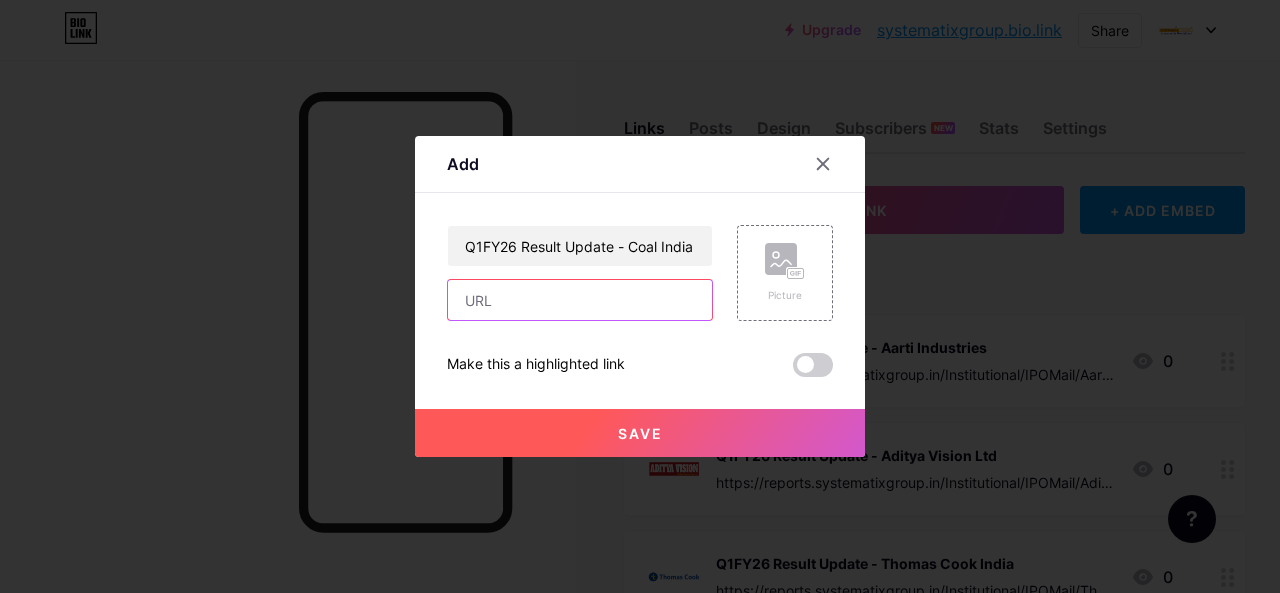 click at bounding box center [580, 300] 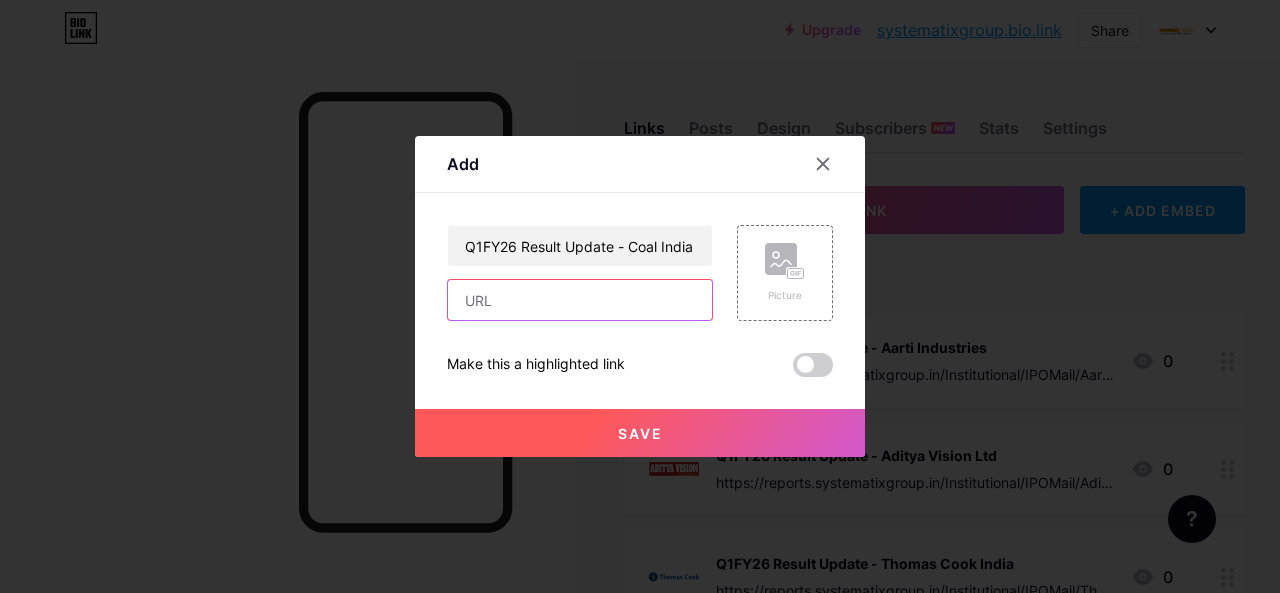 paste on "https://reports.systematixgroup.in/Institutional/IPOMail/Coal India - 1QFY26 - RU - 02-08-2025 - Systematix.pdf" 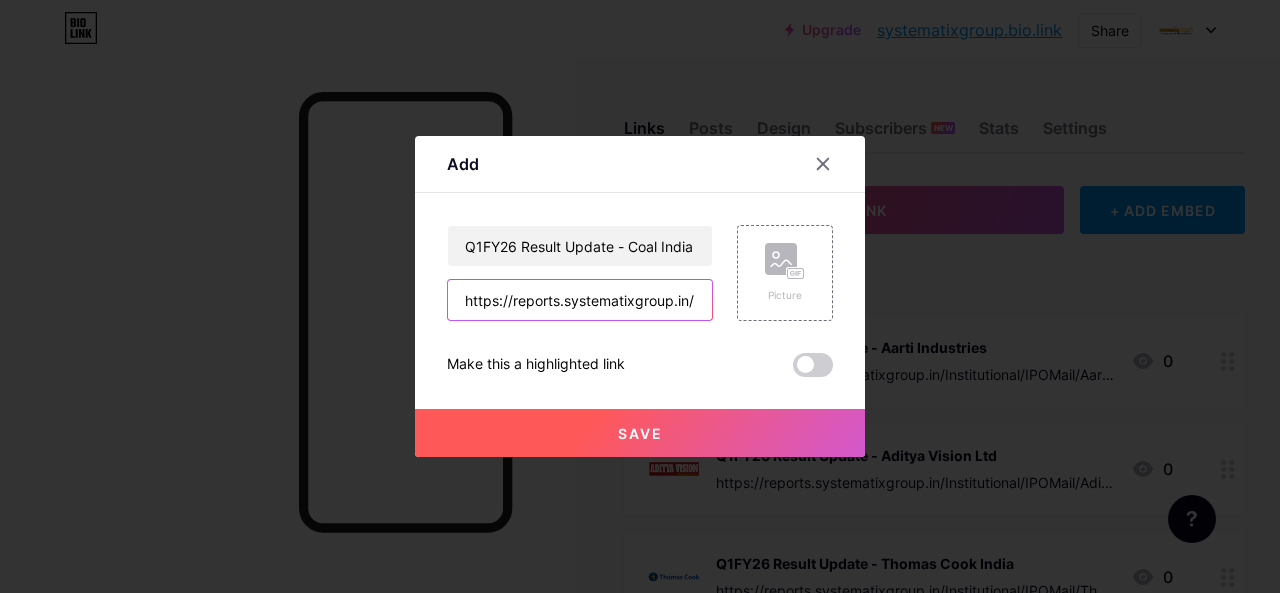 scroll, scrollTop: 0, scrollLeft: 732, axis: horizontal 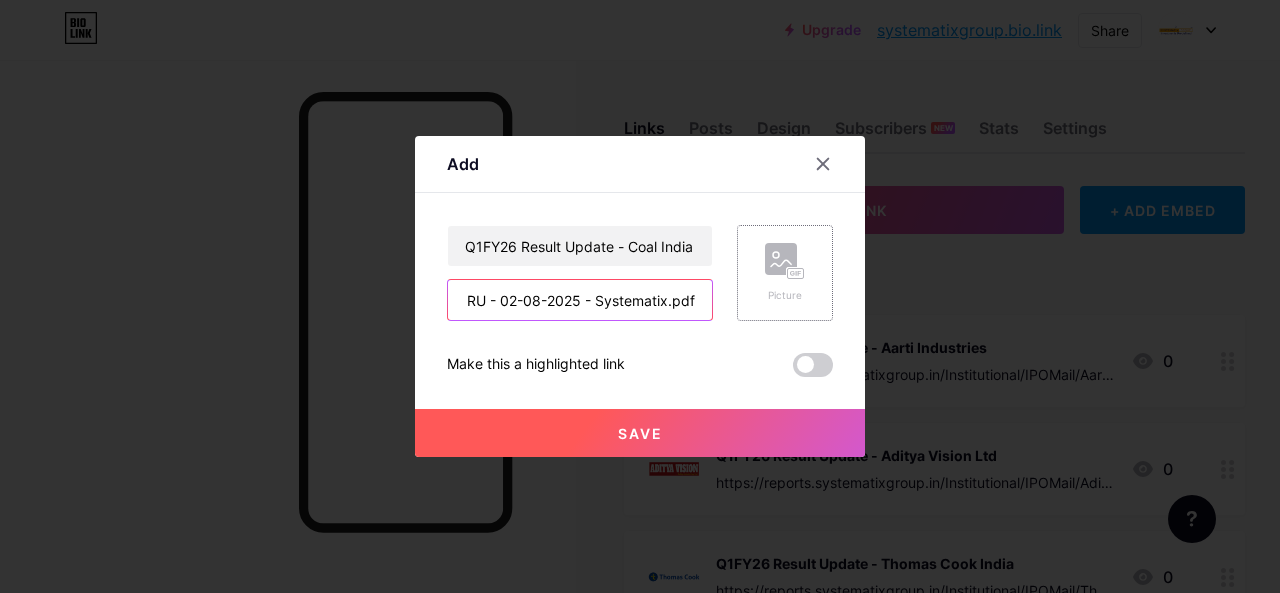 type on "https://reports.systematixgroup.in/Institutional/IPOMail/Coal India - 1QFY26 - RU - 02-08-2025 - Systematix.pdf" 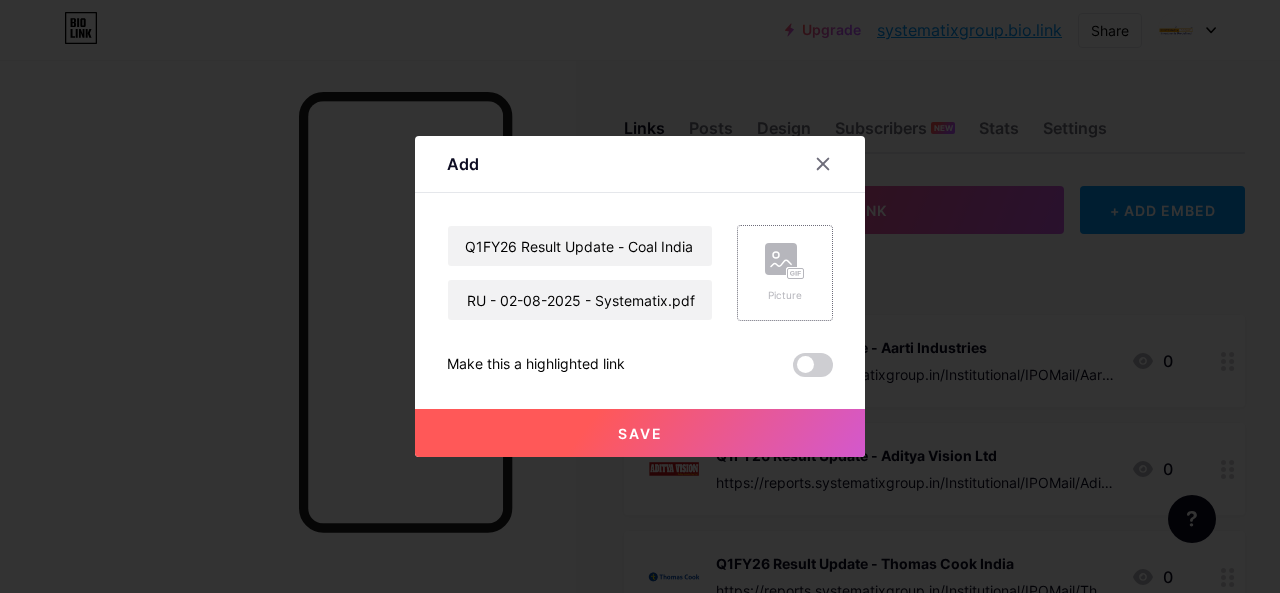 click 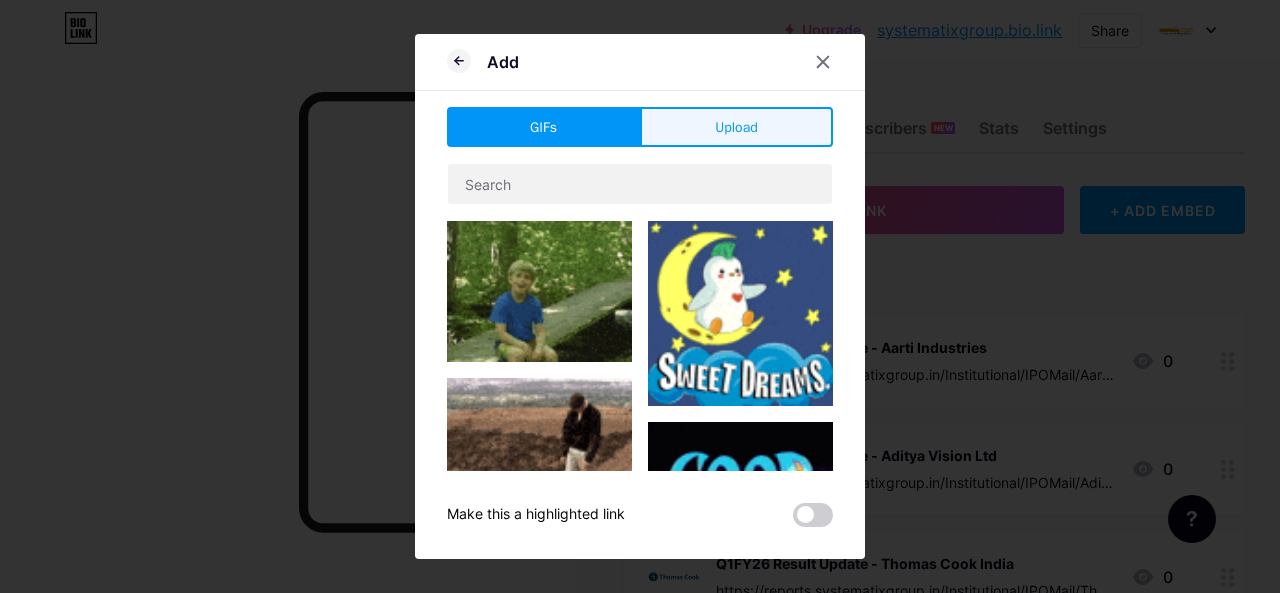 click on "GIFs     Upload       Content
YouTube
Play YouTube video without leaving your page.
ADD
Vimeo
Play Vimeo video without leaving your page.
ADD
Tiktok
Grow your TikTok following
ADD
Tweet
Embed a tweet.
ADD
Reddit
Showcase your Reddit profile
ADD
Spotify
Embed Spotify to play the preview of a track.
ADD
Twitch
Play Twitch video without leaving your page.
ADD
ADD
ADD" at bounding box center [640, 317] 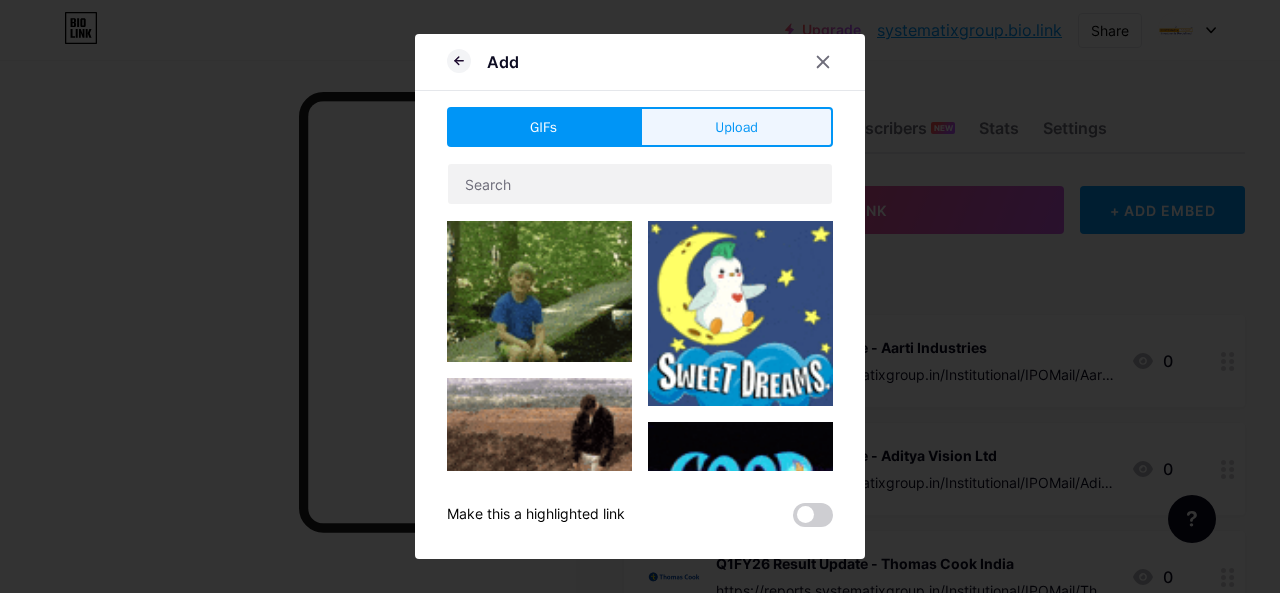 click on "Upload" at bounding box center (736, 127) 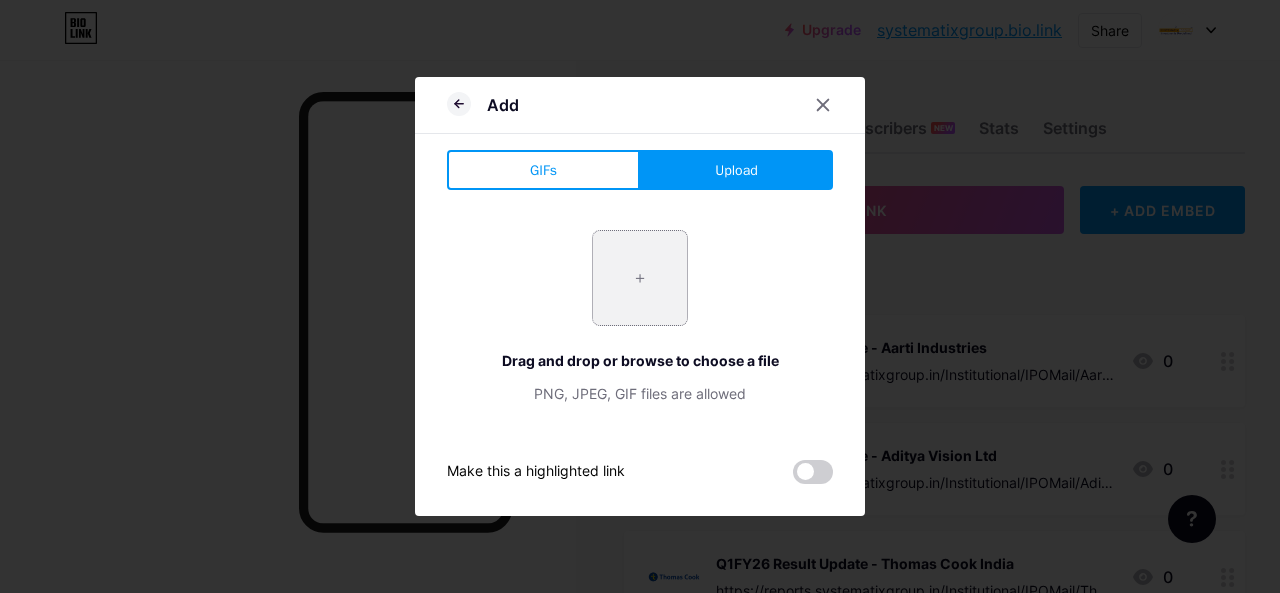 click at bounding box center (640, 278) 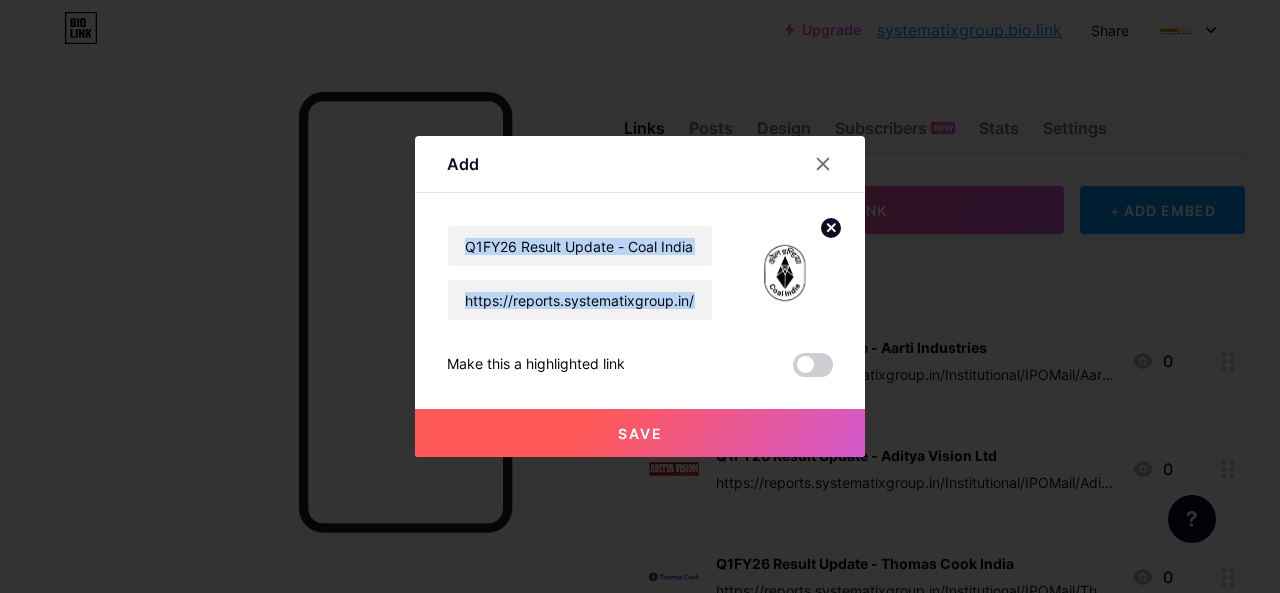 click on "Save" at bounding box center [640, 433] 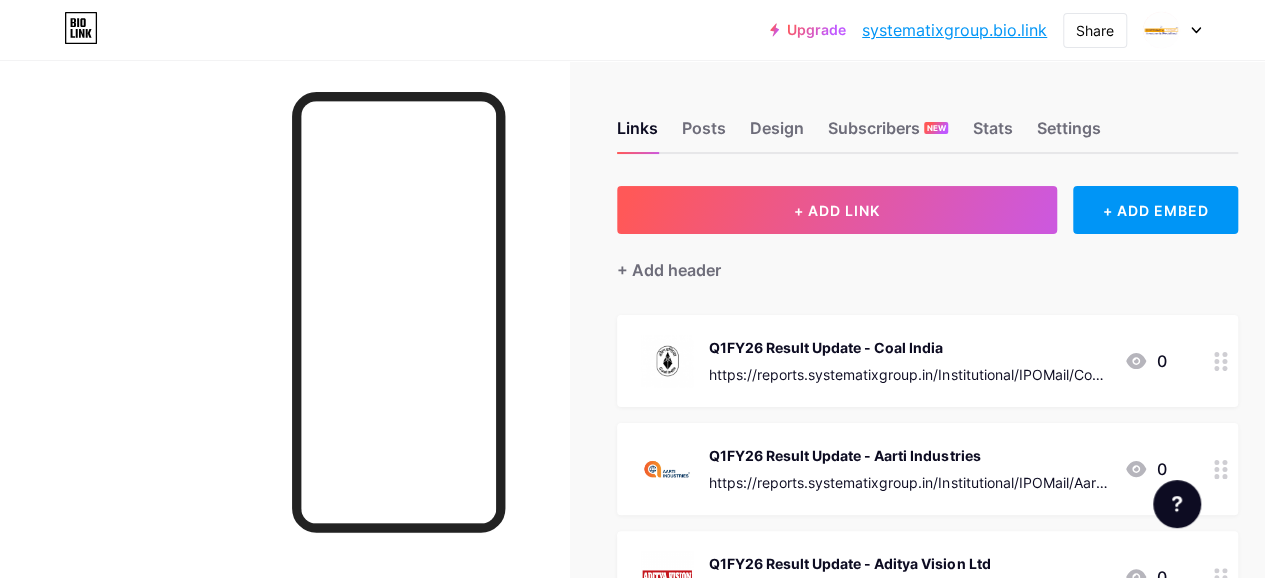 click on "Q1FY26 Result Update - Coal India" at bounding box center [908, 347] 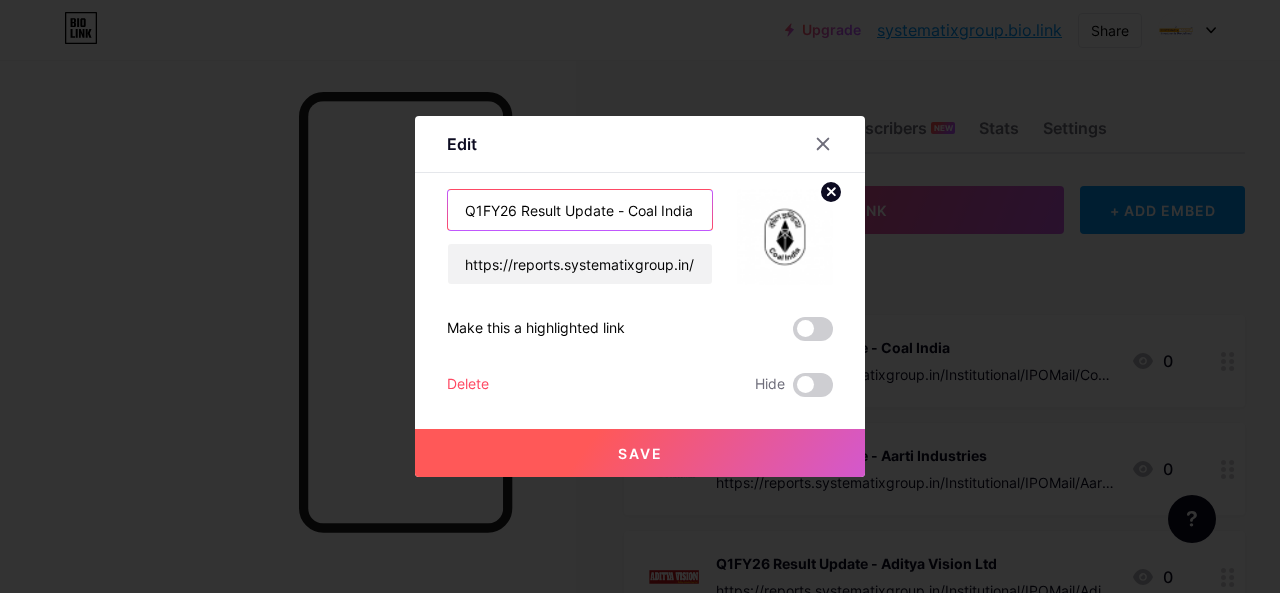 drag, startPoint x: 612, startPoint y: 212, endPoint x: 670, endPoint y: 219, distance: 58.420887 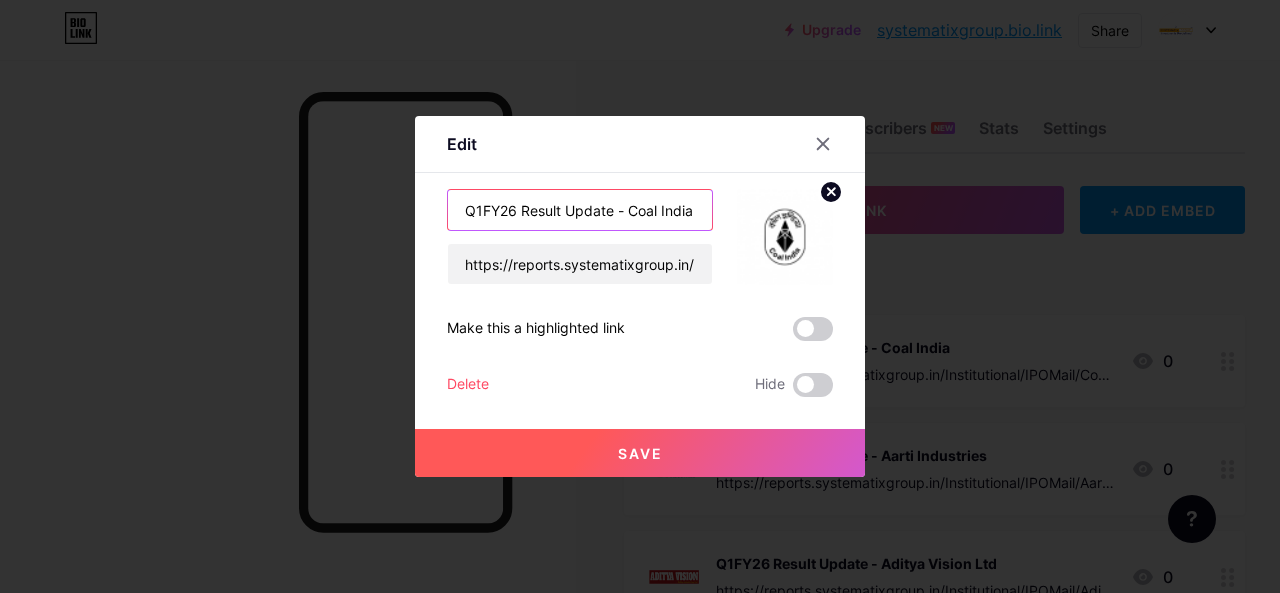 drag, startPoint x: 614, startPoint y: 209, endPoint x: 444, endPoint y: 222, distance: 170.49634 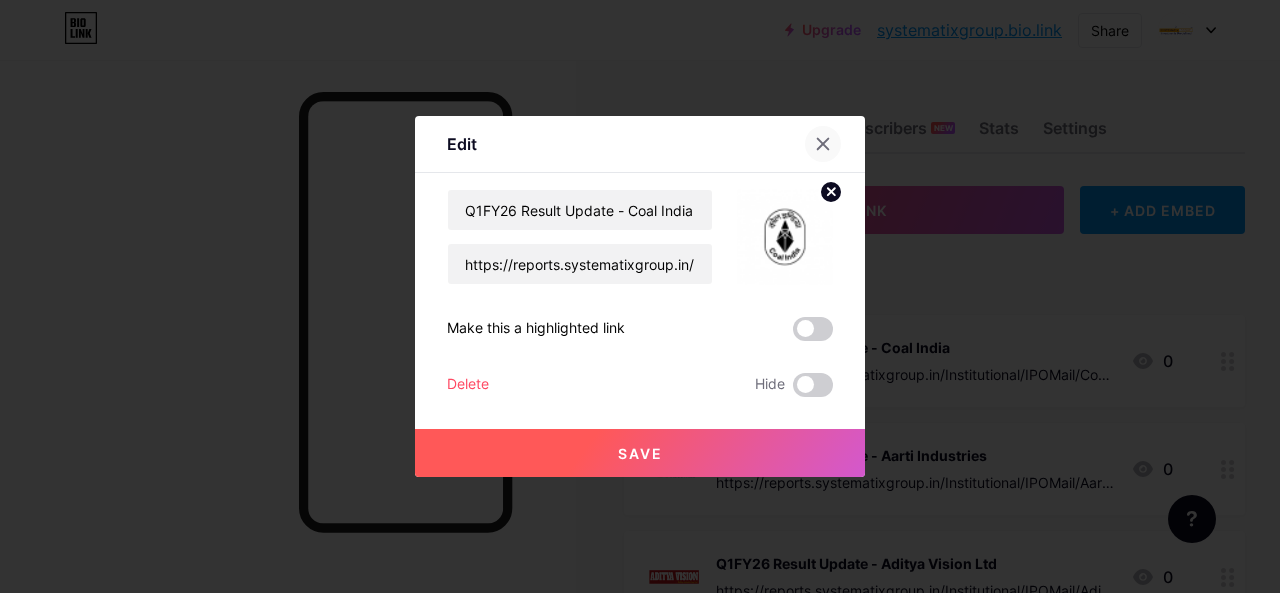 click 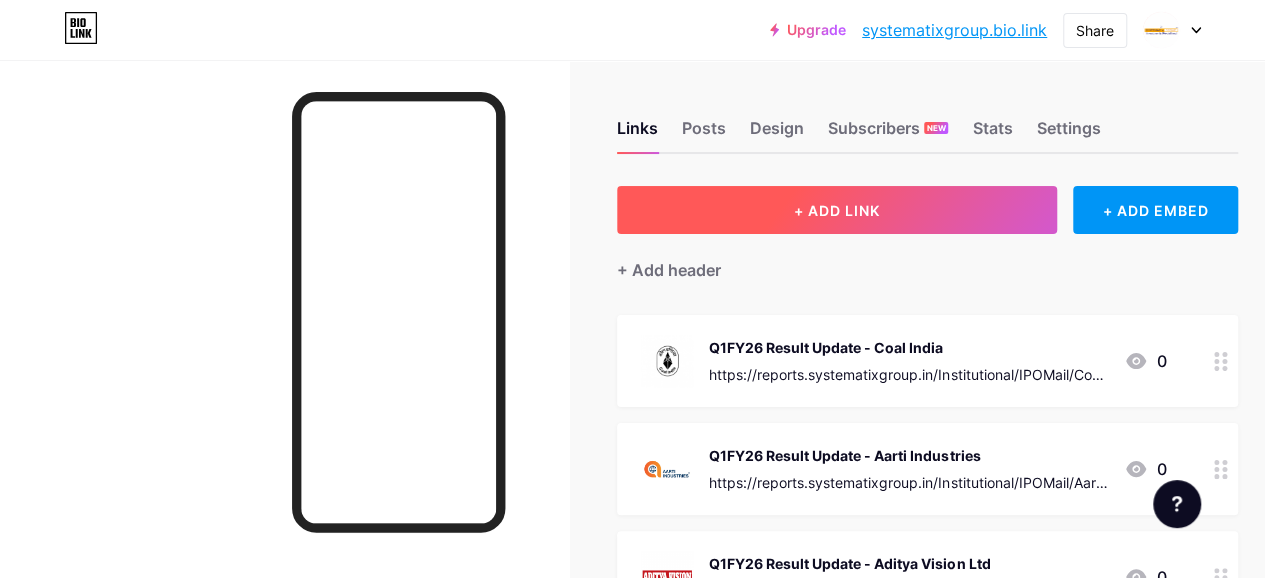 click on "+ ADD LINK" at bounding box center [837, 210] 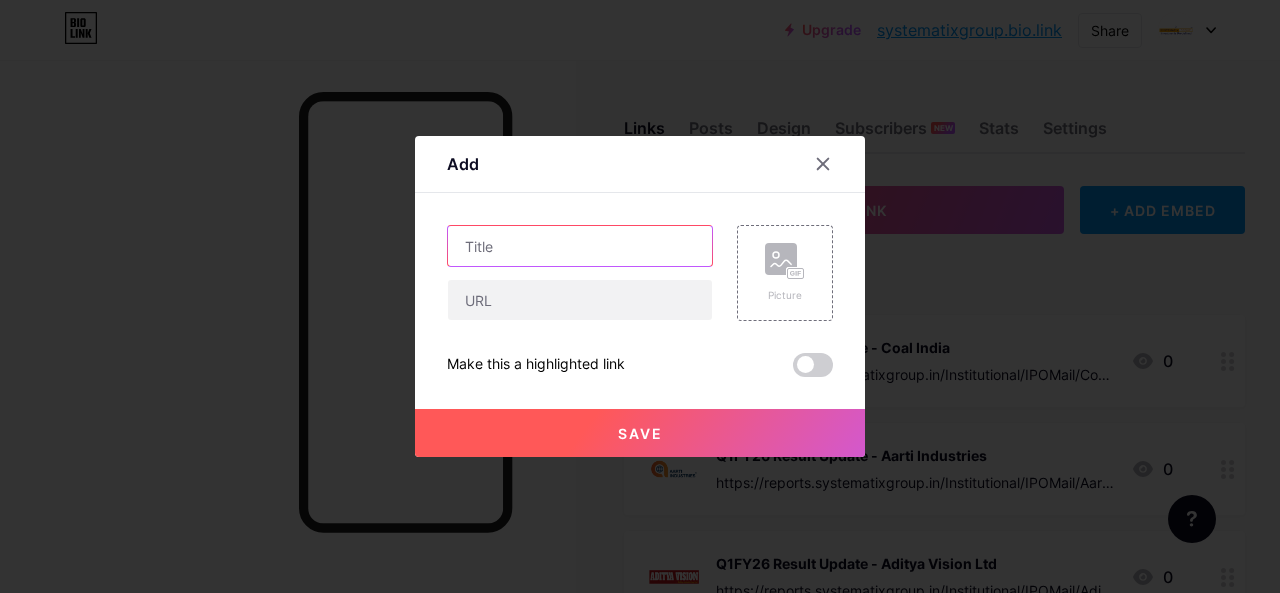 click at bounding box center [580, 246] 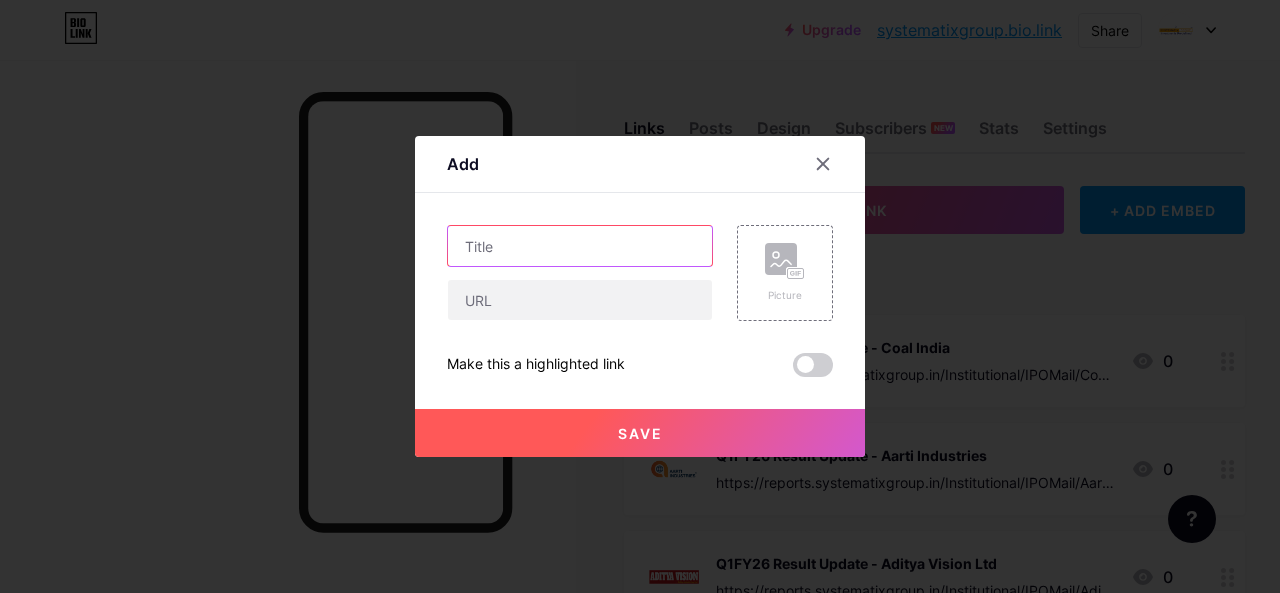 paste on "Q1FY26 Result Update -" 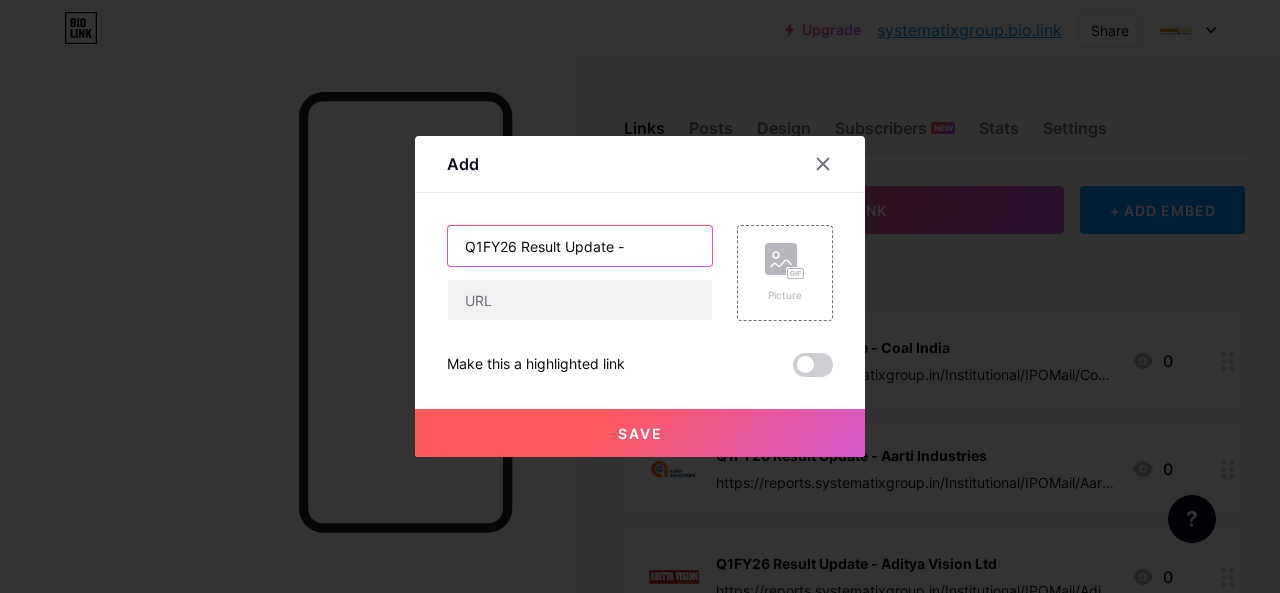 paste on "Federal Bank" 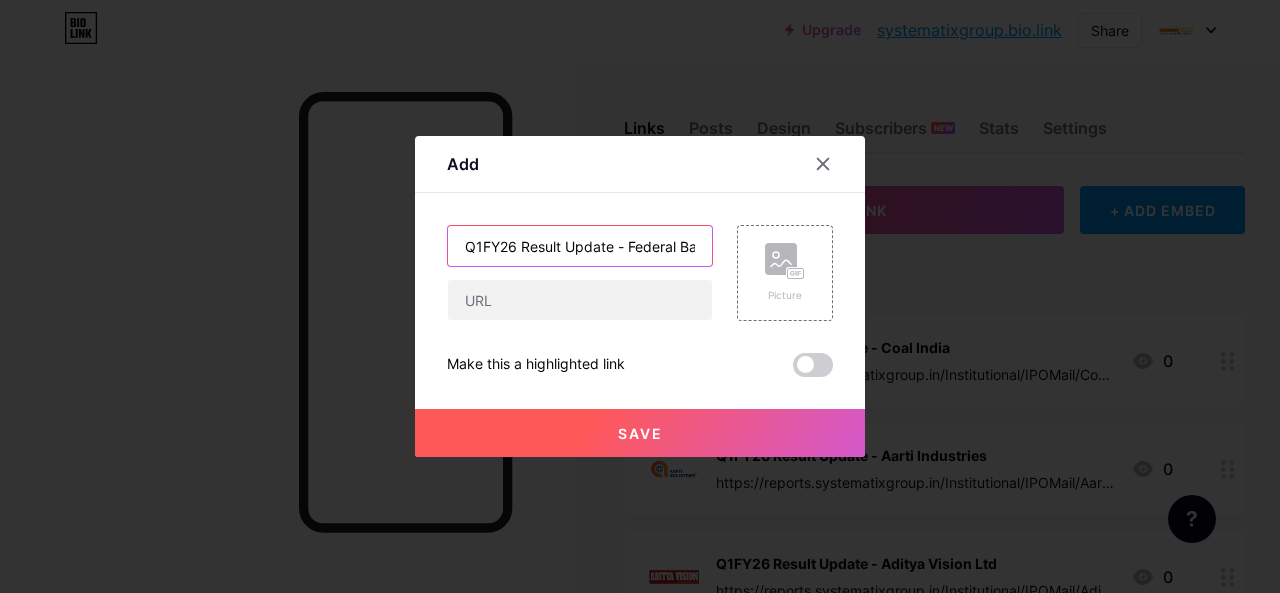scroll, scrollTop: 0, scrollLeft: 18, axis: horizontal 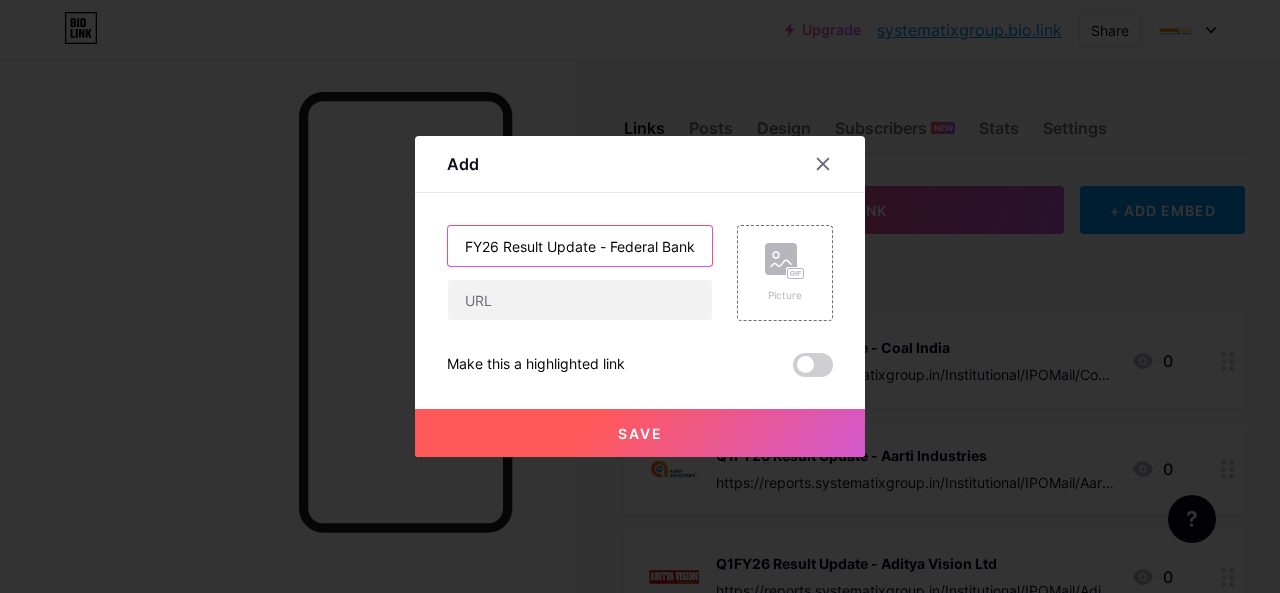 type on "Q1FY26 Result Update - Federal Bank" 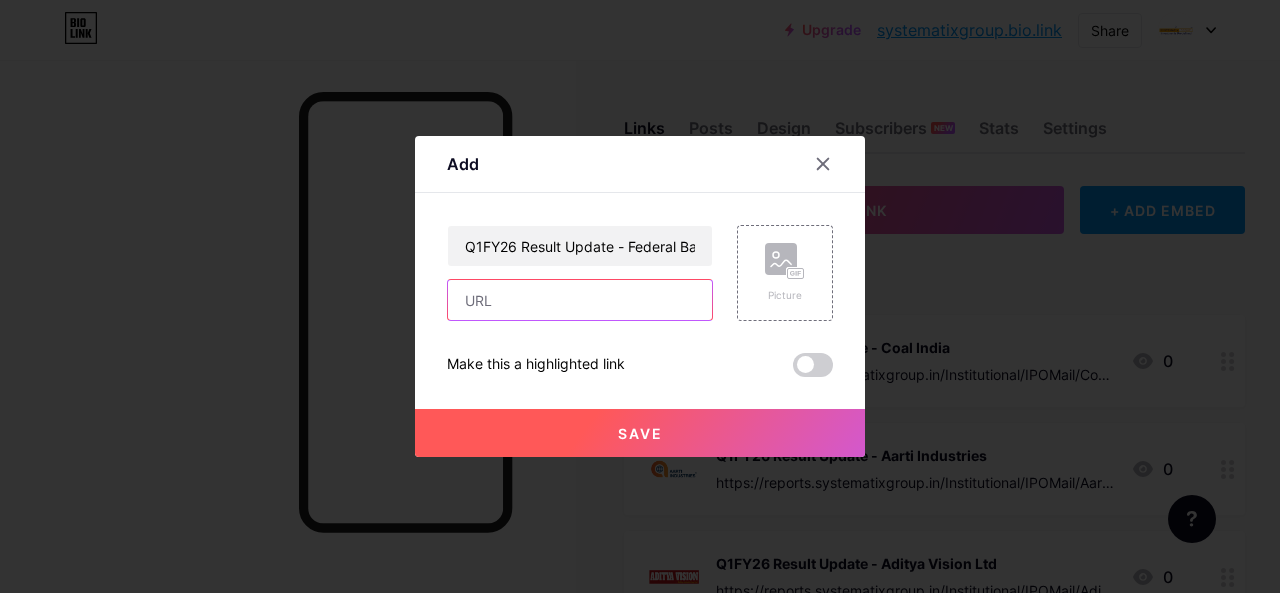 click at bounding box center (580, 300) 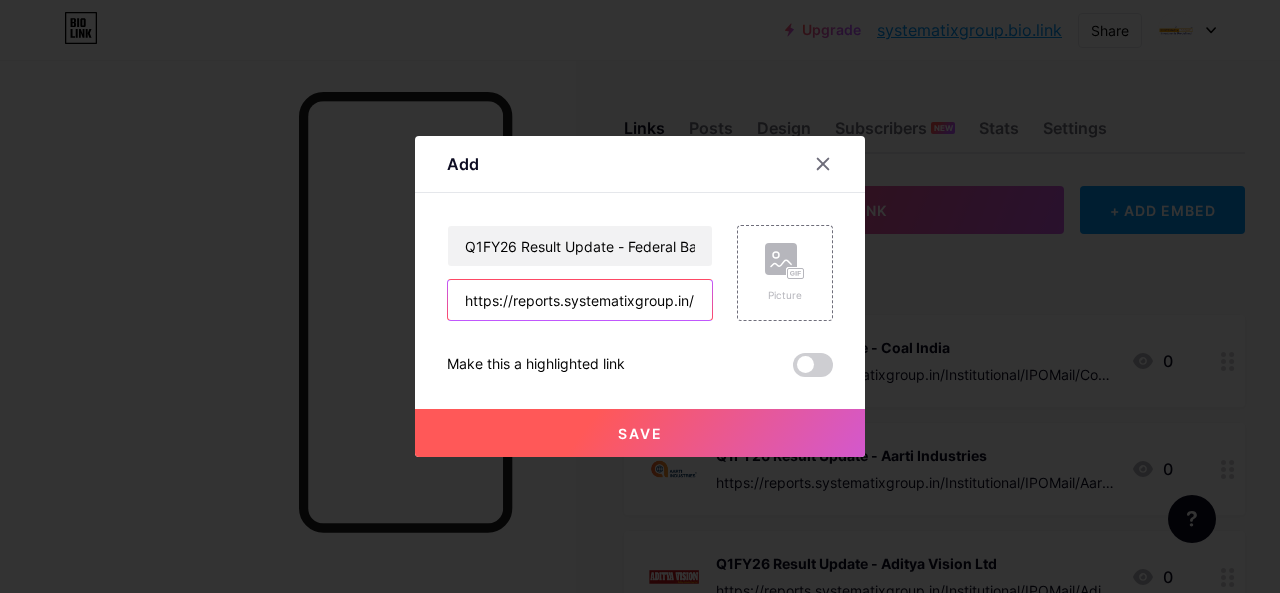 scroll, scrollTop: 0, scrollLeft: 624, axis: horizontal 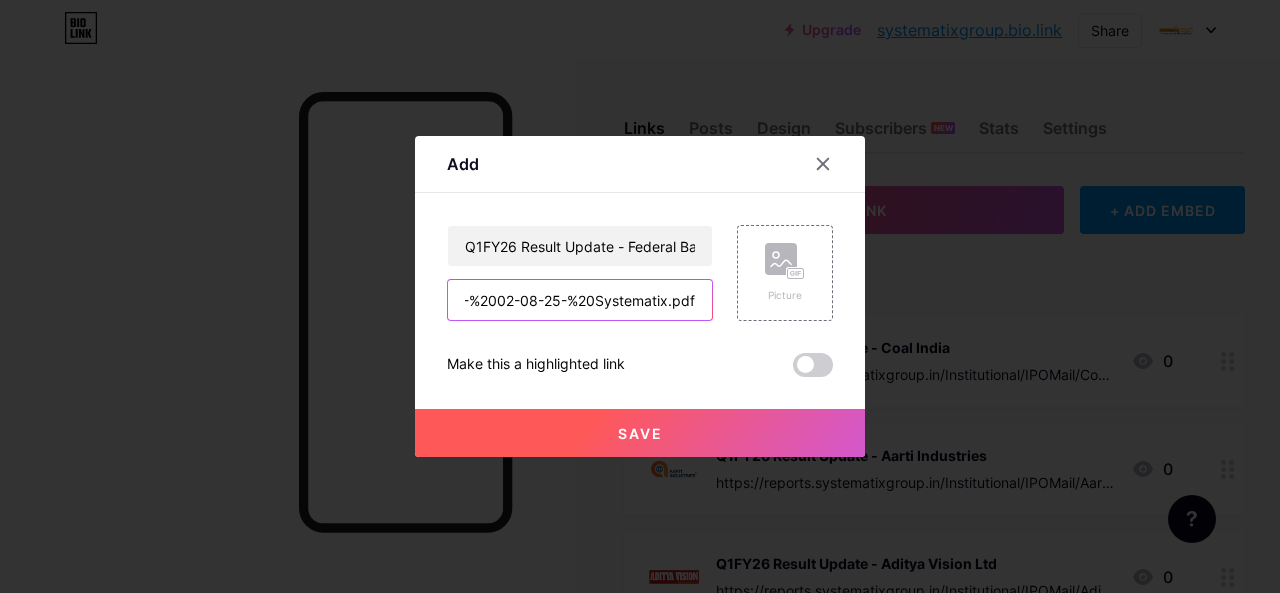 type on "https://reports.systematixgroup.in/Institutional/IPOMail/Federal%20Bank%20-%201QFY26%20-%2002-08-25-%20Systematix.pdf" 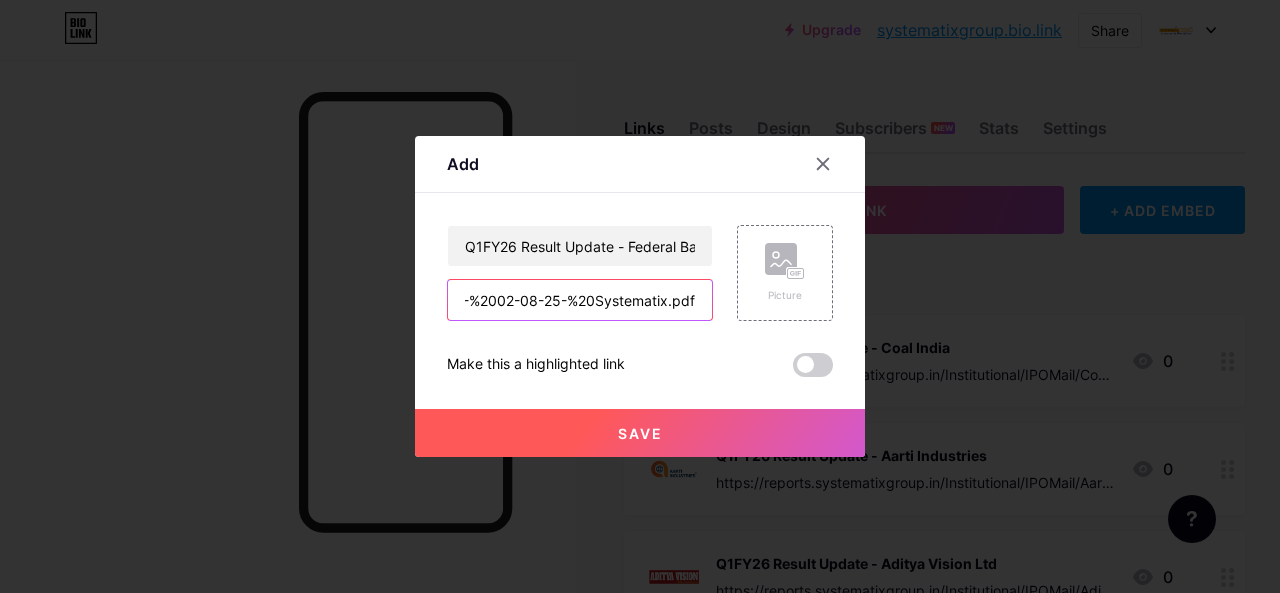 scroll, scrollTop: 0, scrollLeft: 0, axis: both 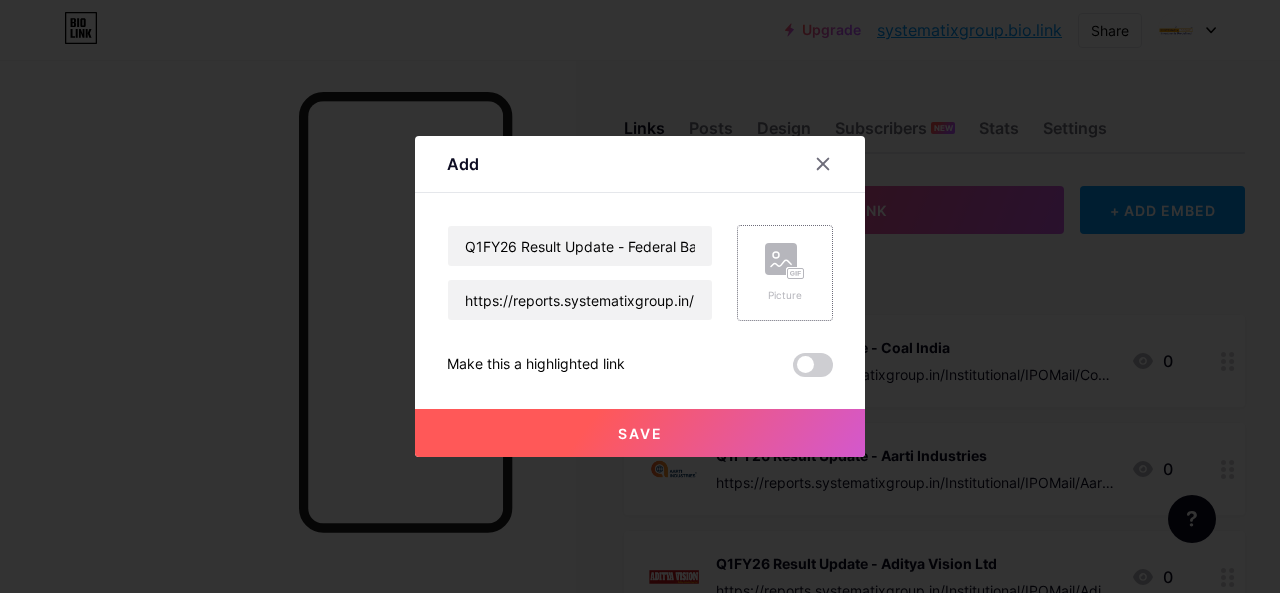 click on "Picture" at bounding box center (785, 273) 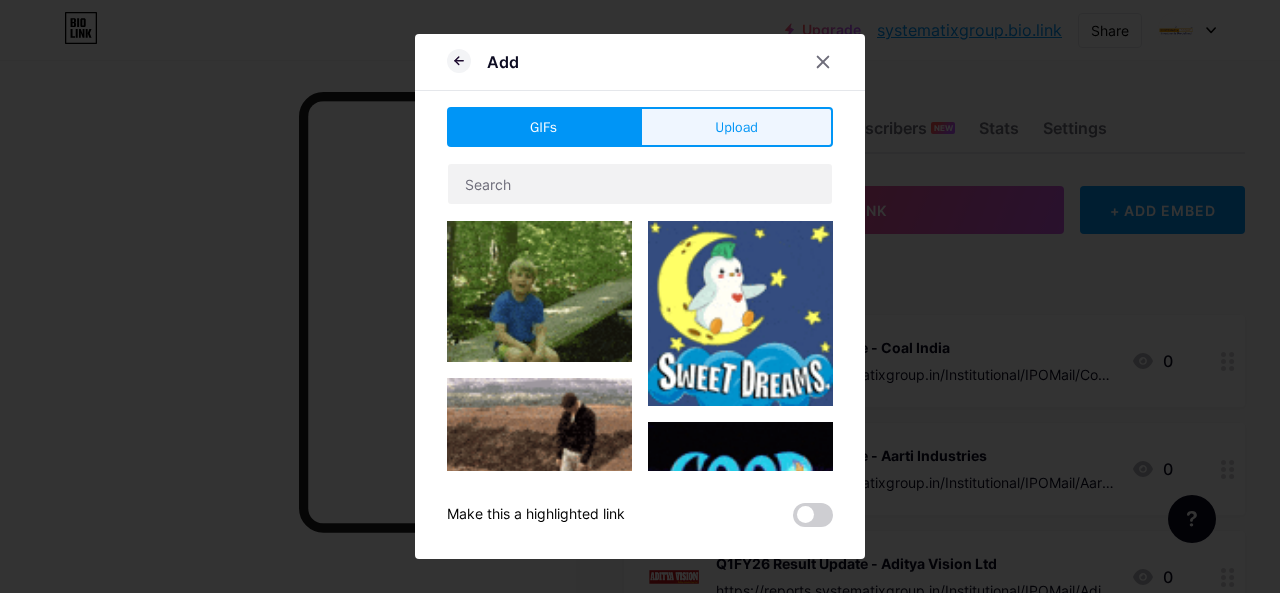 click on "Upload" at bounding box center [736, 127] 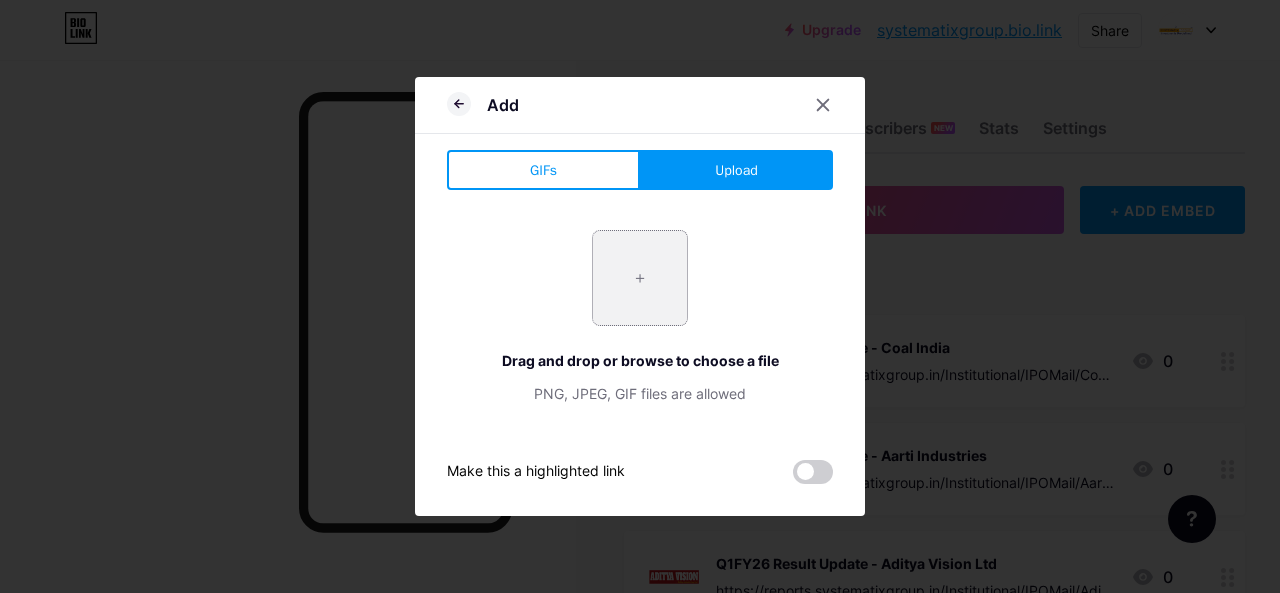 click at bounding box center (640, 278) 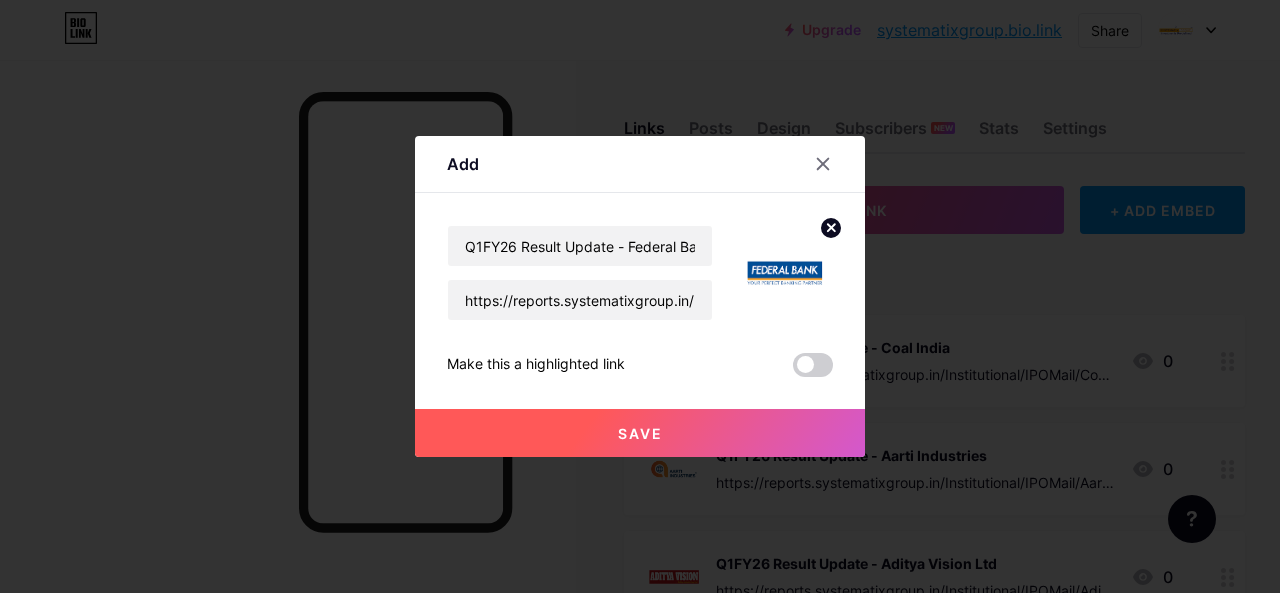 click on "Save" at bounding box center [640, 433] 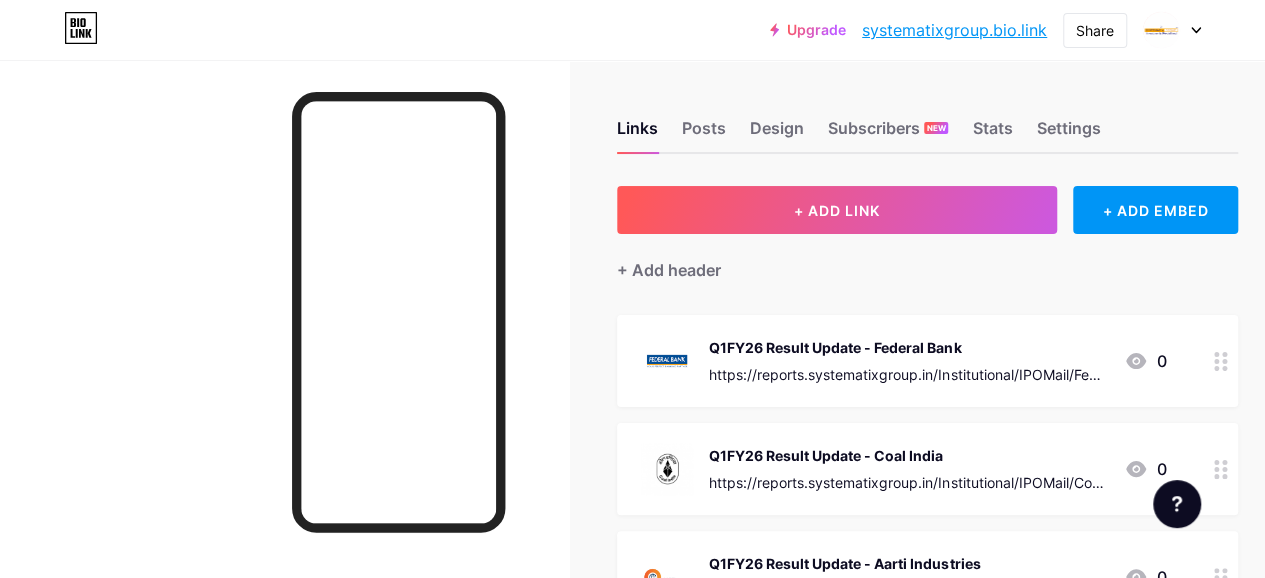 click on "Q1FY26 Result Update - Federal Bank" at bounding box center (908, 347) 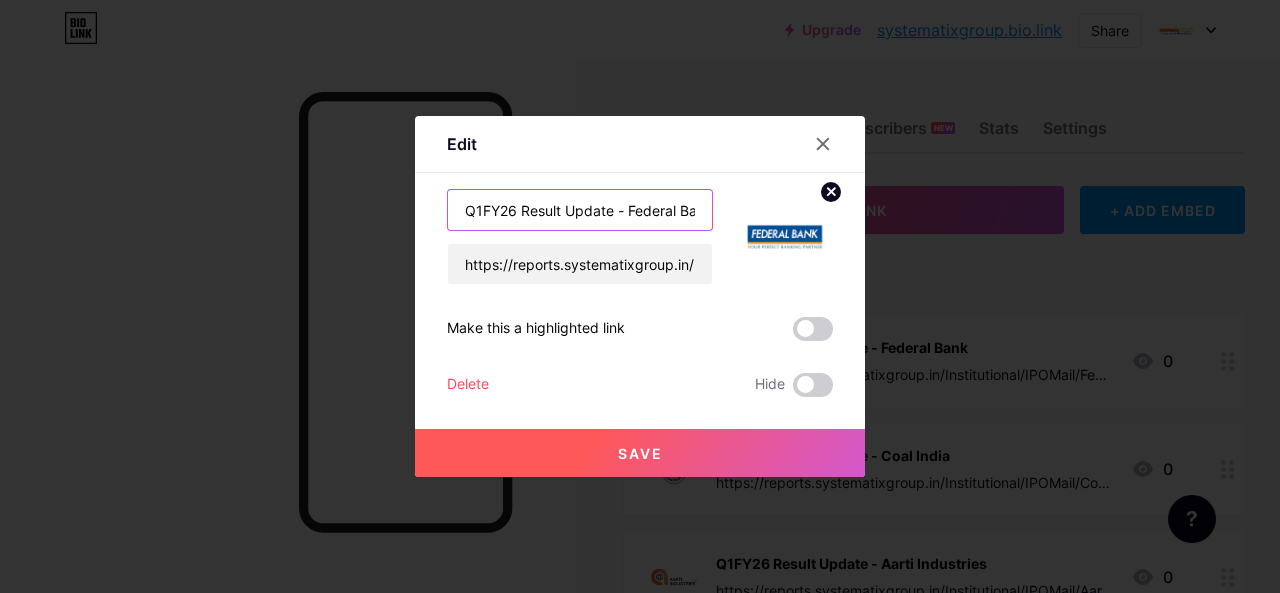 drag, startPoint x: 612, startPoint y: 208, endPoint x: 548, endPoint y: 209, distance: 64.00781 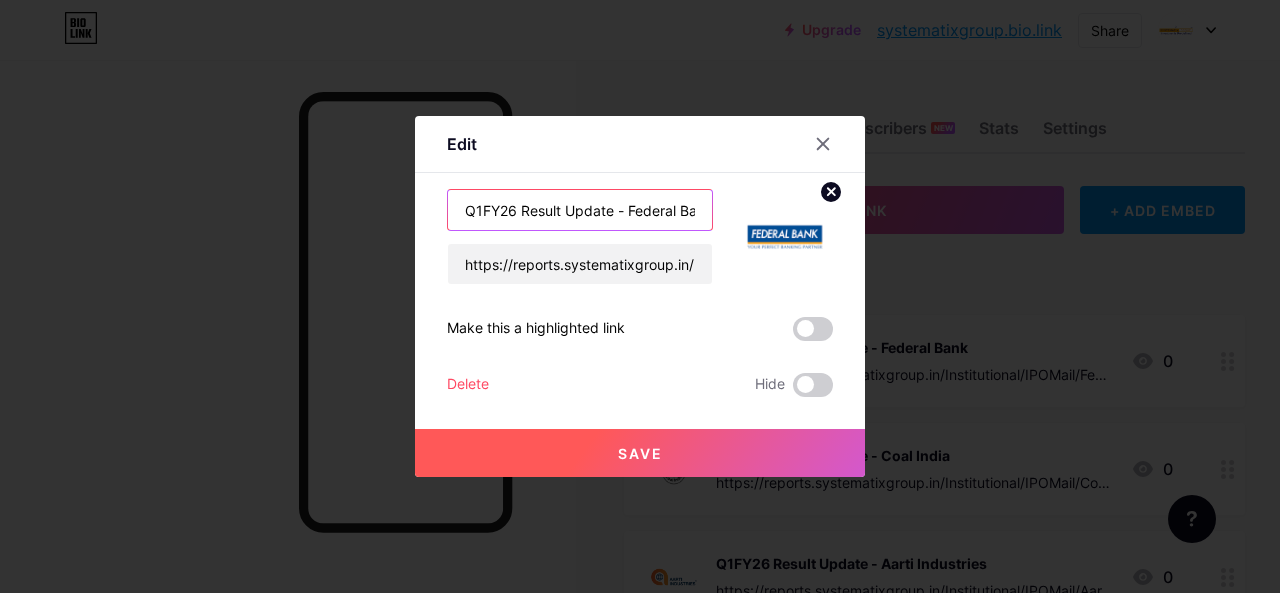 drag, startPoint x: 616, startPoint y: 213, endPoint x: 429, endPoint y: 213, distance: 187 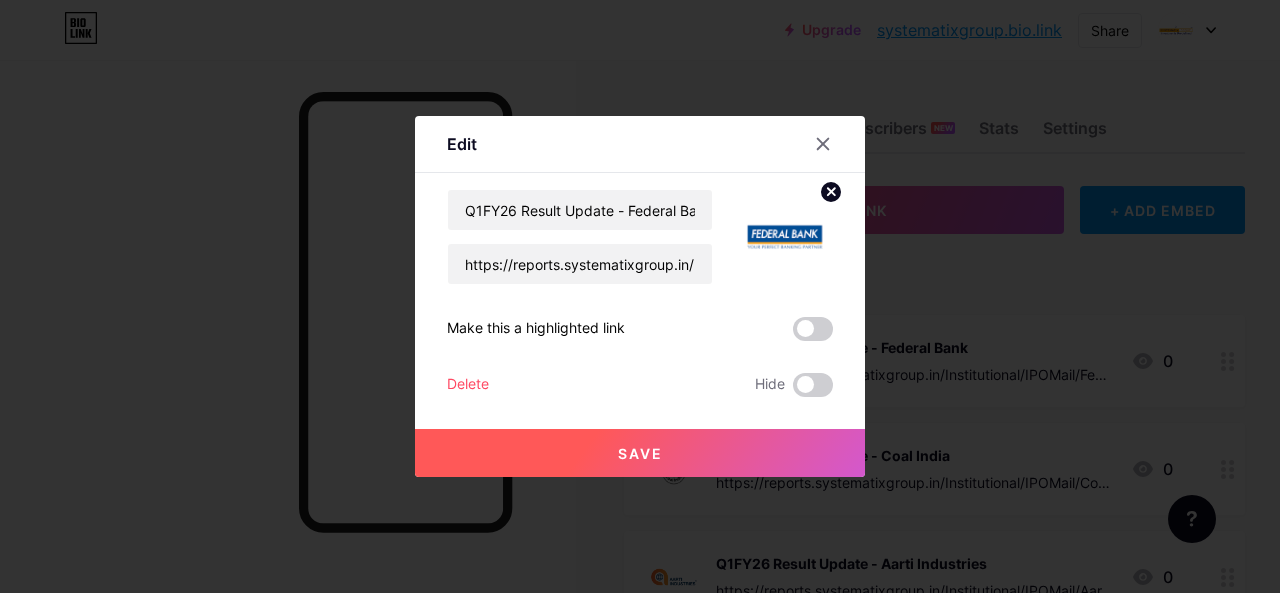drag, startPoint x: 497, startPoint y: 209, endPoint x: 584, endPoint y: 77, distance: 158.09175 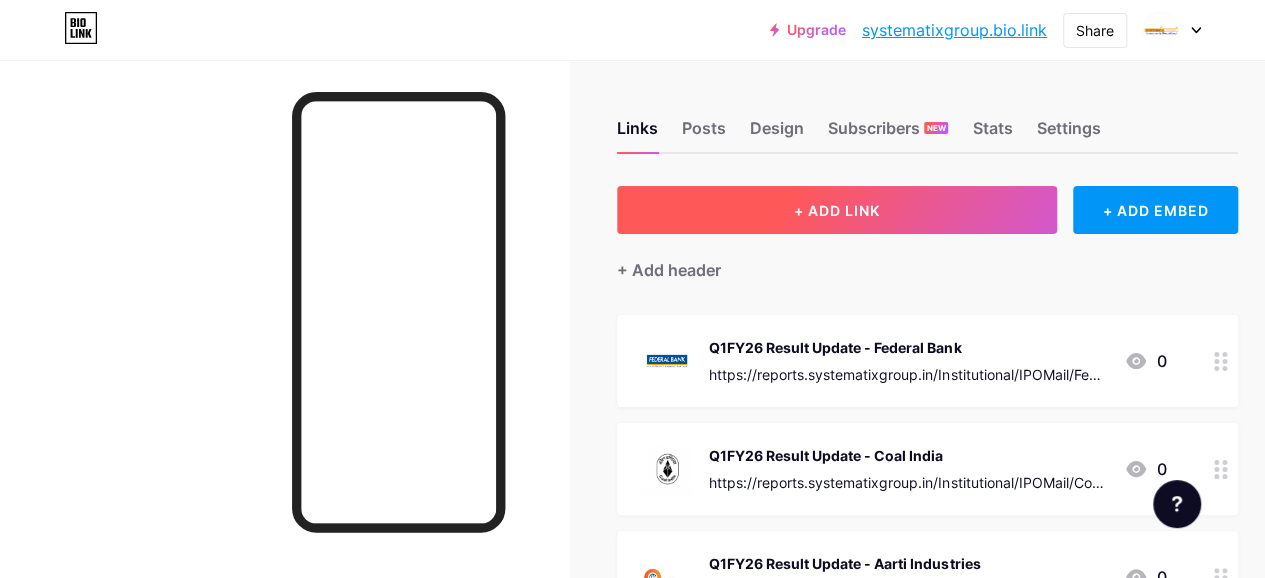 click on "+ ADD LINK" at bounding box center (837, 210) 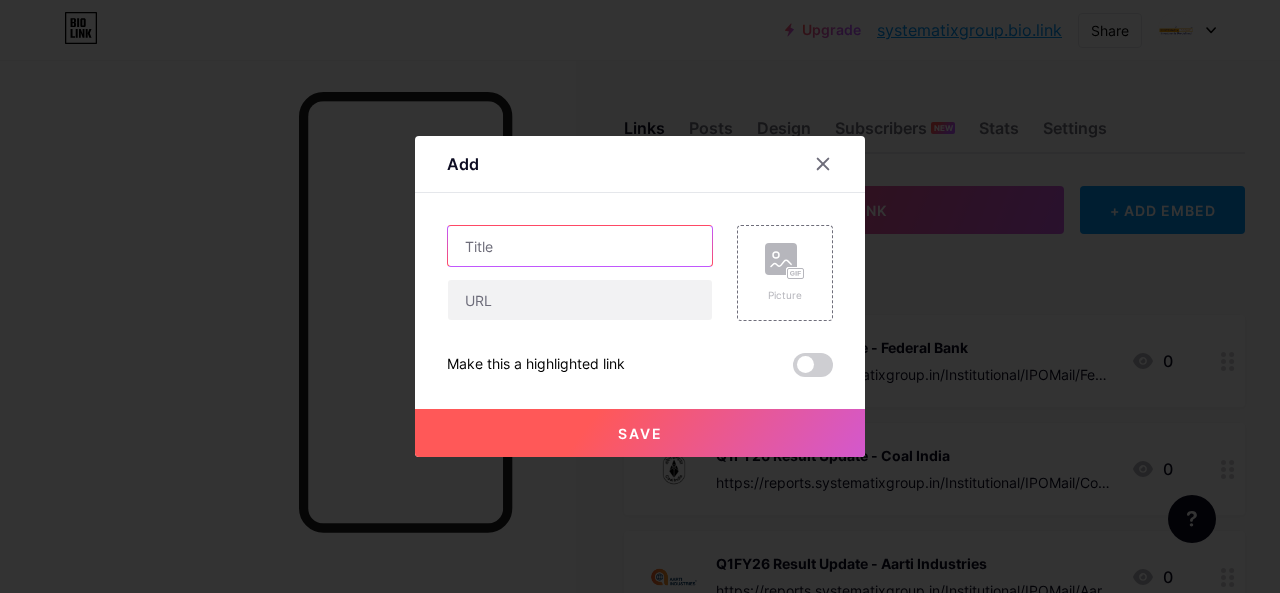 paste on "Federal Bank" 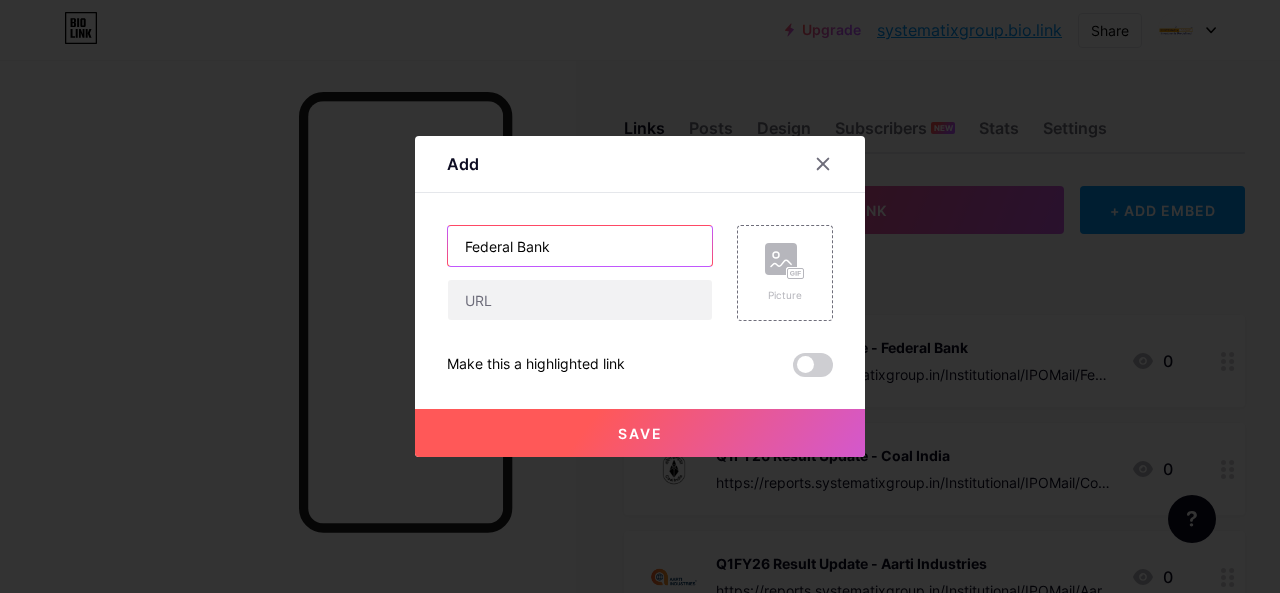 type on "Federal Bank" 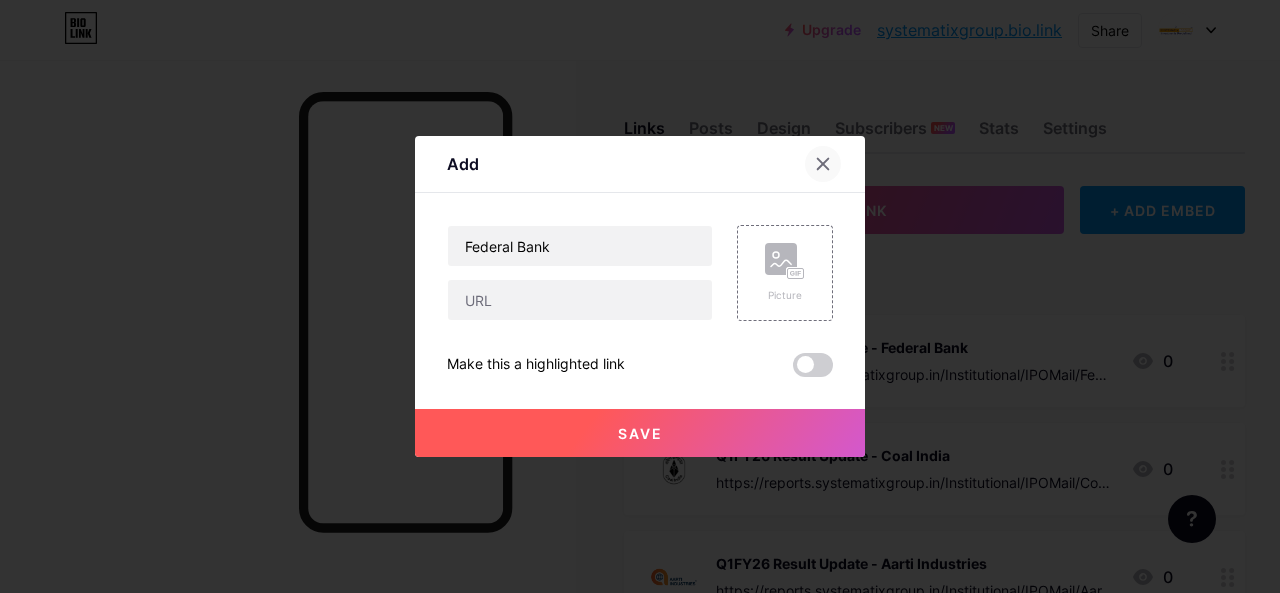 click 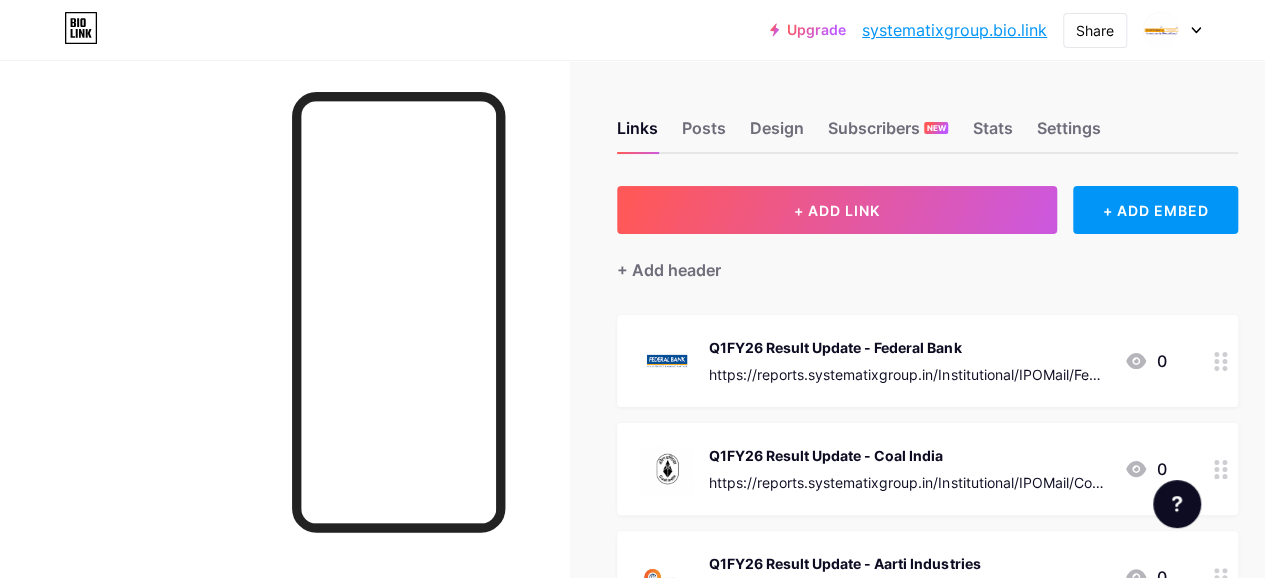 click on "Q1FY26 Result Update - Federal Bank" at bounding box center (908, 347) 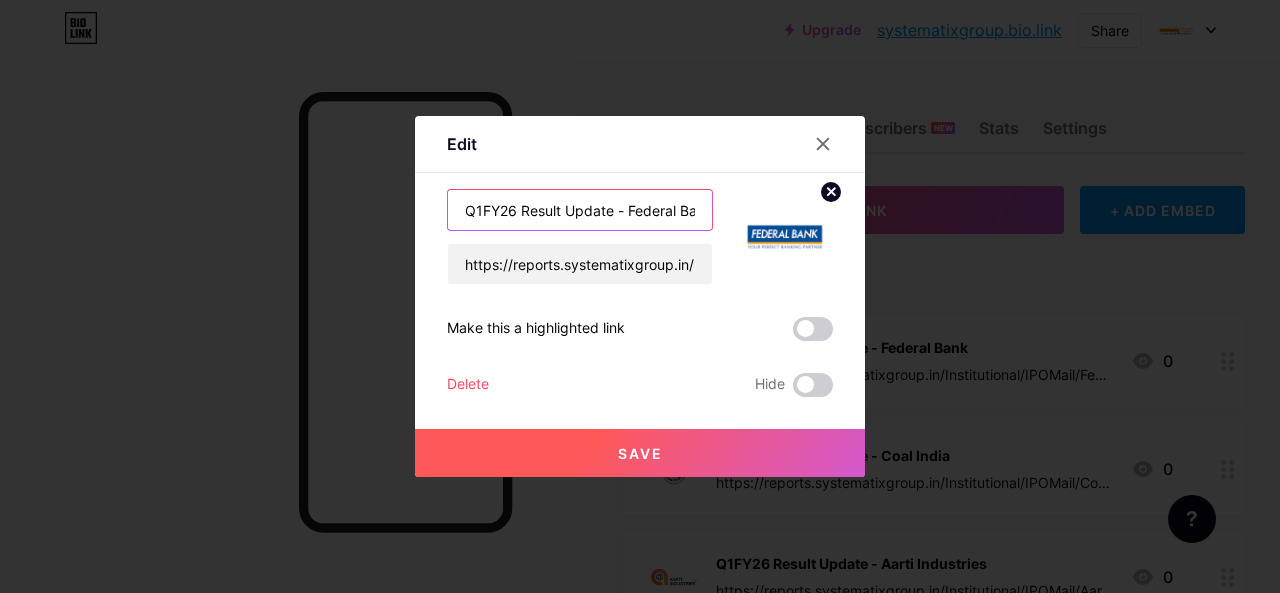 drag, startPoint x: 614, startPoint y: 209, endPoint x: 324, endPoint y: 214, distance: 290.0431 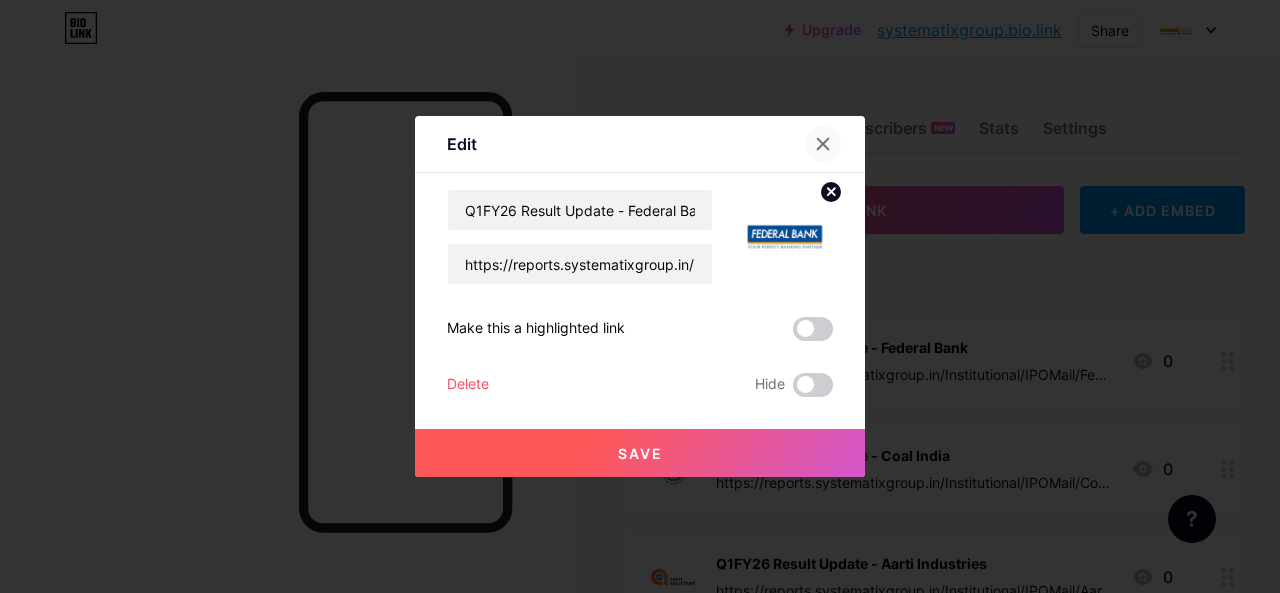 click 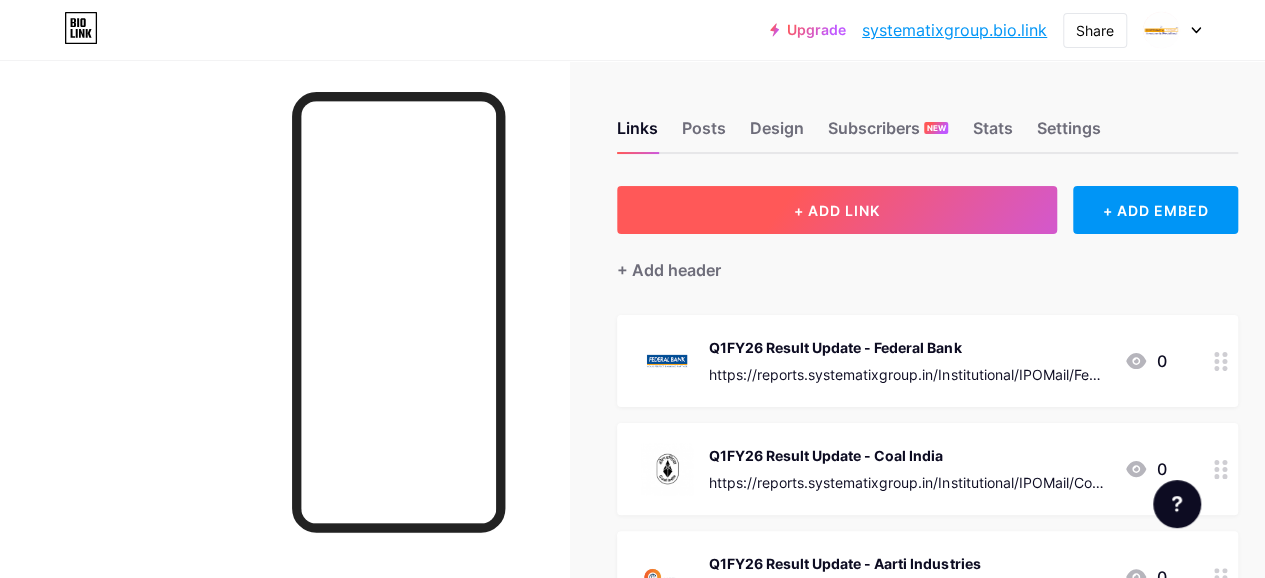 click on "+ ADD LINK" at bounding box center (837, 210) 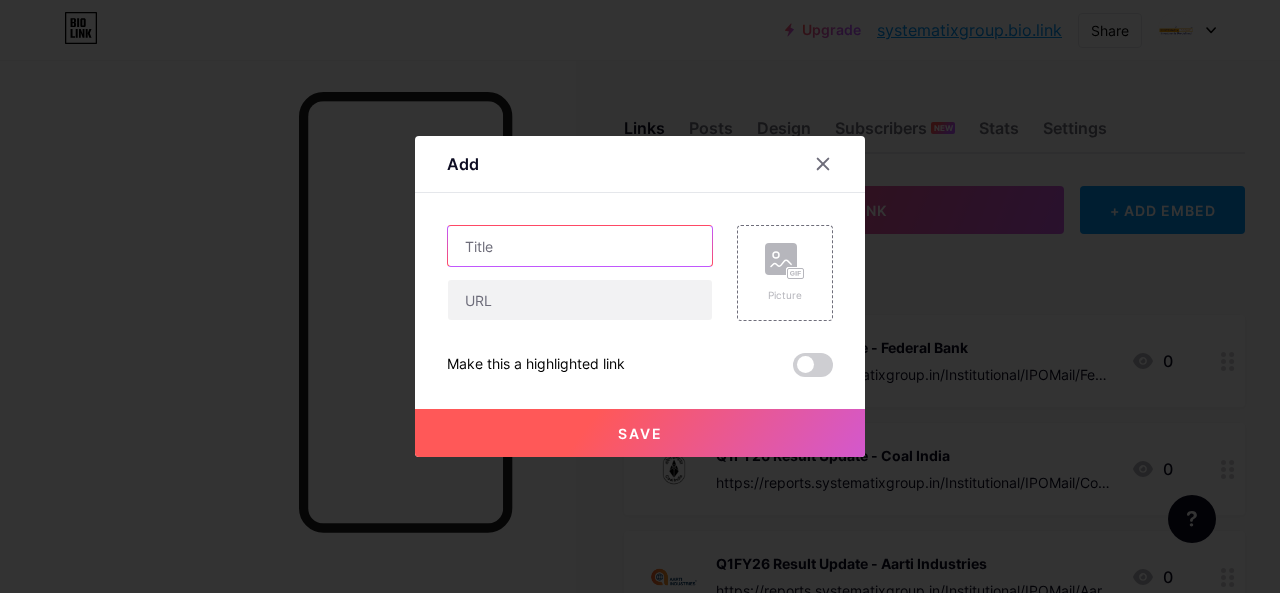 click at bounding box center (580, 246) 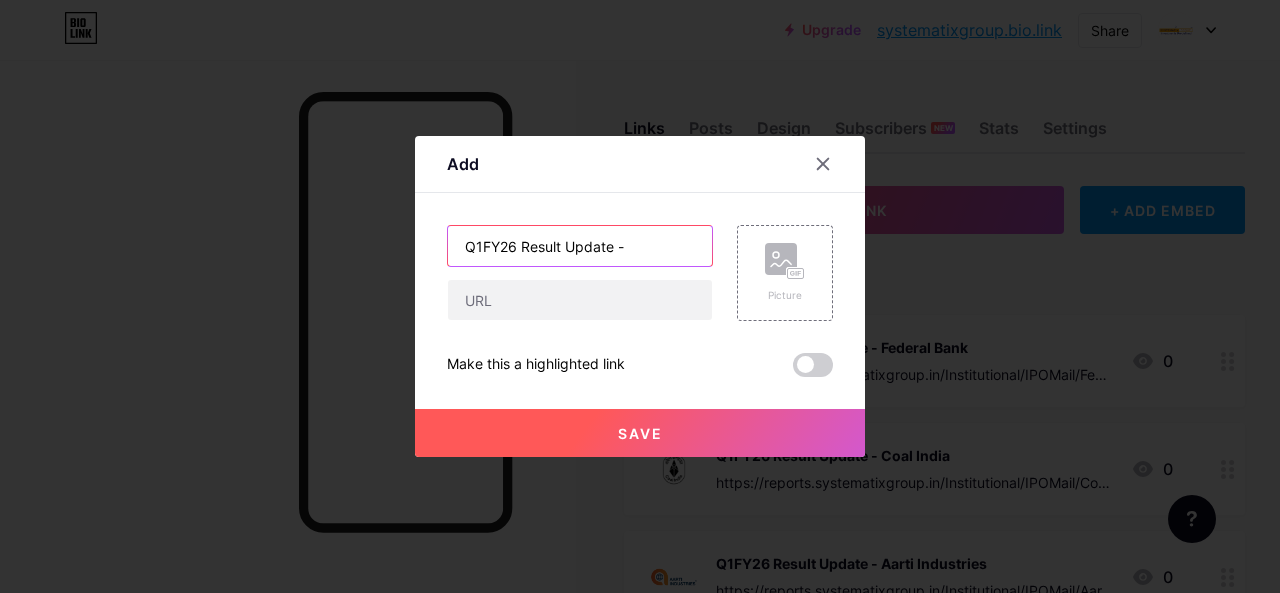 paste on "Vedanta" 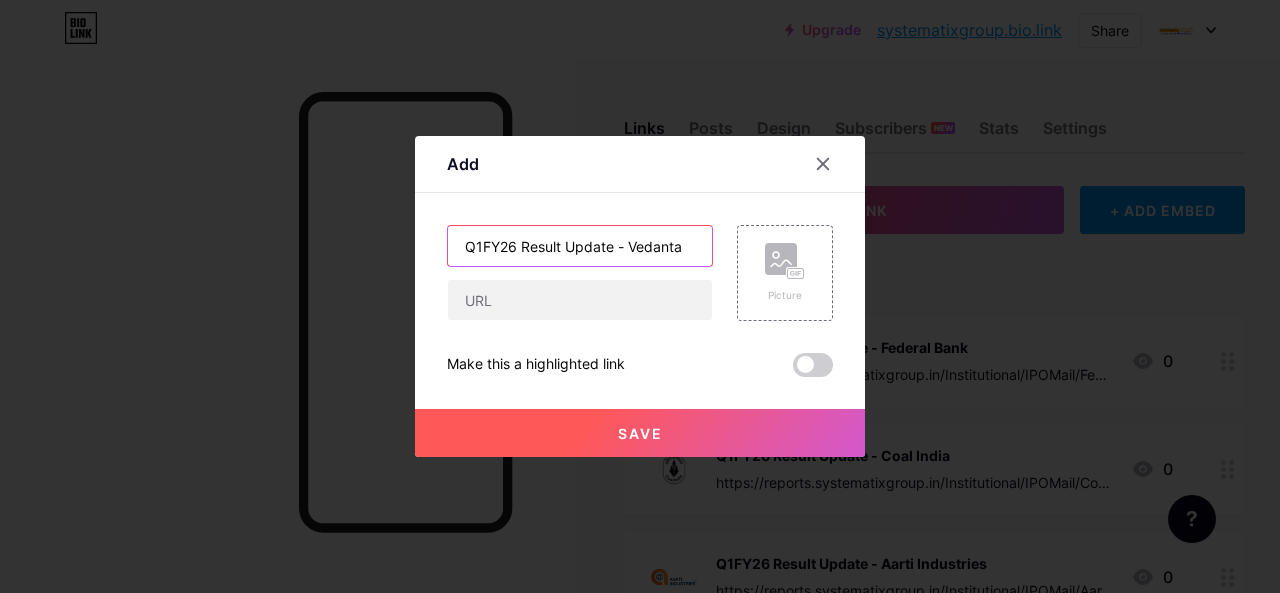 type on "Q1FY26 Result Update - Vedanta" 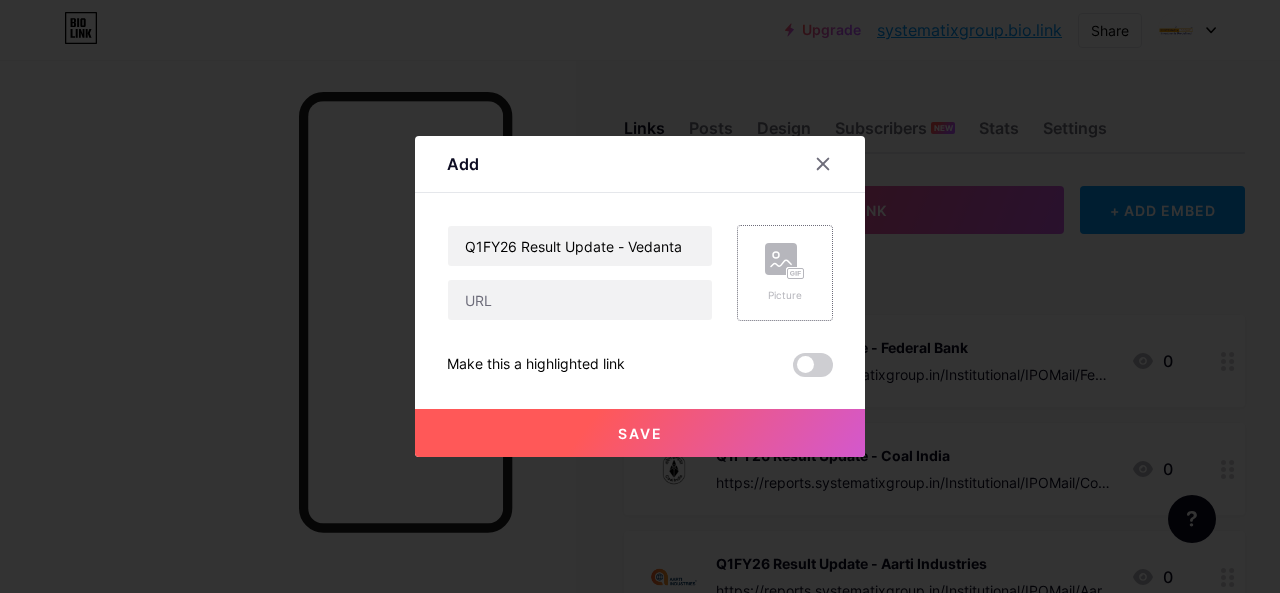 click on "Picture" at bounding box center (785, 273) 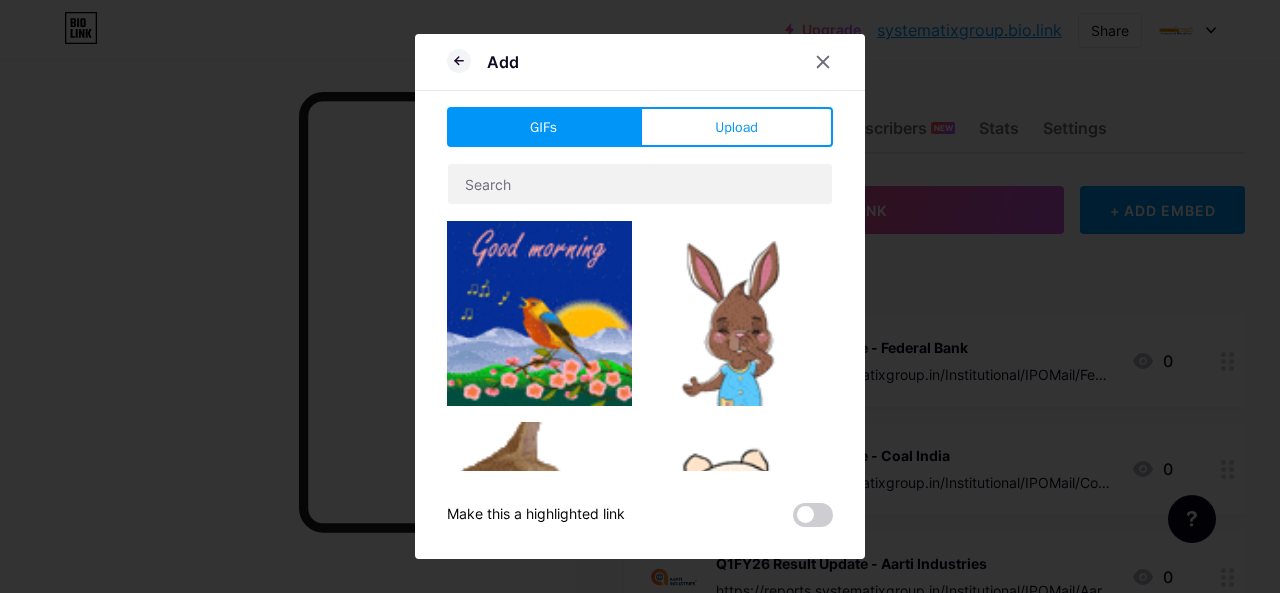 click on "Upload" at bounding box center (736, 127) 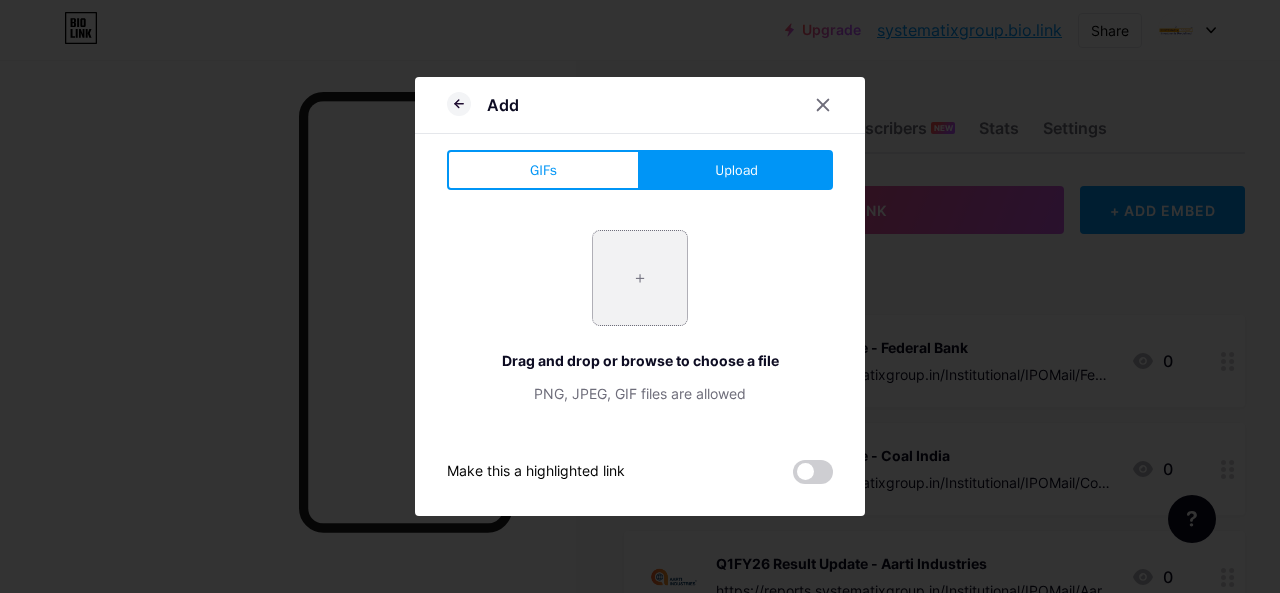 click at bounding box center [640, 278] 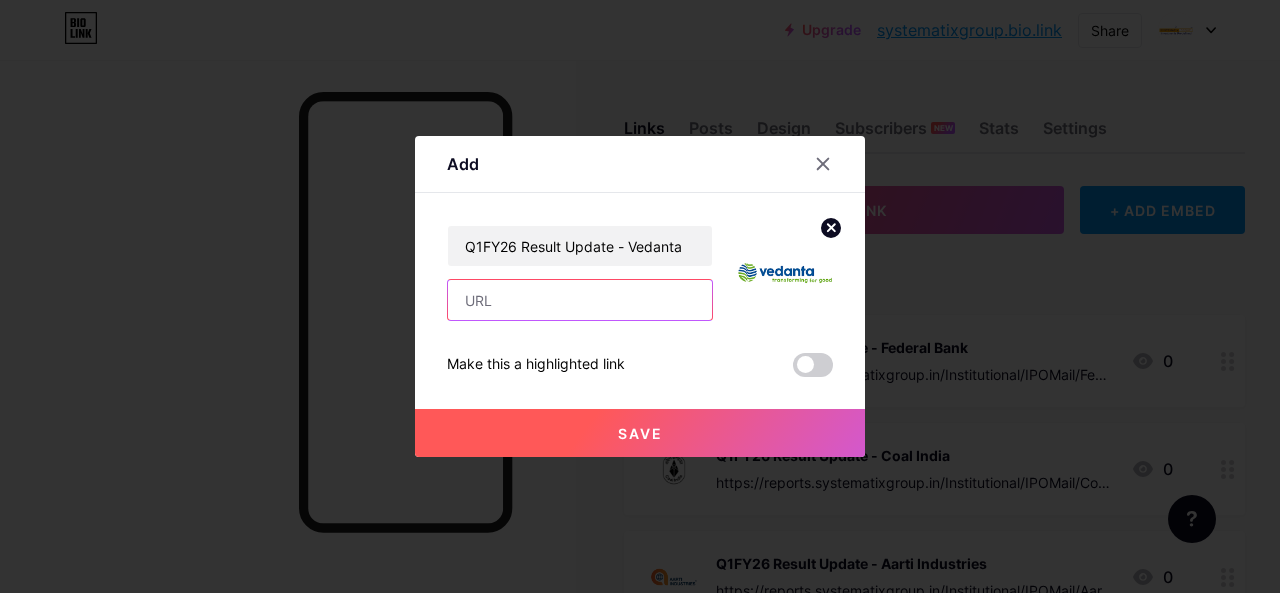 click at bounding box center [580, 300] 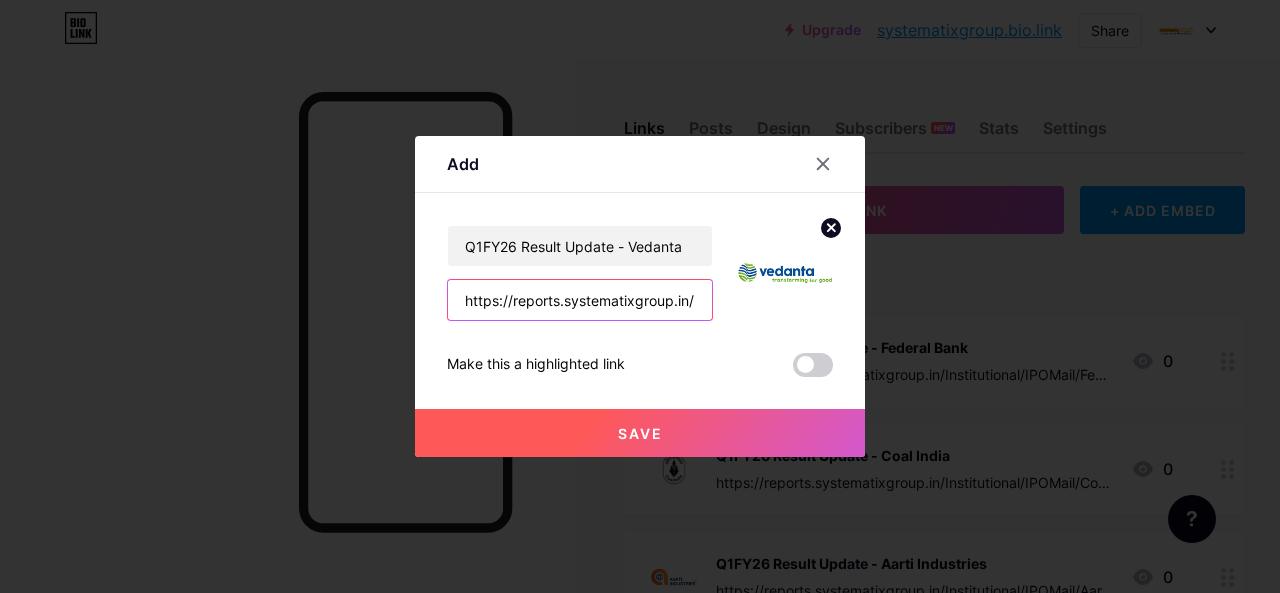 scroll, scrollTop: 0, scrollLeft: 697, axis: horizontal 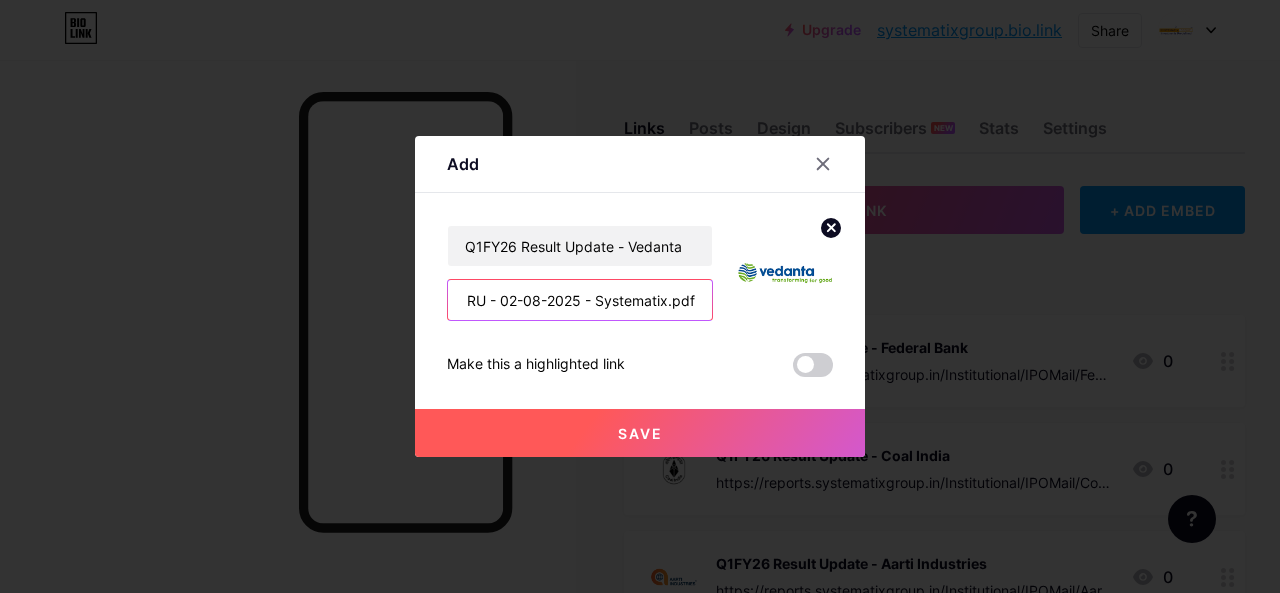 type on "https://reports.systematixgroup.in/Institutional/IPOMail/Vedanta - 1QFY26 - RU - 02-08-2025 - Systematix.pdf" 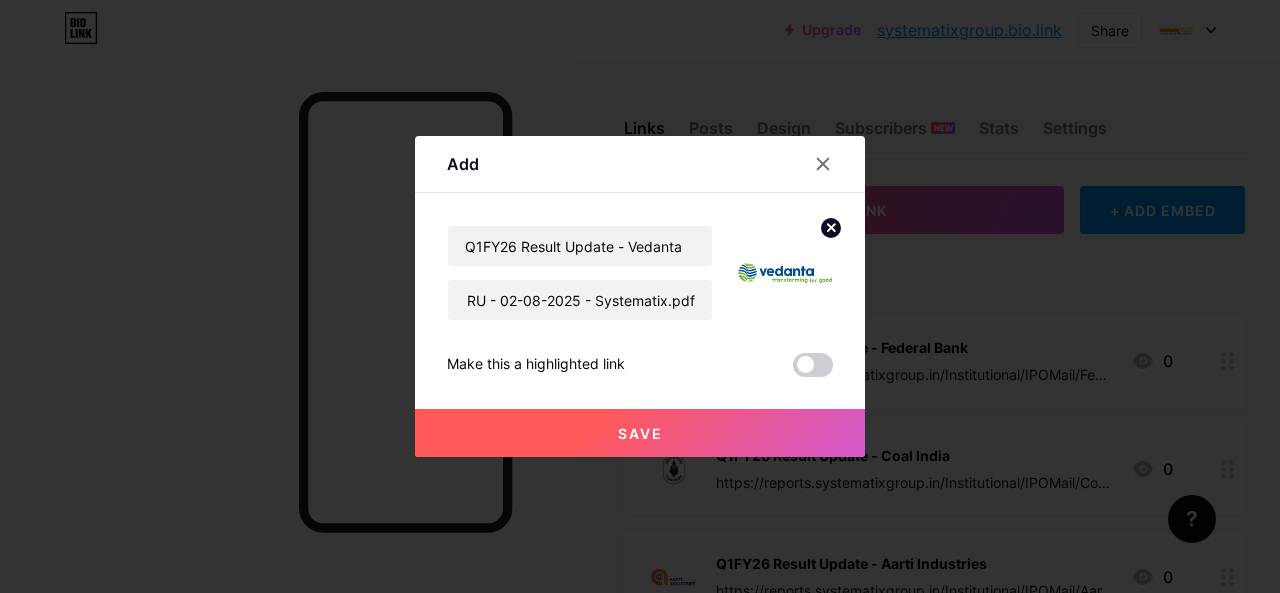 click on "Save" at bounding box center (640, 433) 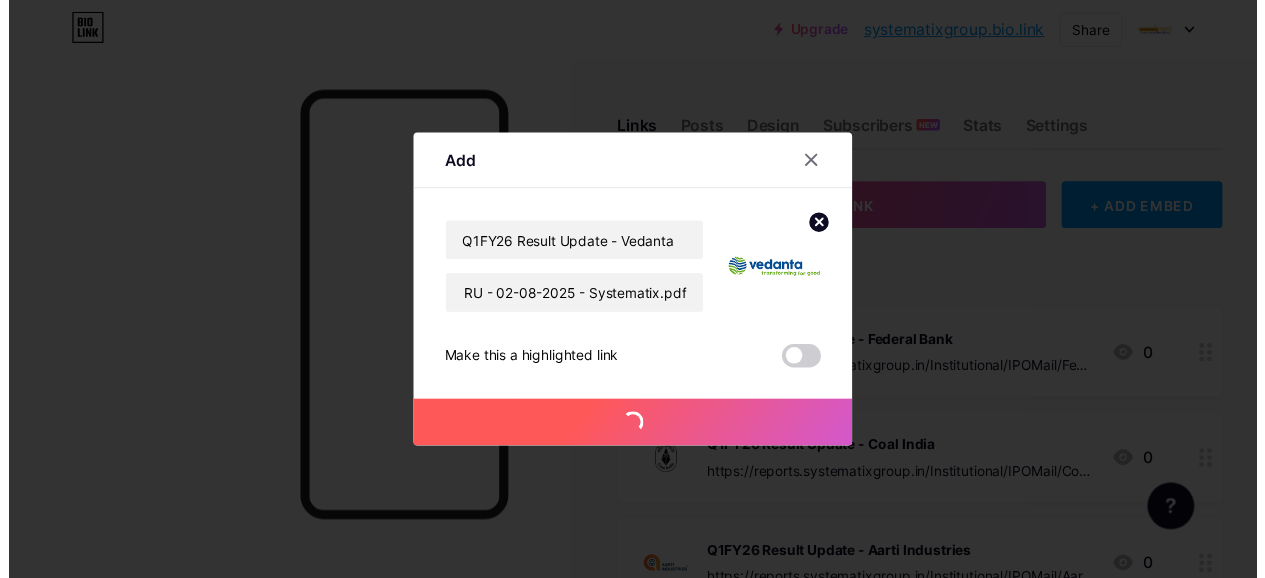 scroll, scrollTop: 0, scrollLeft: 0, axis: both 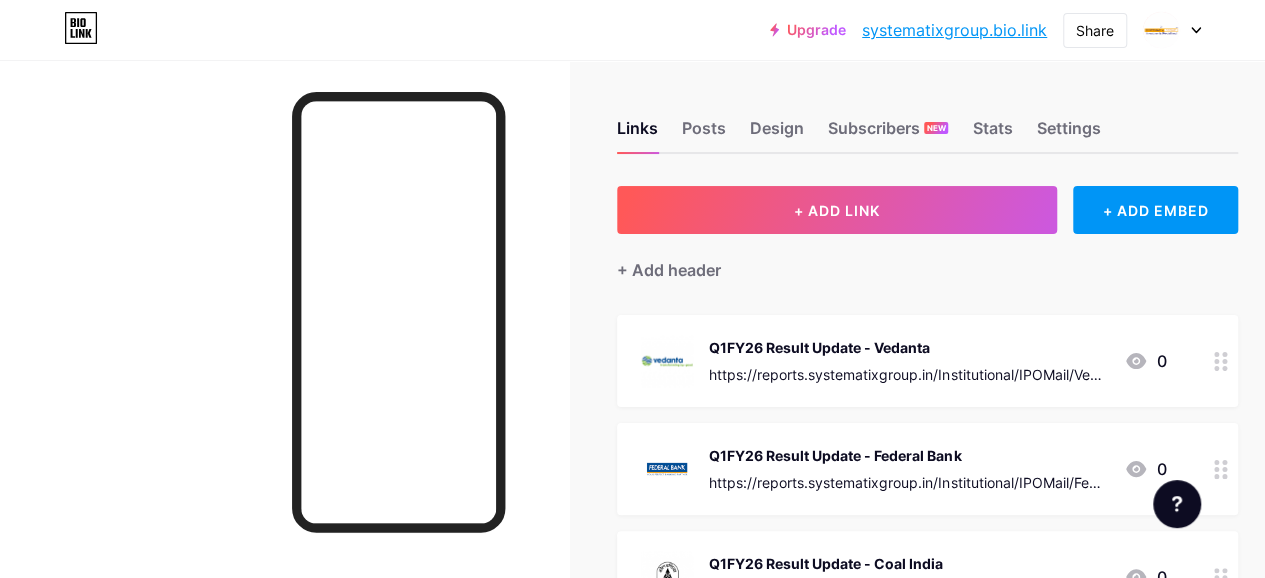 click on "Q1FY26 Result Update - Vedanta" at bounding box center [908, 347] 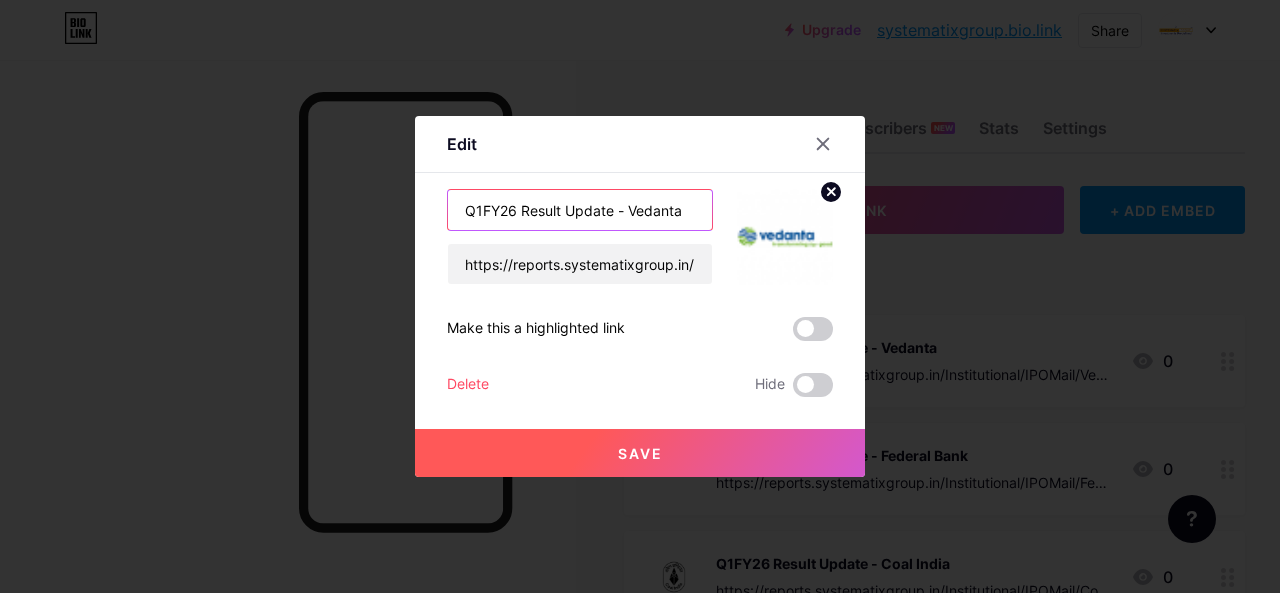 drag, startPoint x: 612, startPoint y: 209, endPoint x: 670, endPoint y: 219, distance: 58.855755 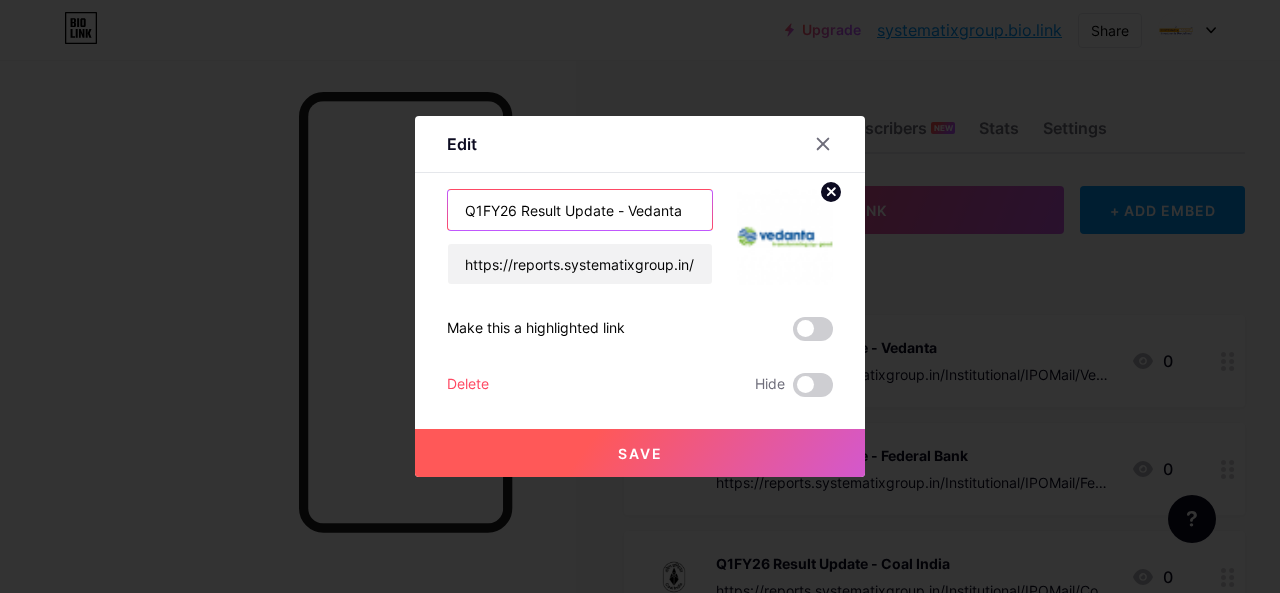 drag, startPoint x: 613, startPoint y: 207, endPoint x: 450, endPoint y: 209, distance: 163.01227 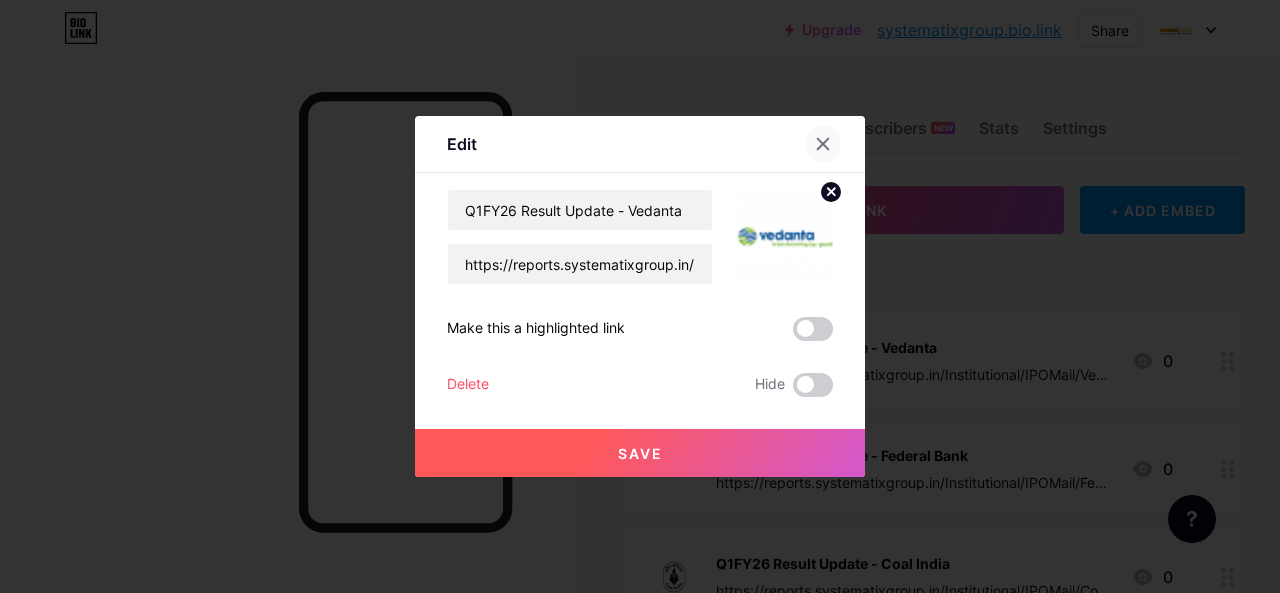 click at bounding box center (823, 144) 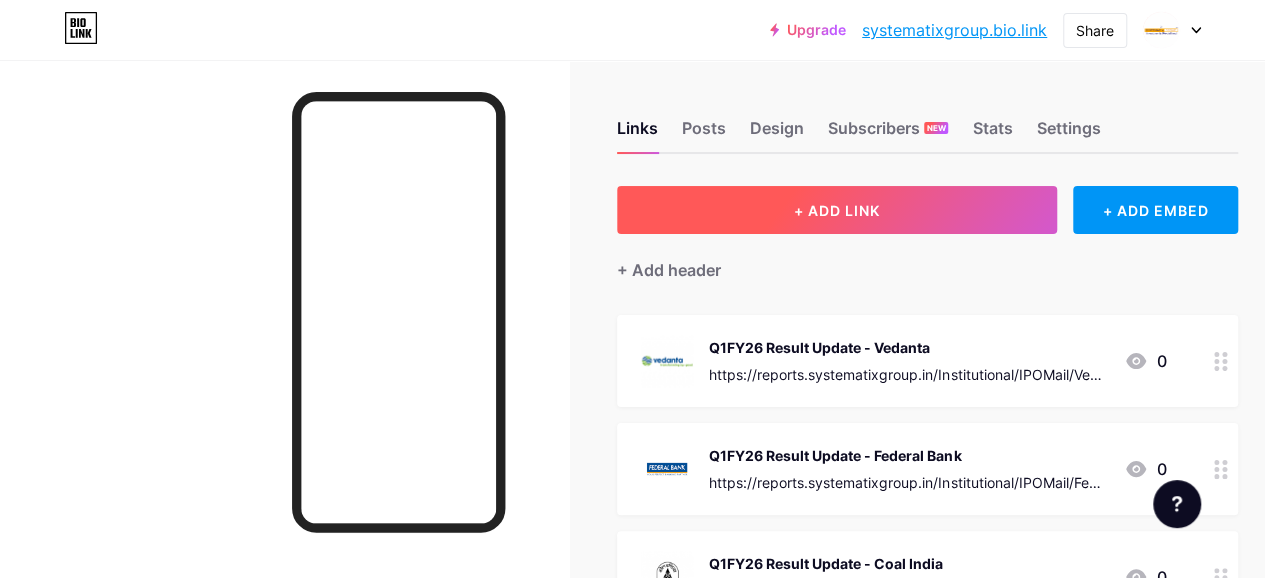click on "+ ADD LINK" at bounding box center (837, 210) 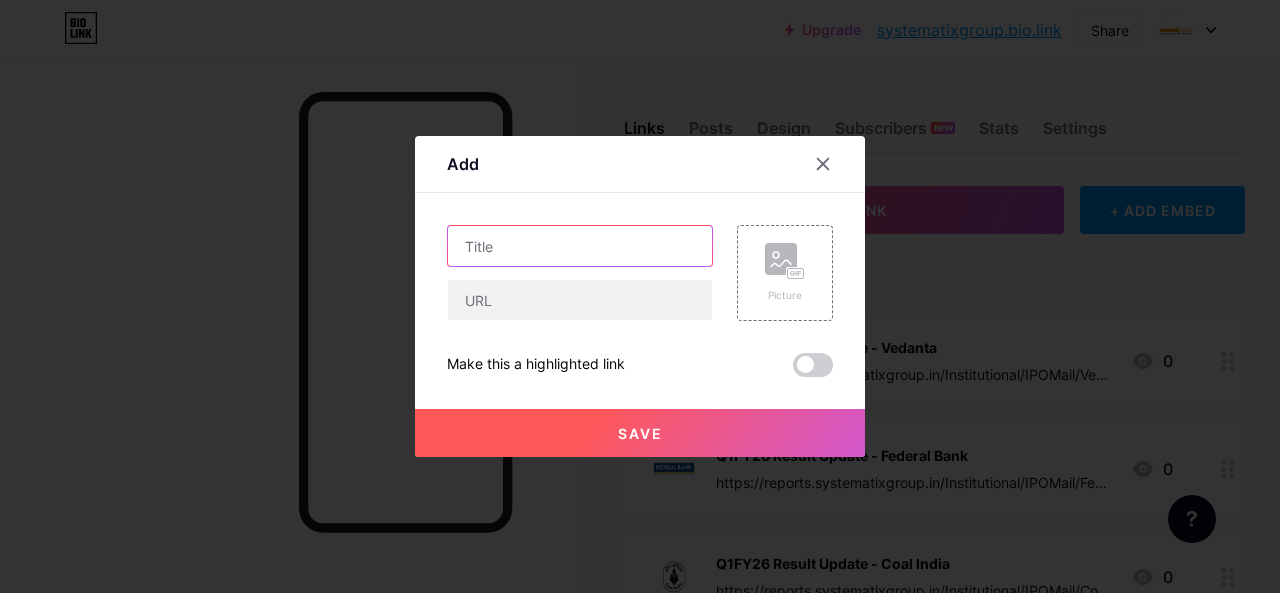 click at bounding box center [580, 246] 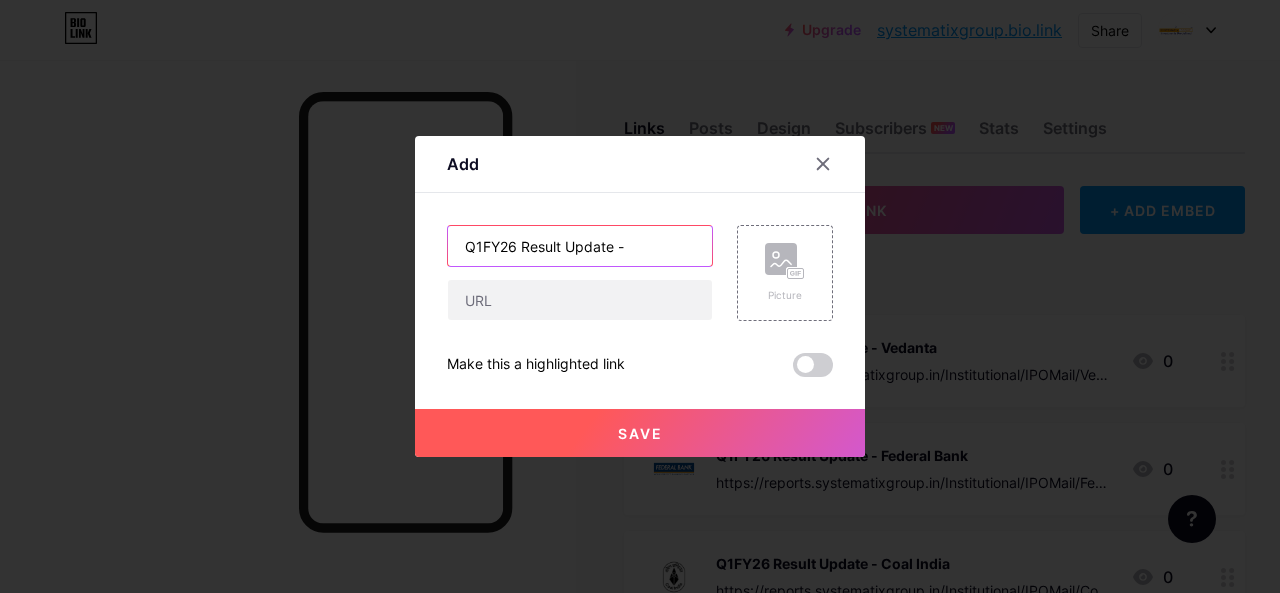 paste on "Mankind Pharma" 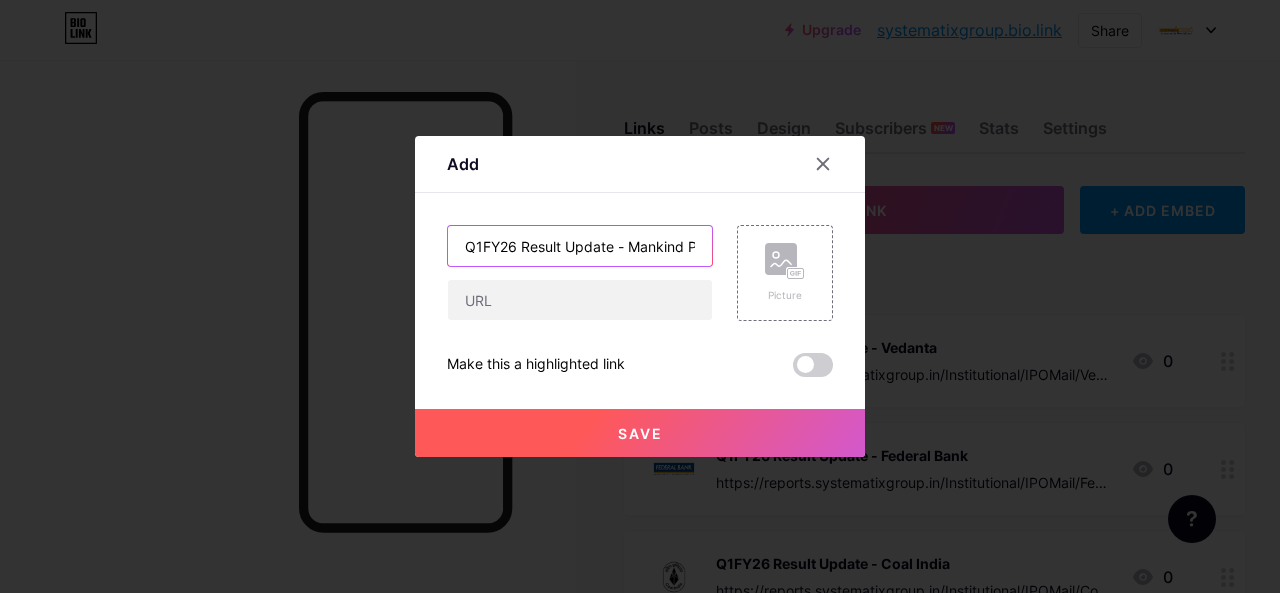 scroll, scrollTop: 0, scrollLeft: 42, axis: horizontal 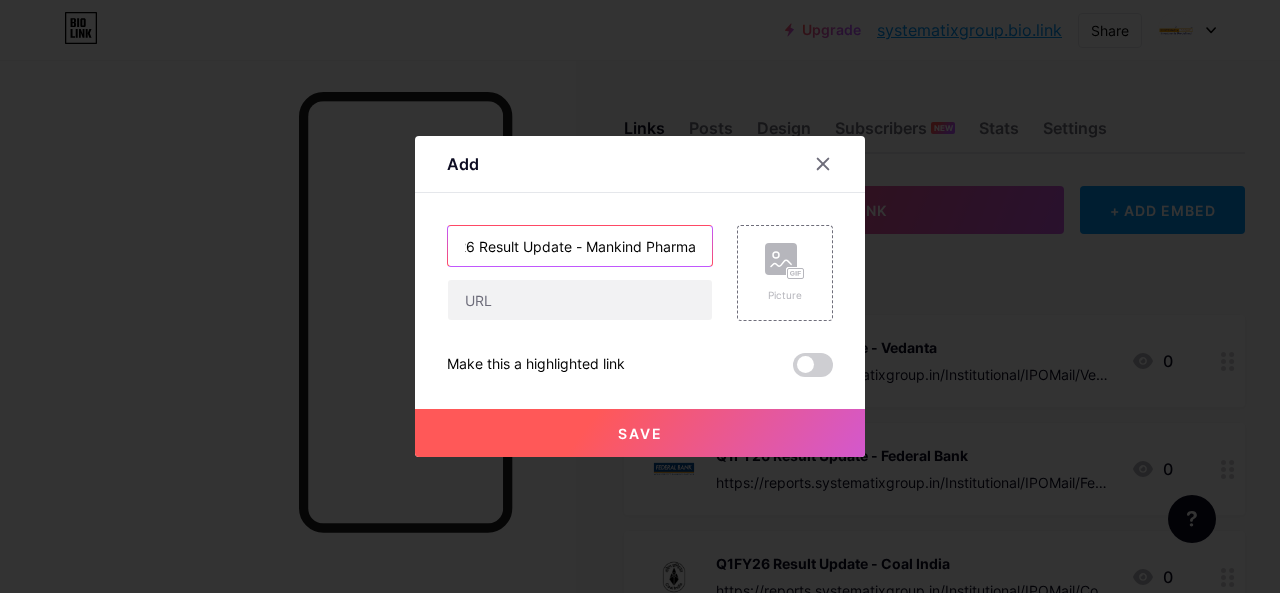 type on "Q1FY26 Result Update - Mankind Pharma" 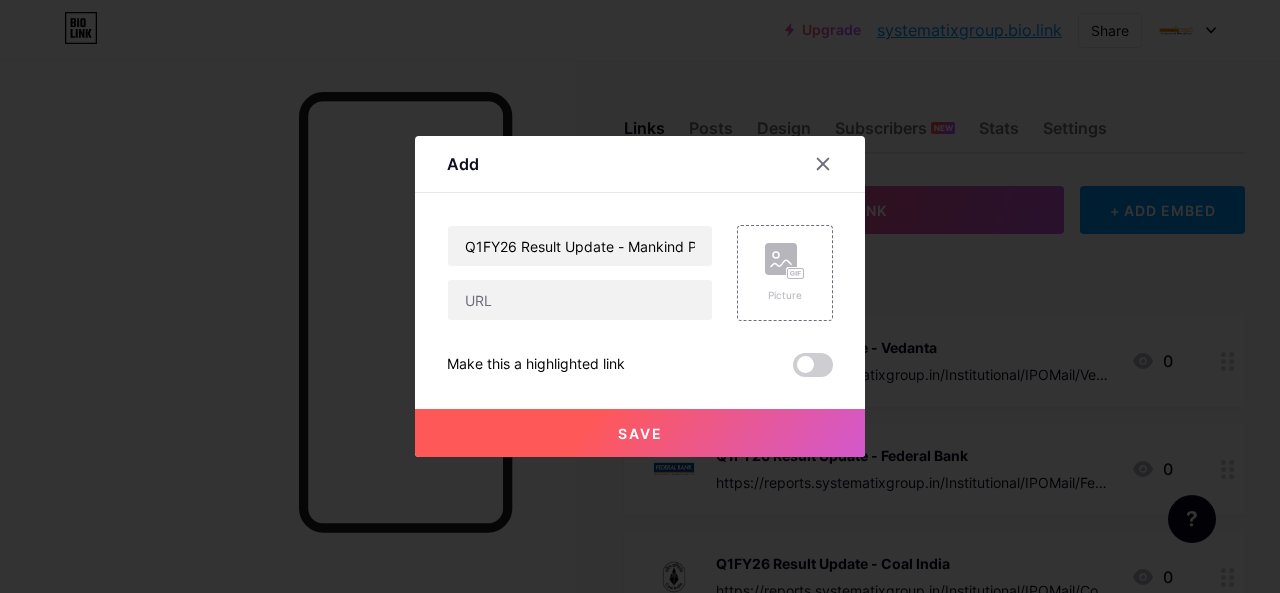 click on "Q1FY26 Result Update - Mankind Pharma Picture Make this a highlighted link Save" at bounding box center [640, 301] 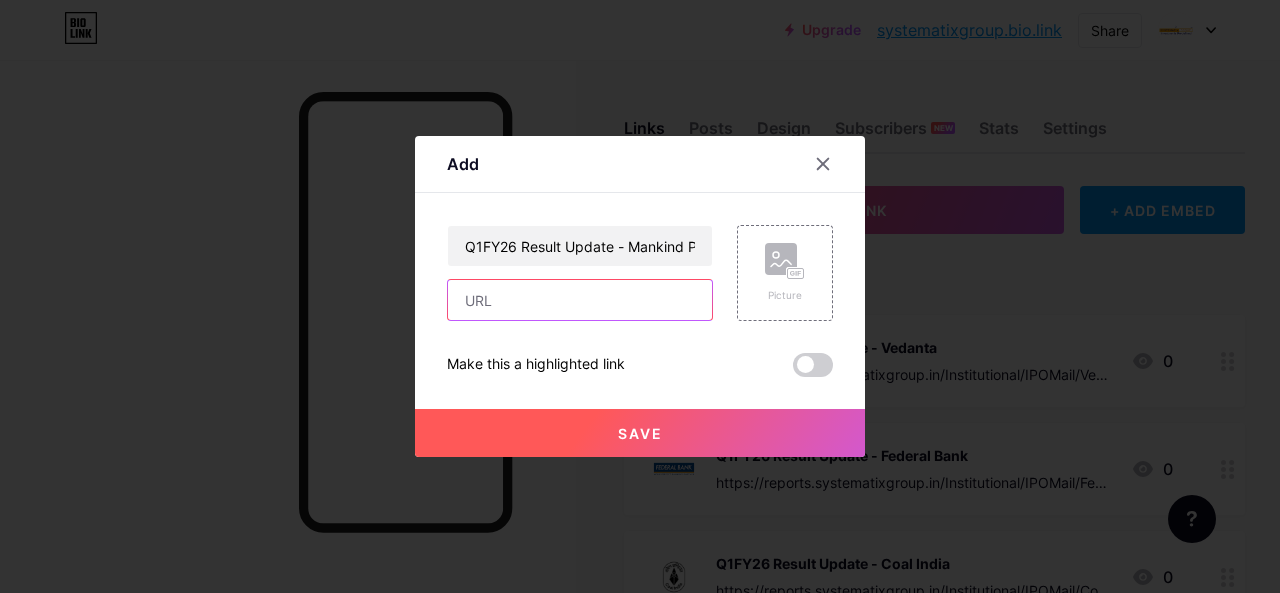 click at bounding box center (580, 300) 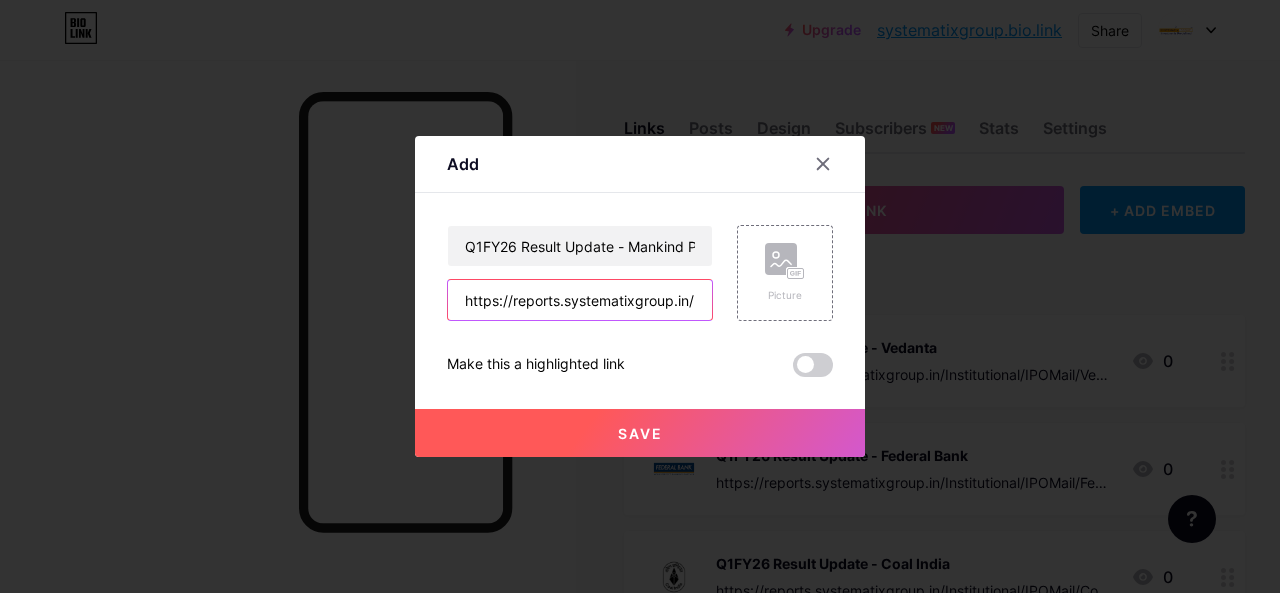 scroll, scrollTop: 0, scrollLeft: 678, axis: horizontal 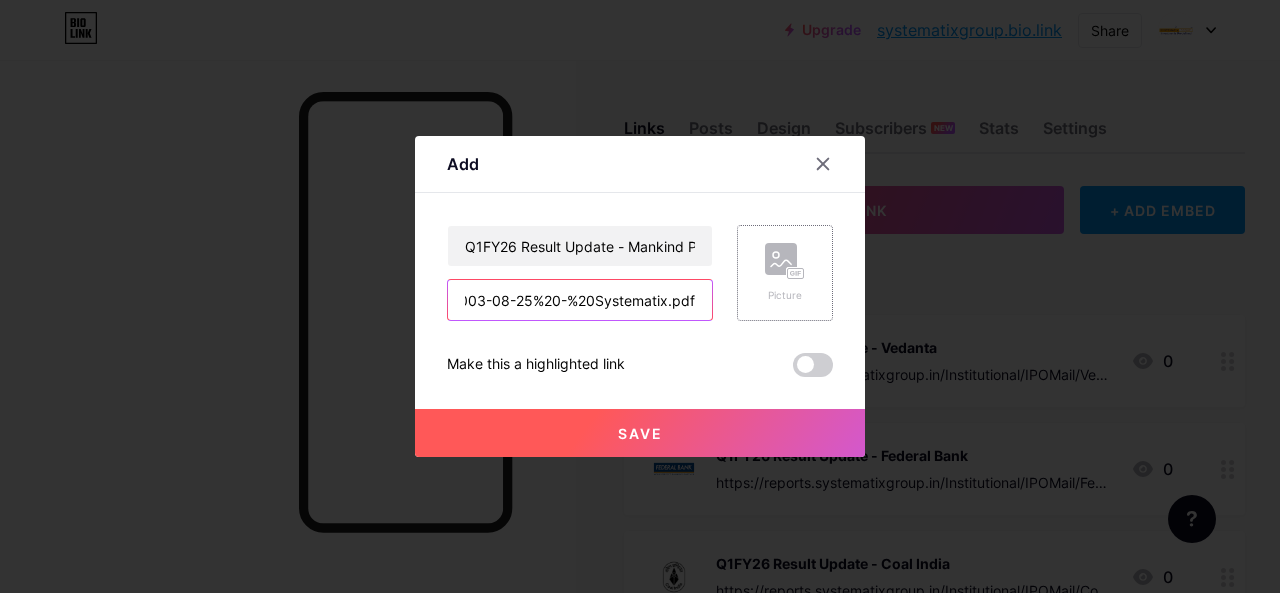 type on "https://reports.systematixgroup.in/Institutional/IPOMail/Mankind%20Pharma%20-%201QFY26%20-%2003-08-25%20-%20Systematix.pdf" 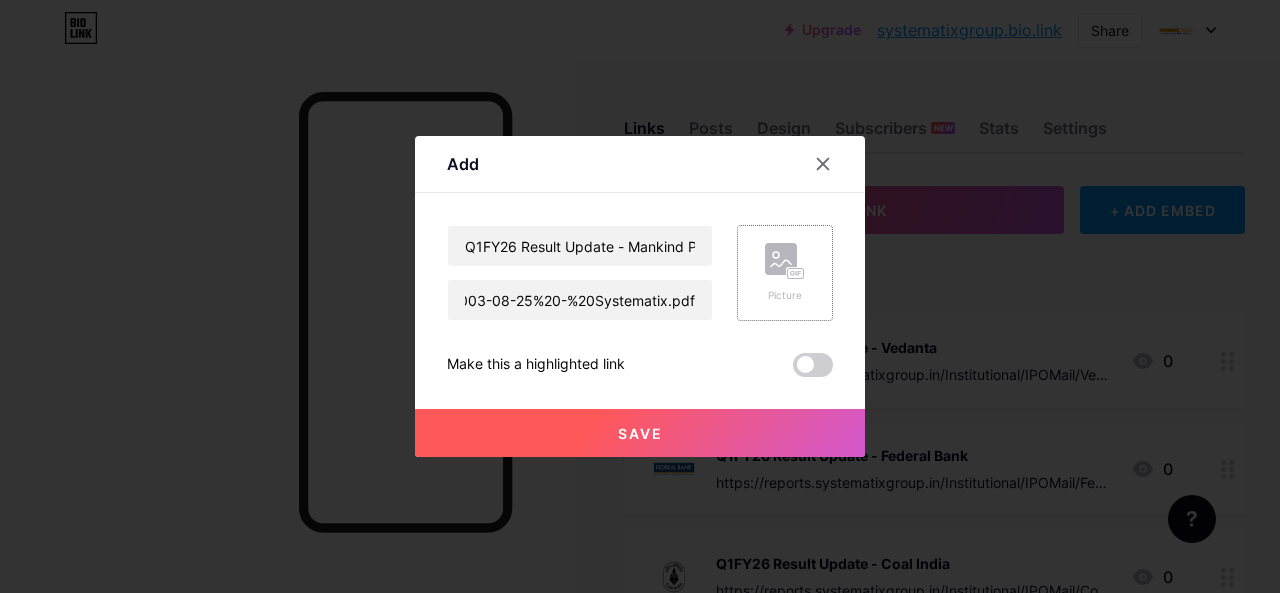 click 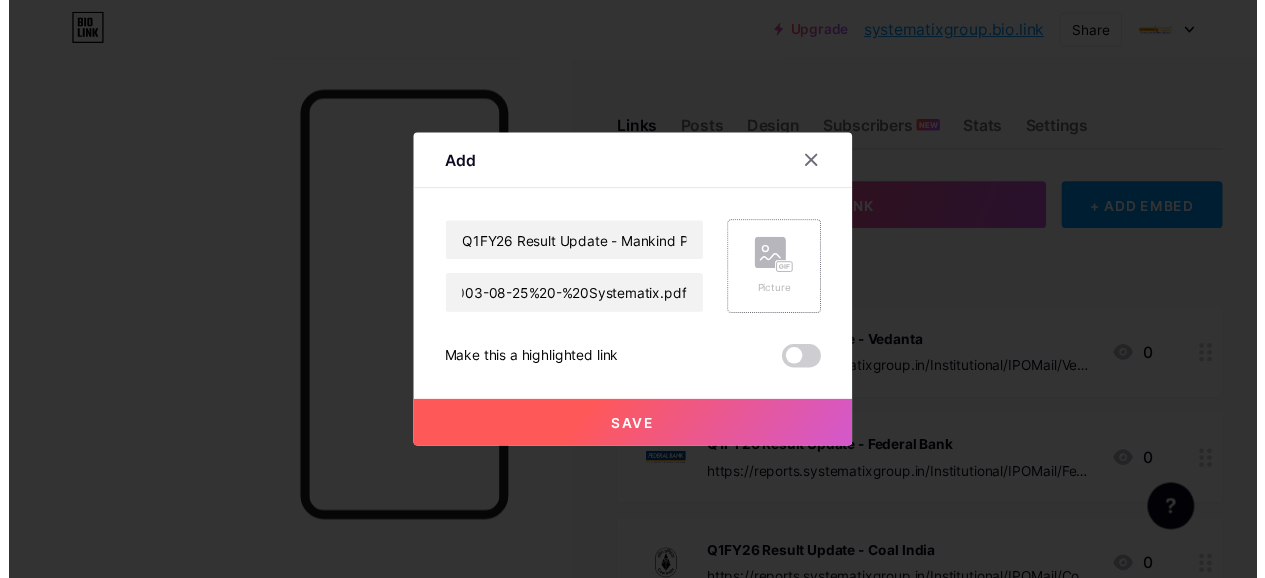 scroll, scrollTop: 0, scrollLeft: 0, axis: both 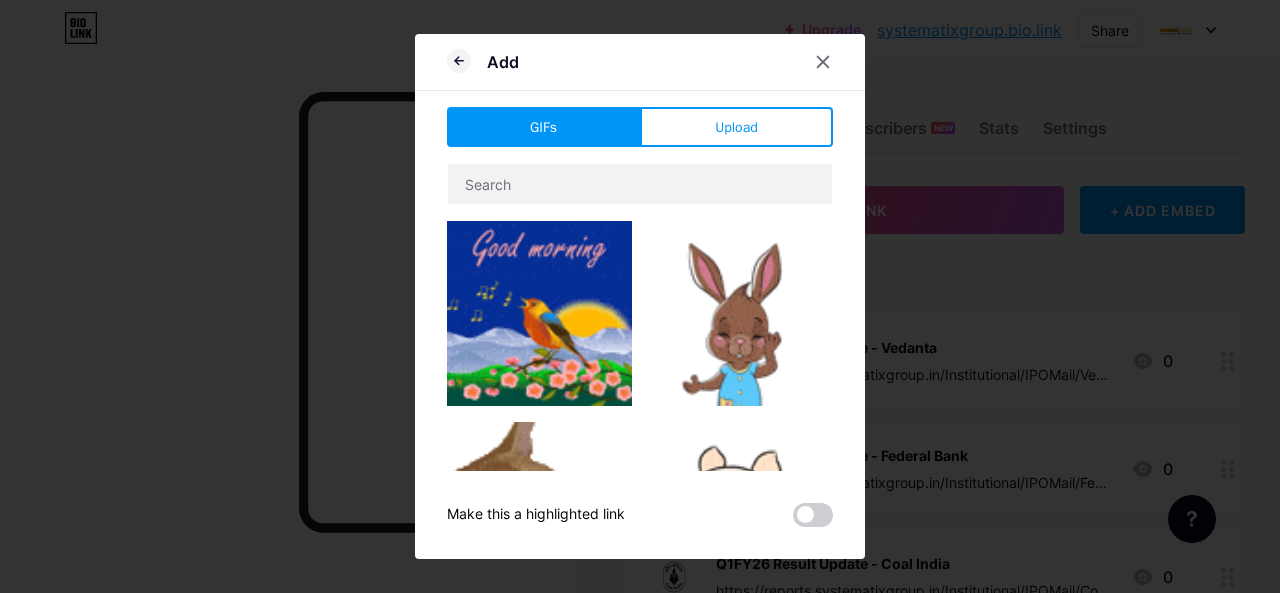 click on "Upload" at bounding box center [736, 127] 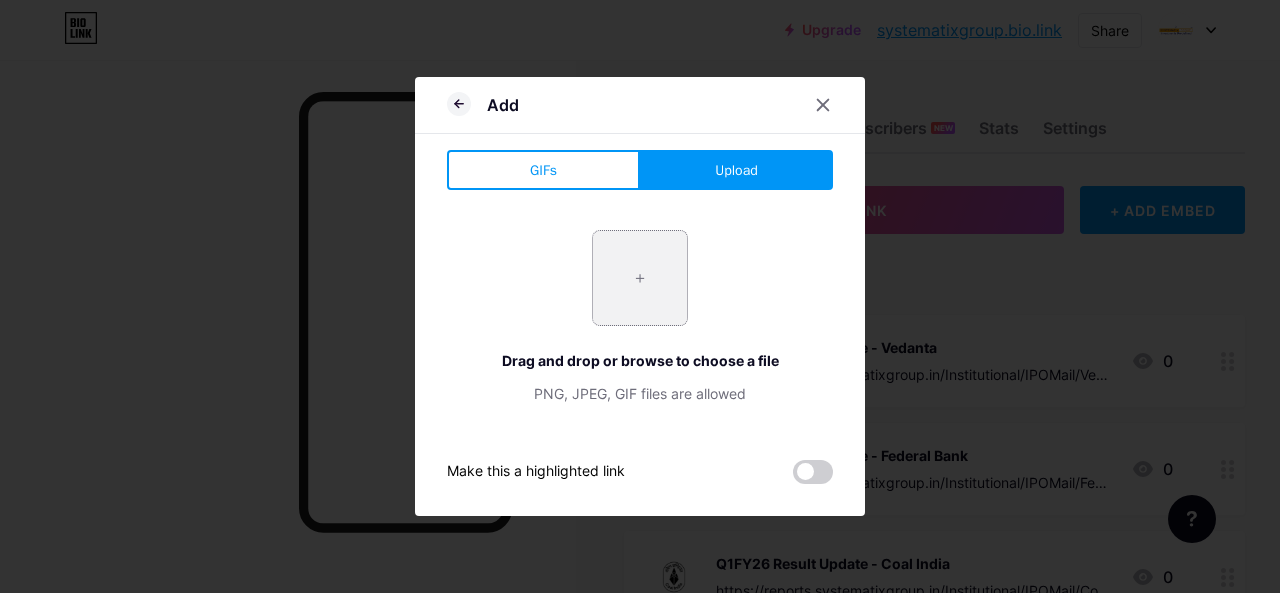 click at bounding box center [640, 278] 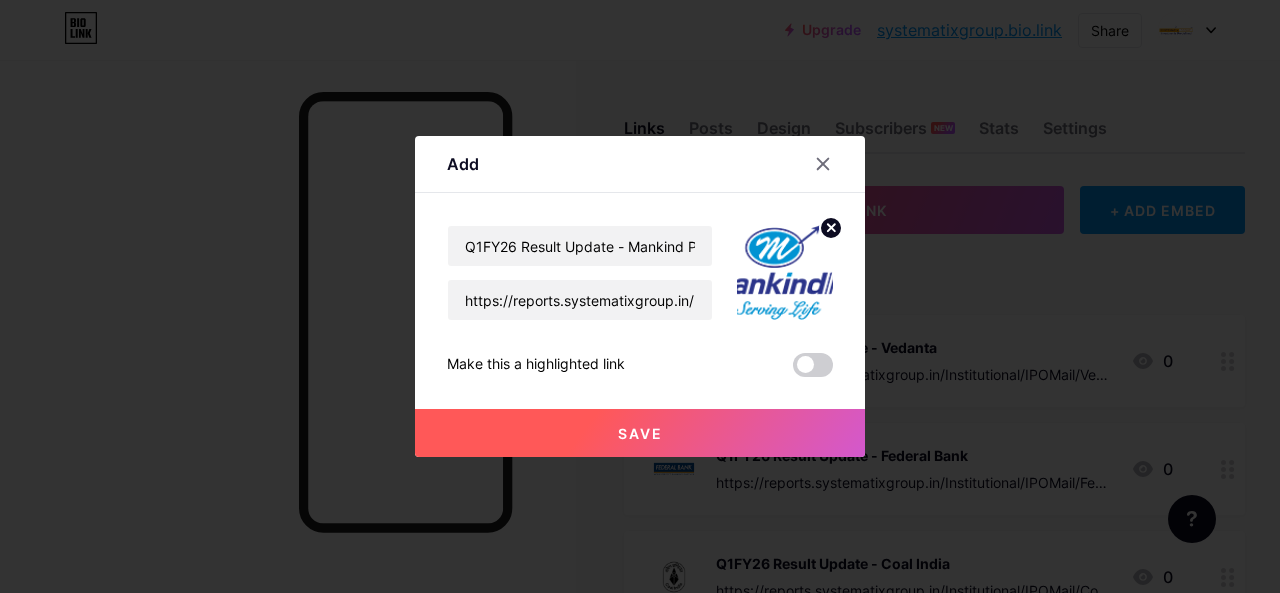 click 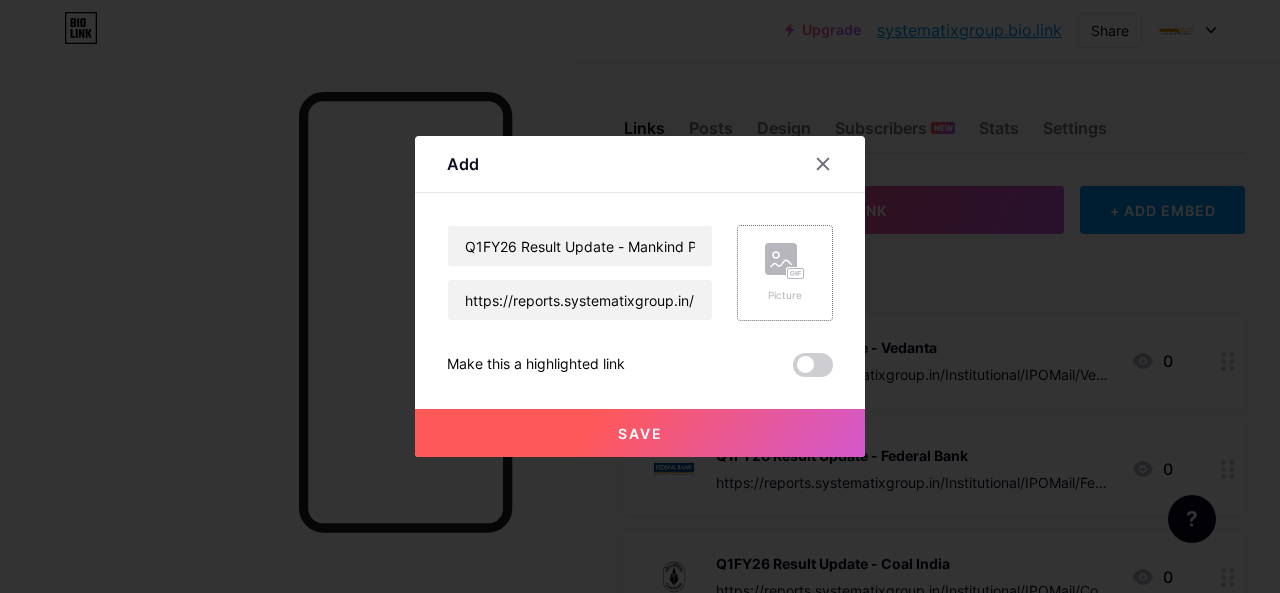click 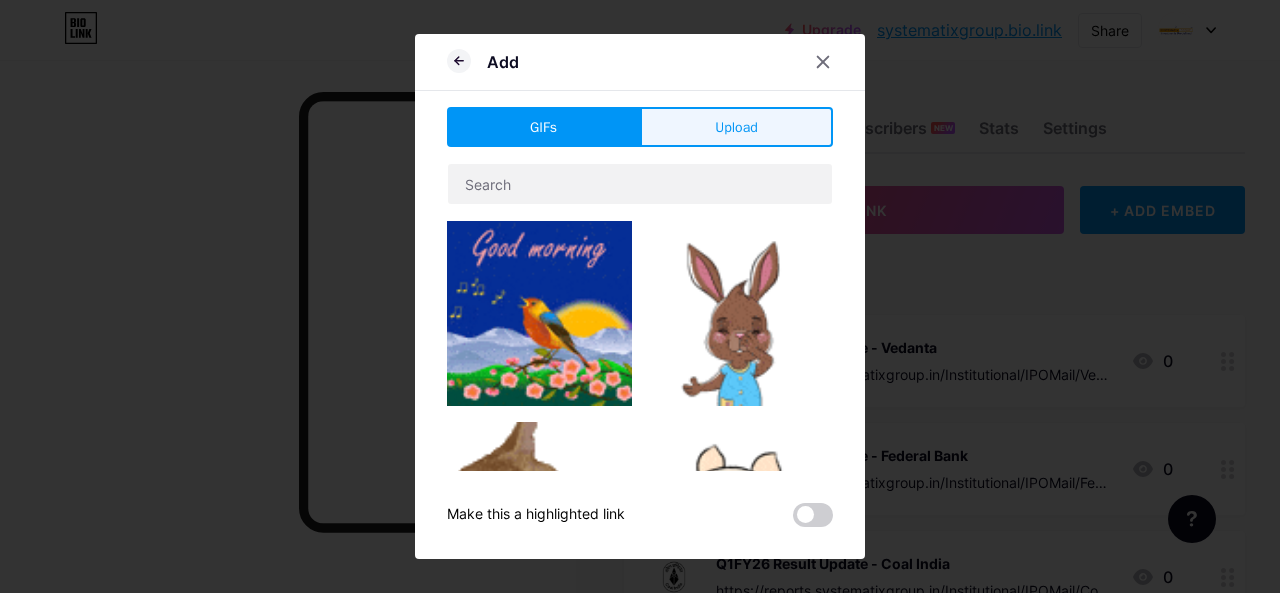 click on "Upload" at bounding box center (736, 127) 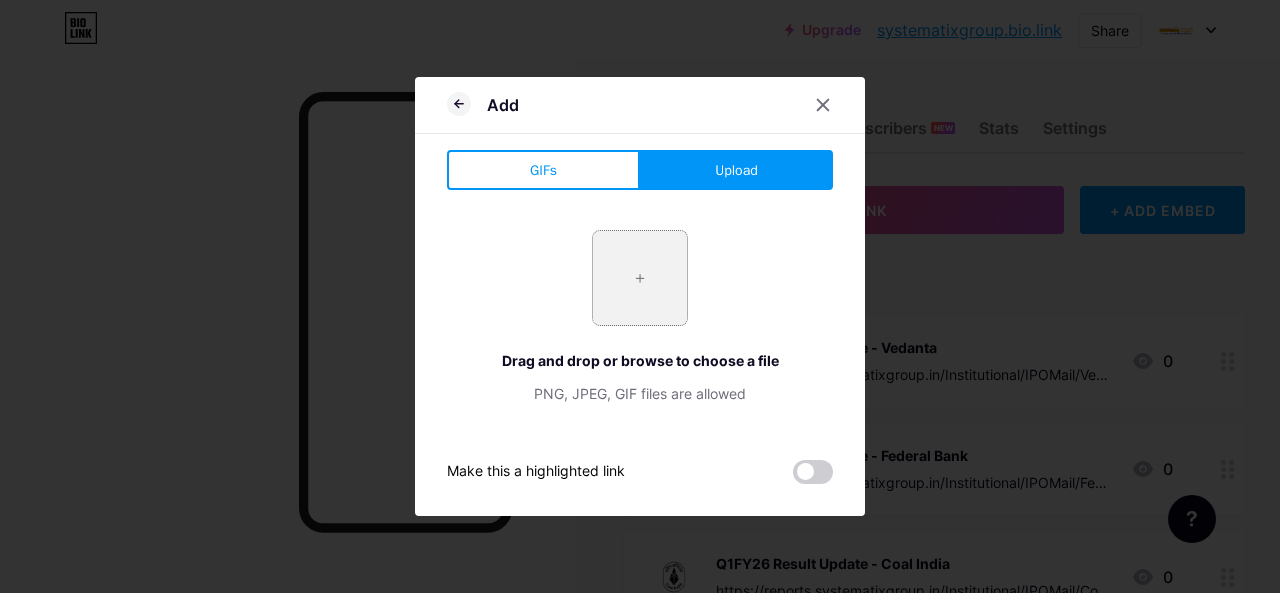 click at bounding box center [640, 278] 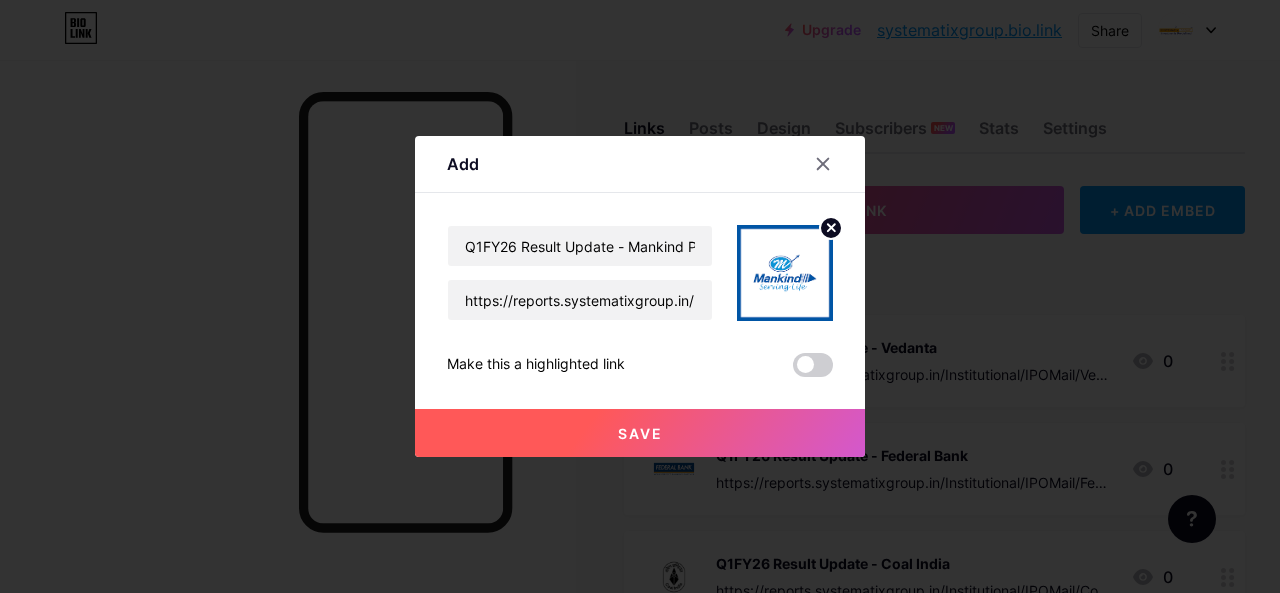 click on "Save" at bounding box center [640, 433] 